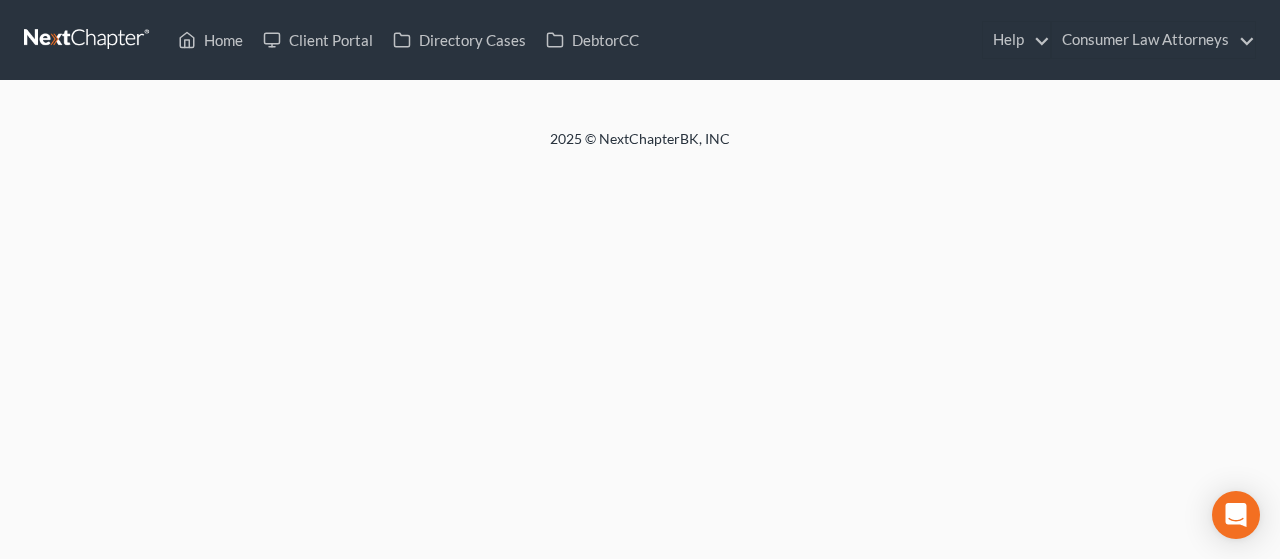 scroll, scrollTop: 0, scrollLeft: 0, axis: both 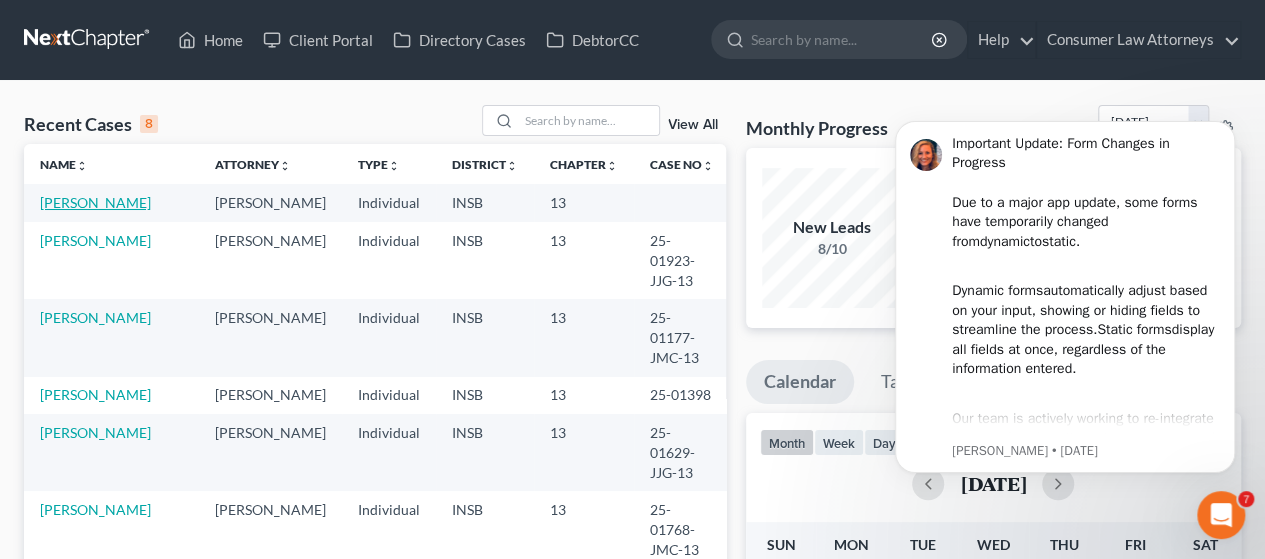 click on "[PERSON_NAME]" at bounding box center (95, 202) 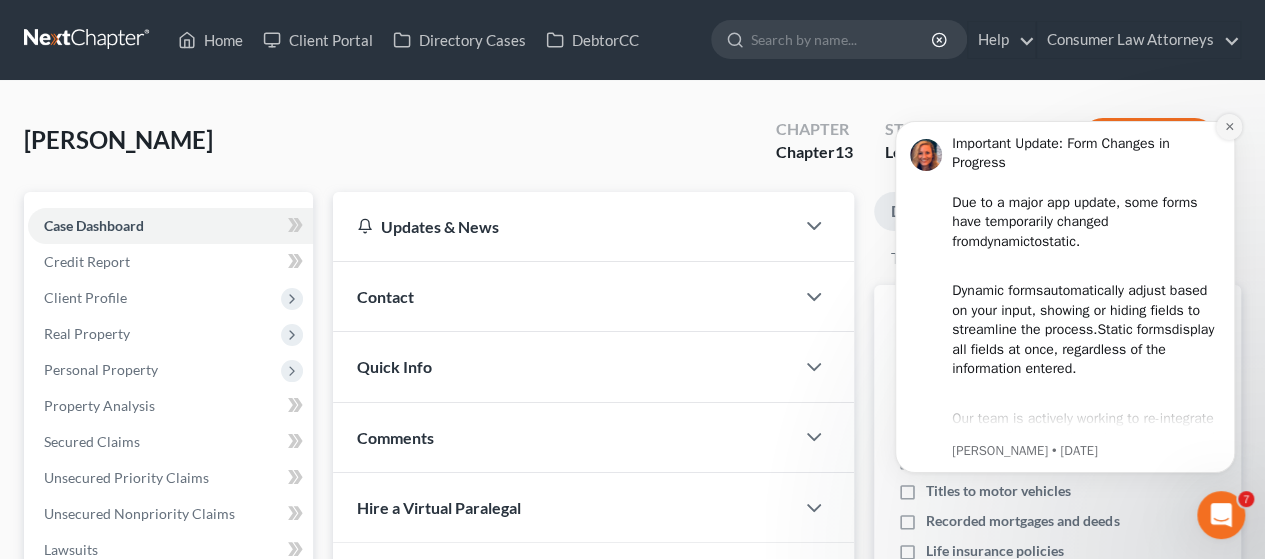 click 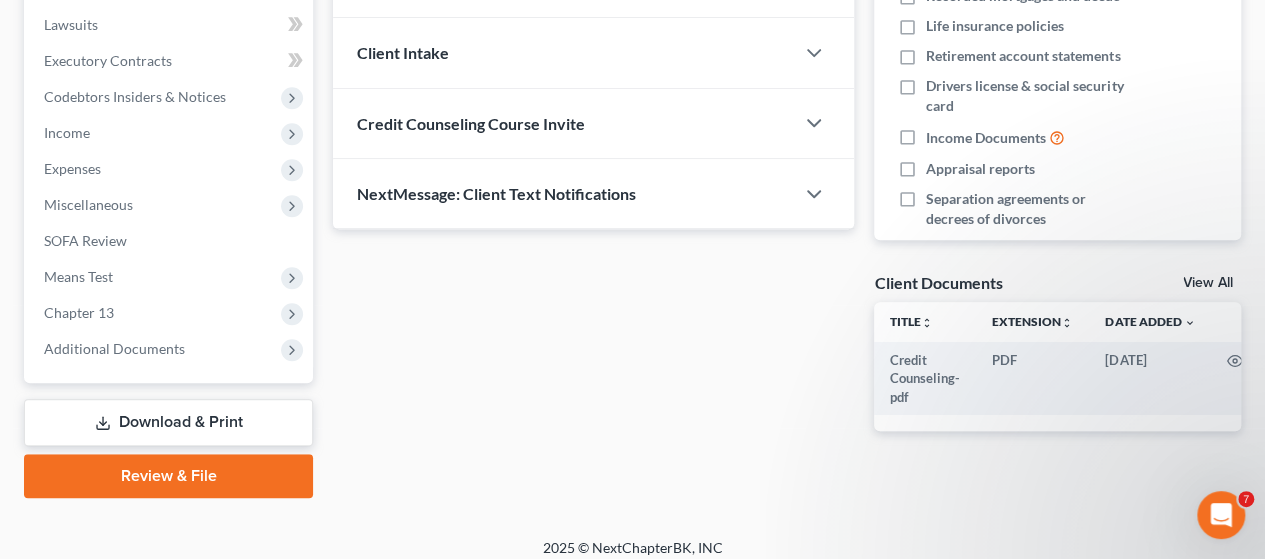 scroll, scrollTop: 537, scrollLeft: 0, axis: vertical 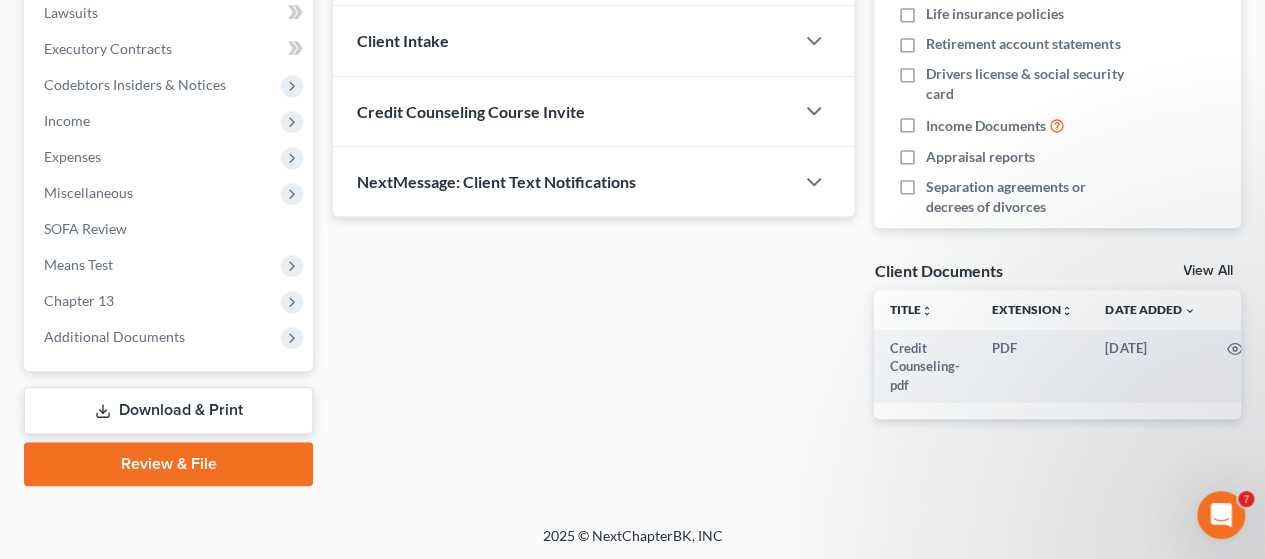 click on "Review & File" at bounding box center [168, 464] 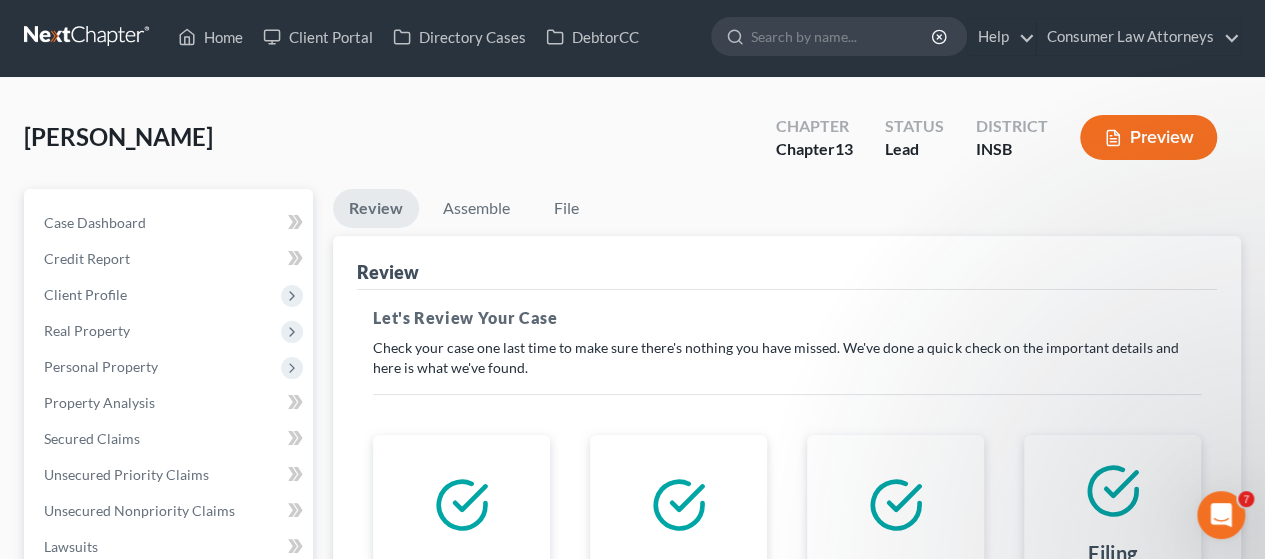 scroll, scrollTop: 0, scrollLeft: 0, axis: both 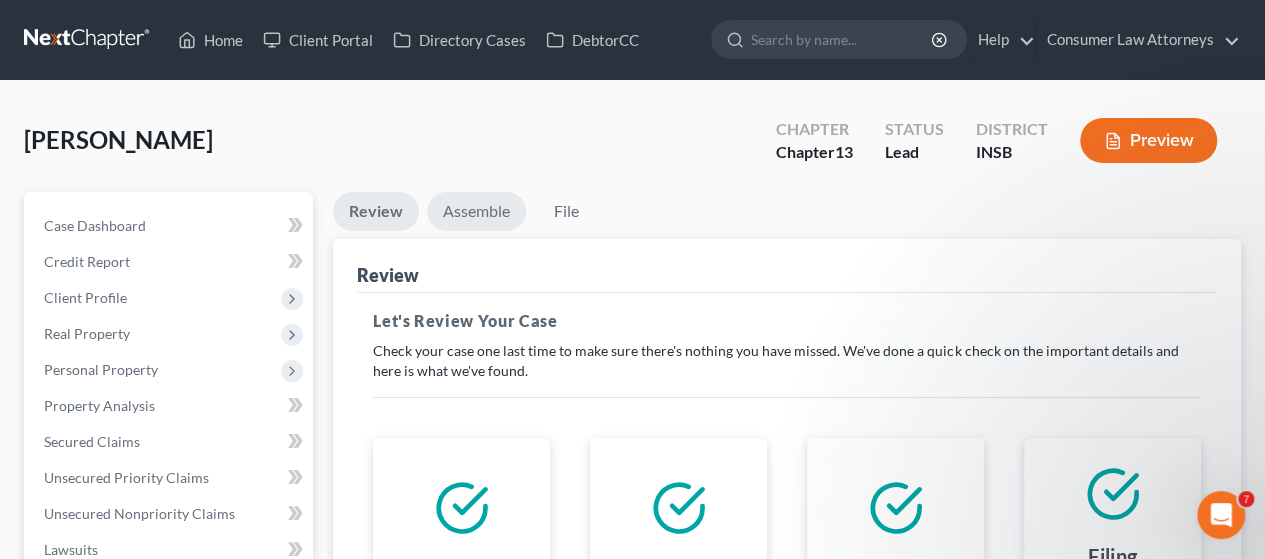 click on "Assemble" at bounding box center (476, 211) 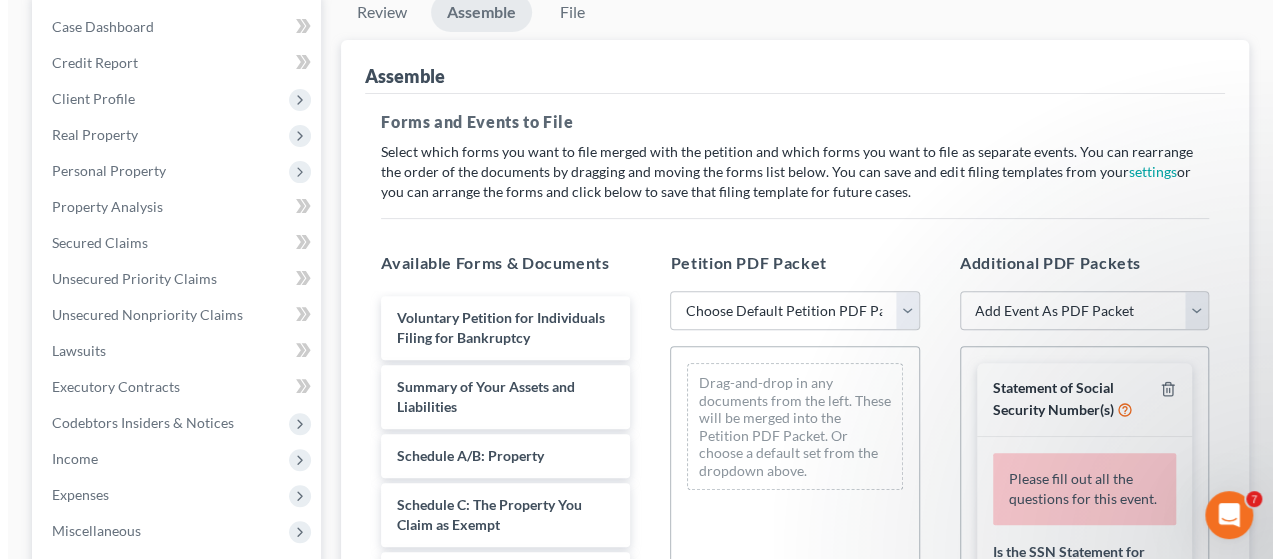 scroll, scrollTop: 200, scrollLeft: 0, axis: vertical 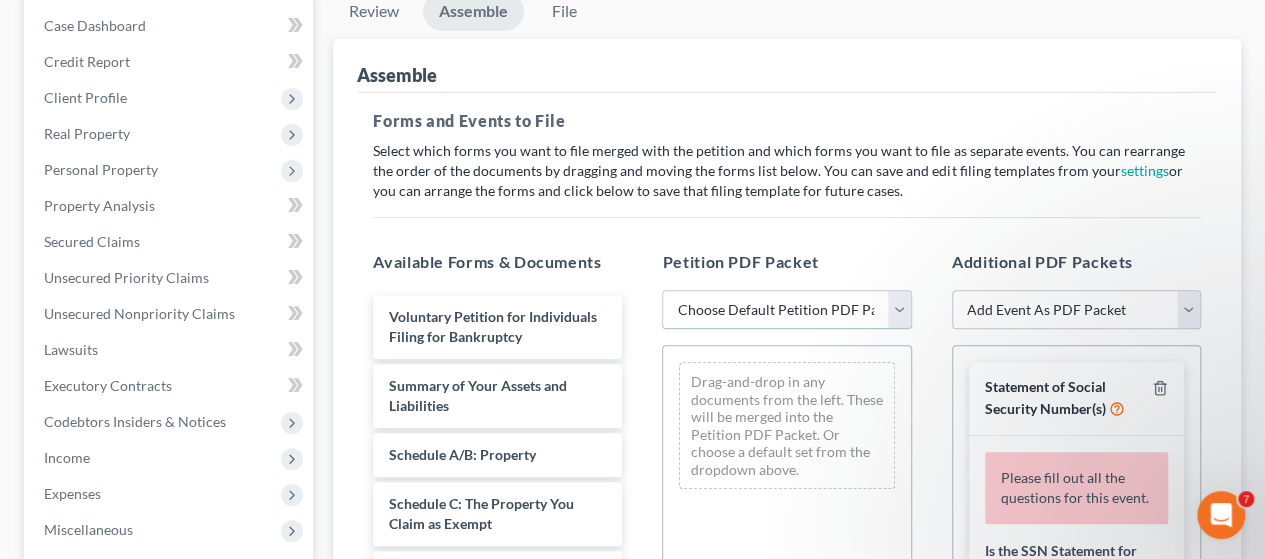 click on "Choose Default Petition PDF Packet Emergency Filing (Voluntary Petition and Creditor List Only) Chapter 13 Template" at bounding box center (786, 310) 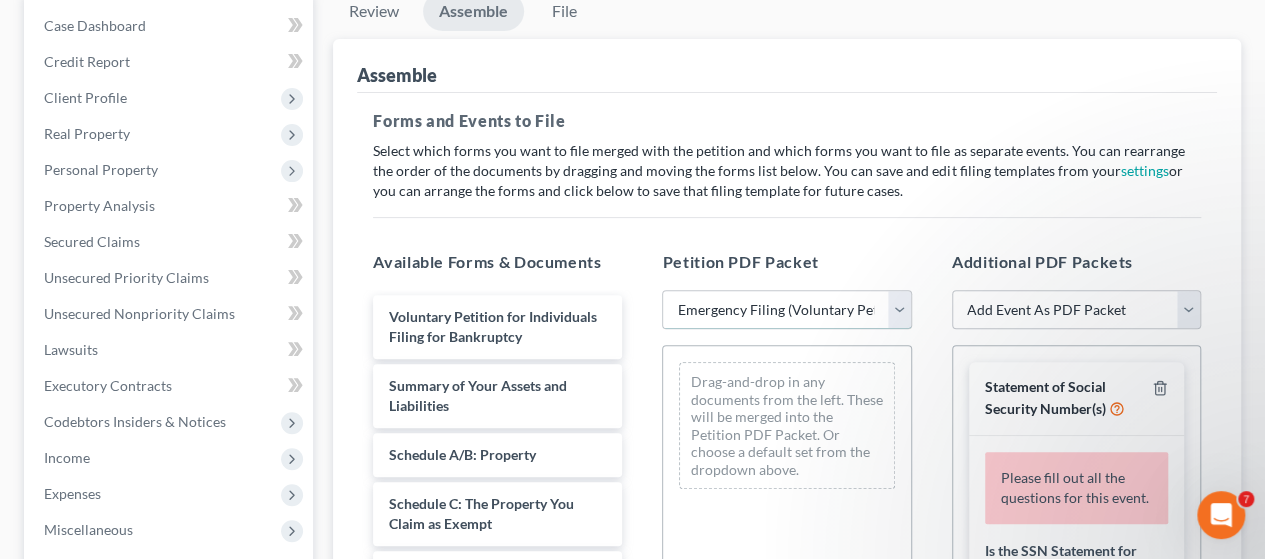 click on "Choose Default Petition PDF Packet Emergency Filing (Voluntary Petition and Creditor List Only) Chapter 13 Template" at bounding box center [786, 310] 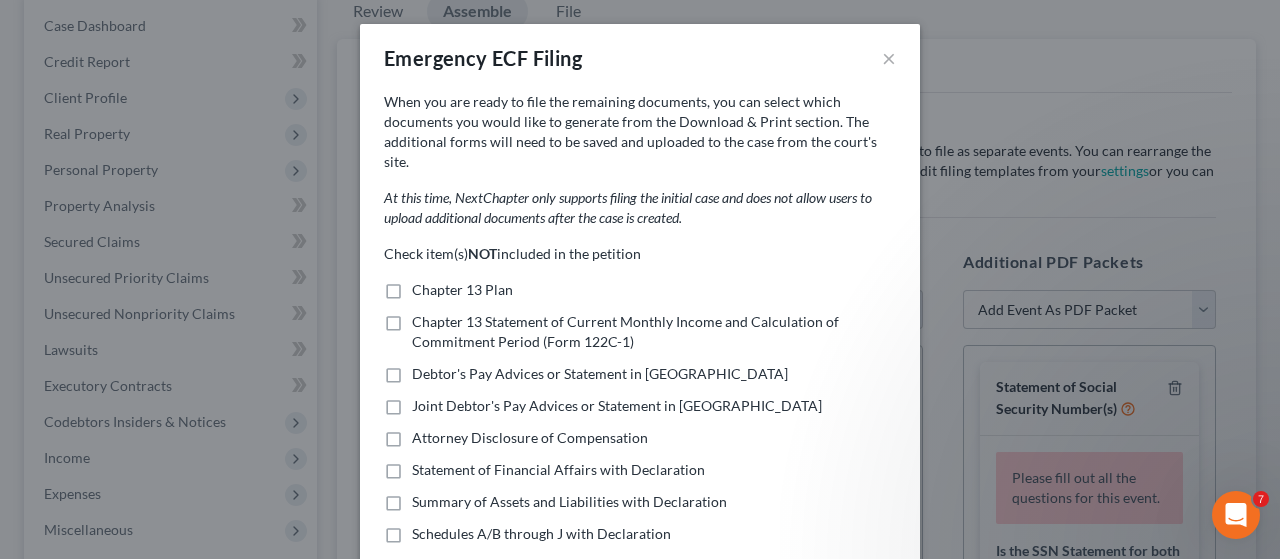click on "Chapter 13 Plan" at bounding box center [462, 290] 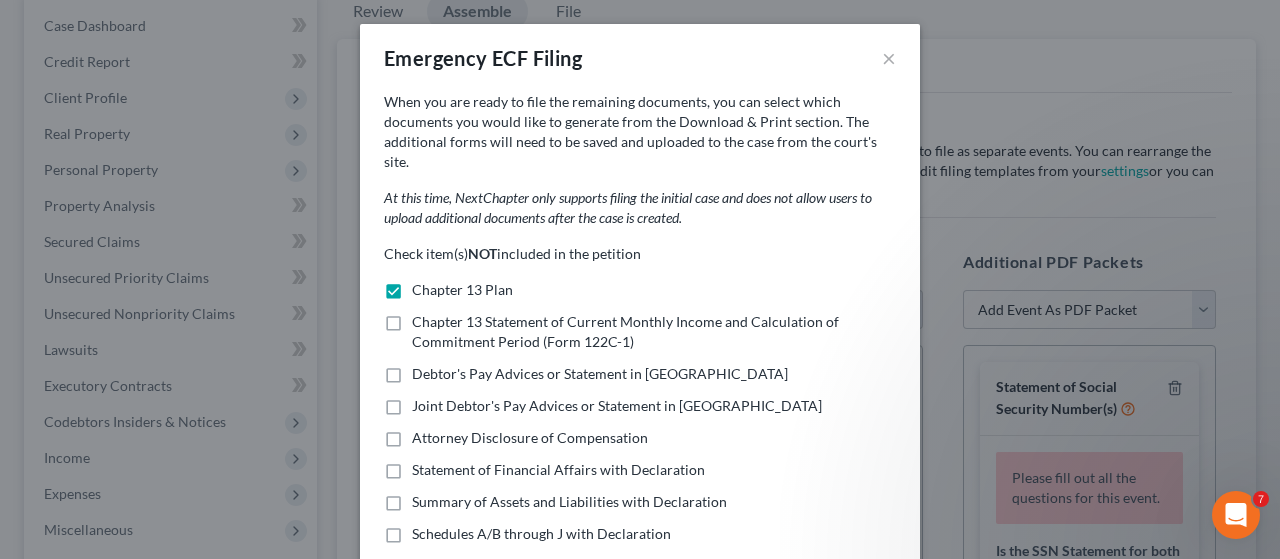 click on "Chapter 13 Statement of Current Monthly Income and Calculation of Commitment Period (Form 122C-1)" at bounding box center (654, 332) 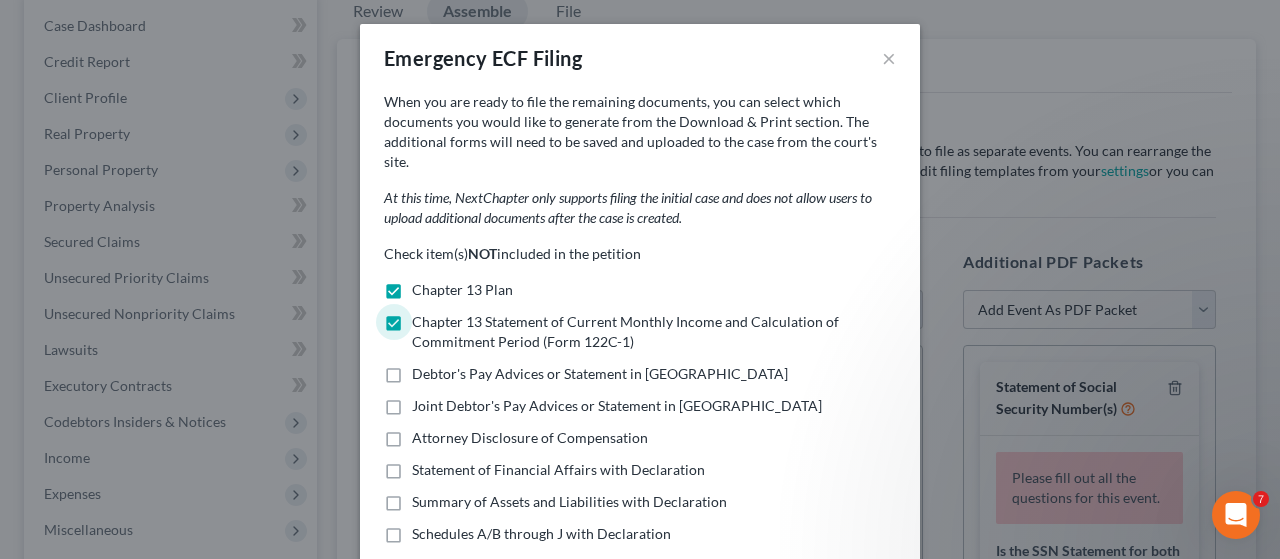 click on "Debtor's Pay Advices or Statement in [GEOGRAPHIC_DATA]" at bounding box center [600, 374] 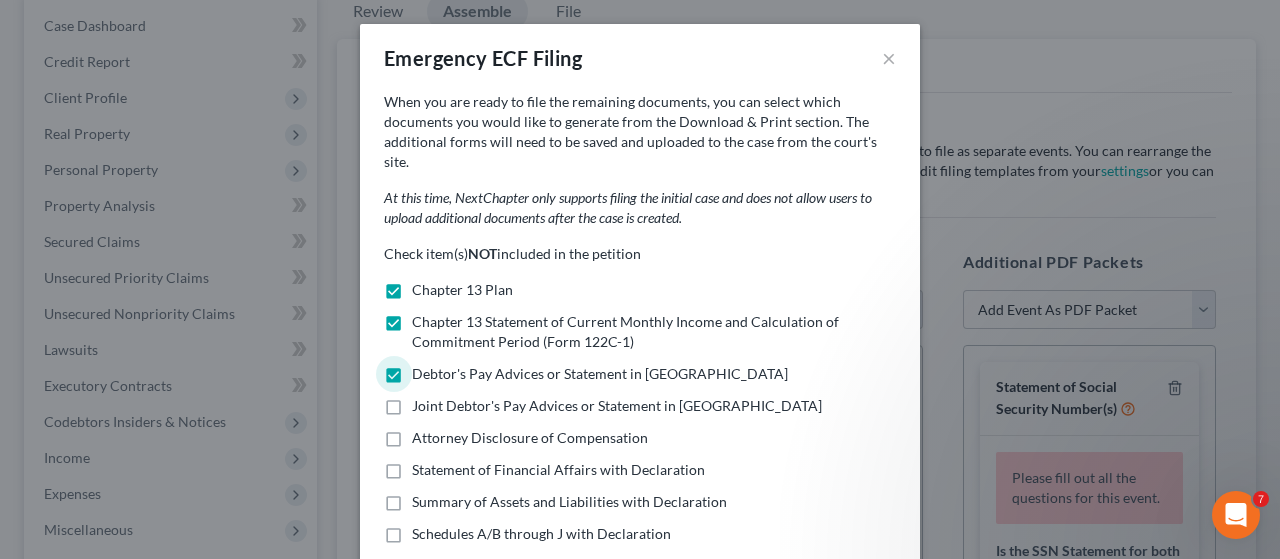 click on "Joint Debtor's Pay Advices or Statement in [GEOGRAPHIC_DATA]" at bounding box center (617, 406) 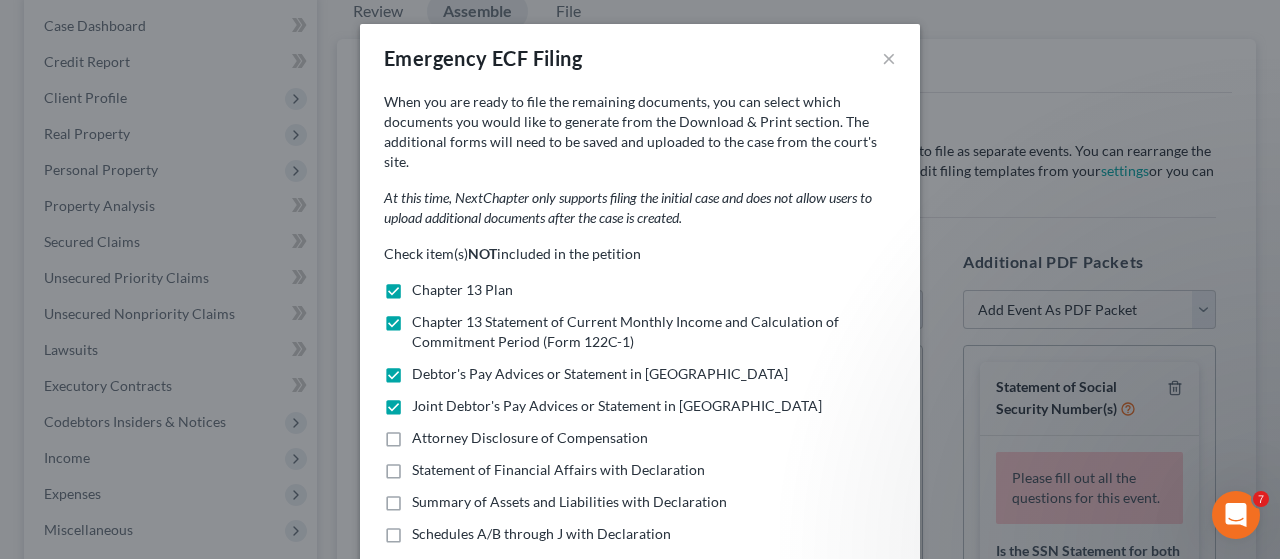 click on "Statement of Financial Affairs with Declaration" at bounding box center (558, 470) 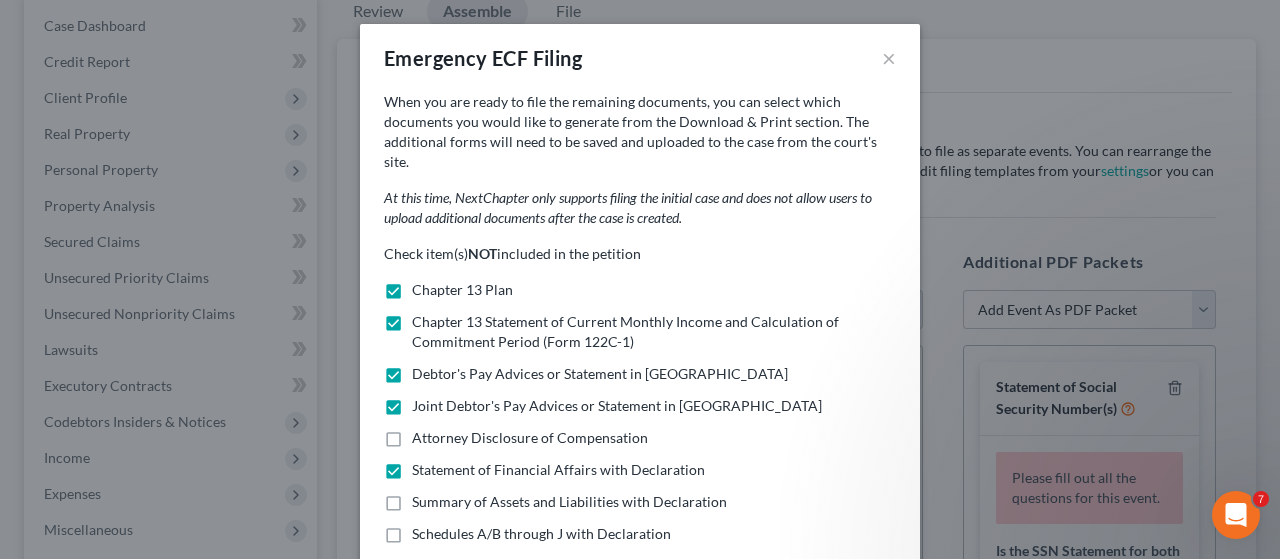 click on "Summary of Assets and Liabilities with Declaration" at bounding box center (569, 502) 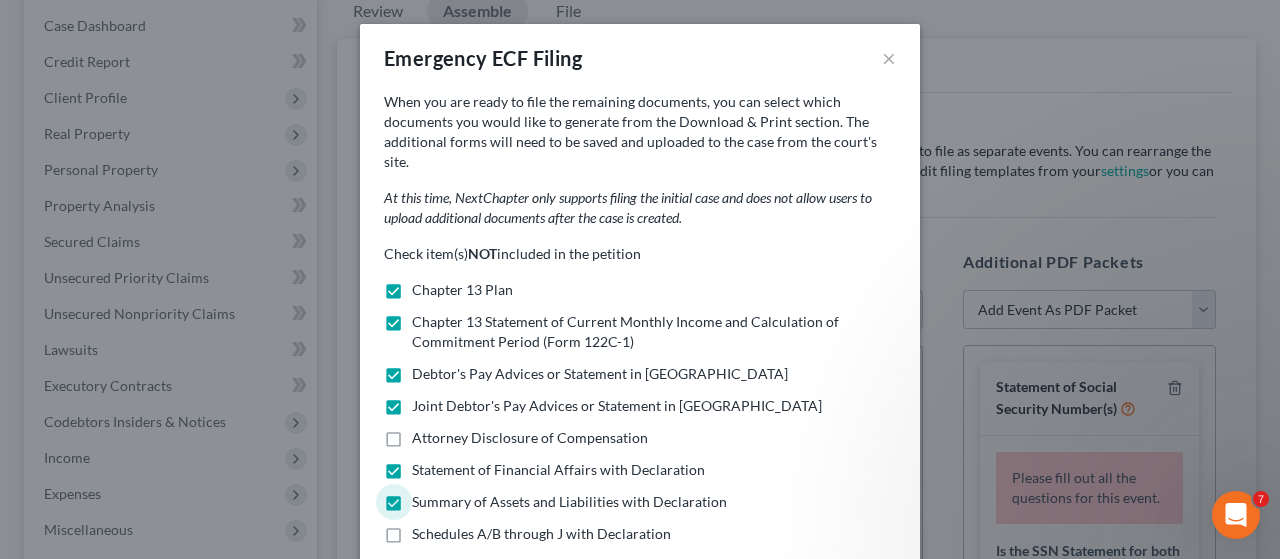 click on "Schedules A/B through J with Declaration" at bounding box center [541, 534] 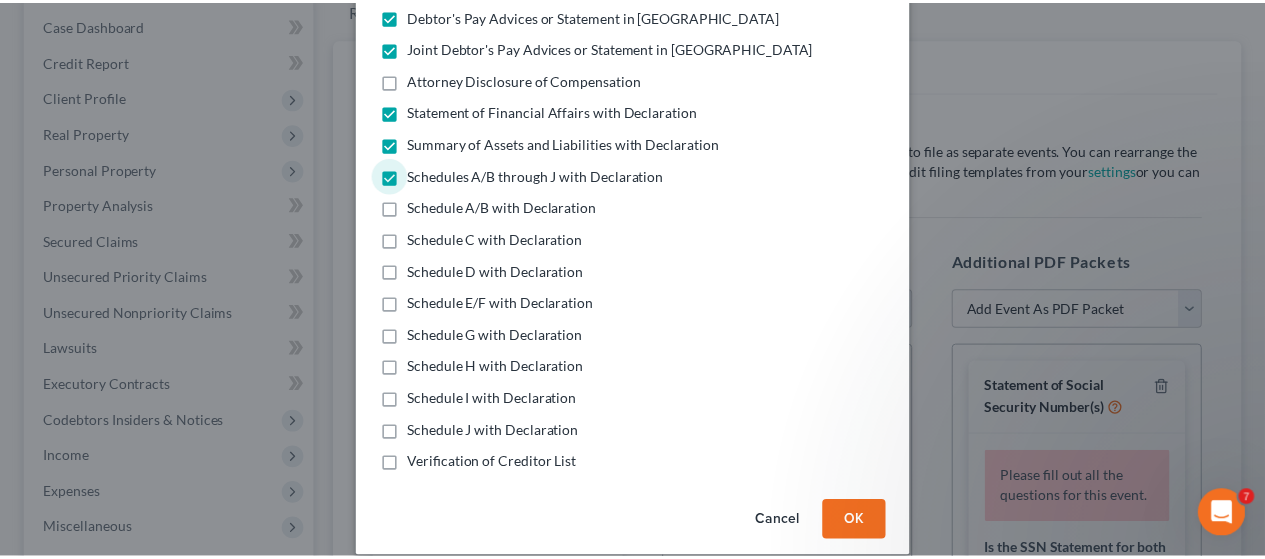 scroll, scrollTop: 360, scrollLeft: 0, axis: vertical 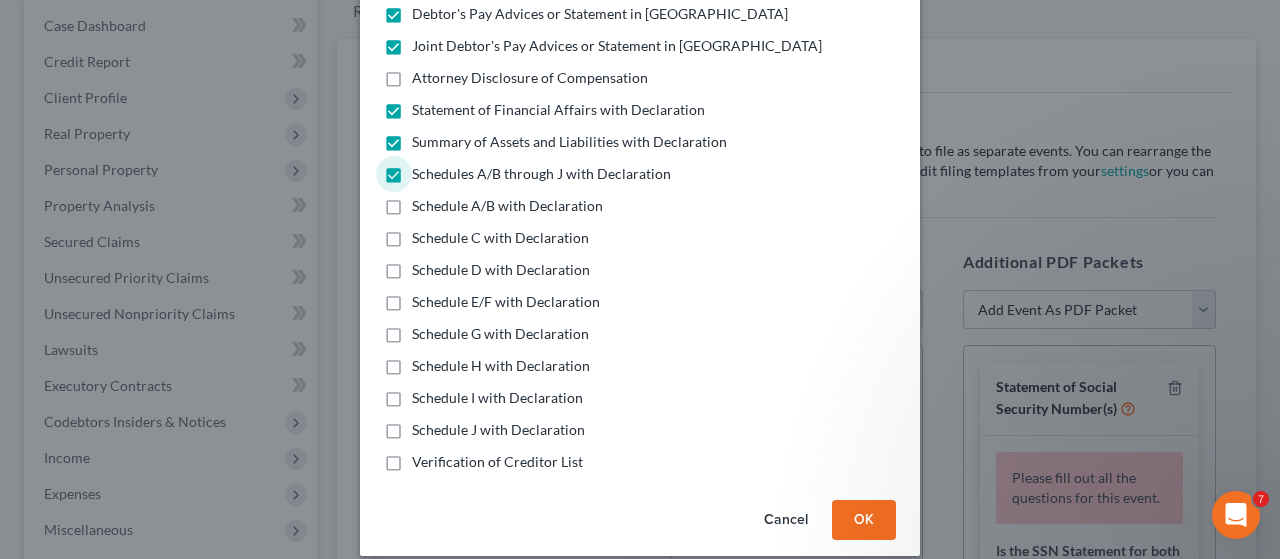 click on "Cancel" at bounding box center (786, 520) 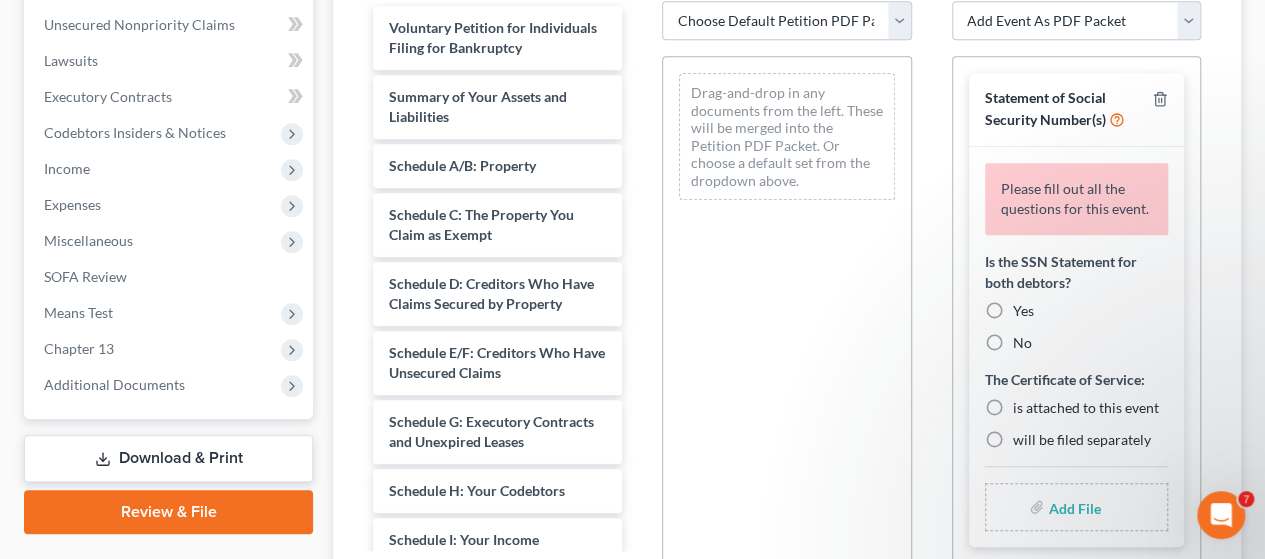 scroll, scrollTop: 500, scrollLeft: 0, axis: vertical 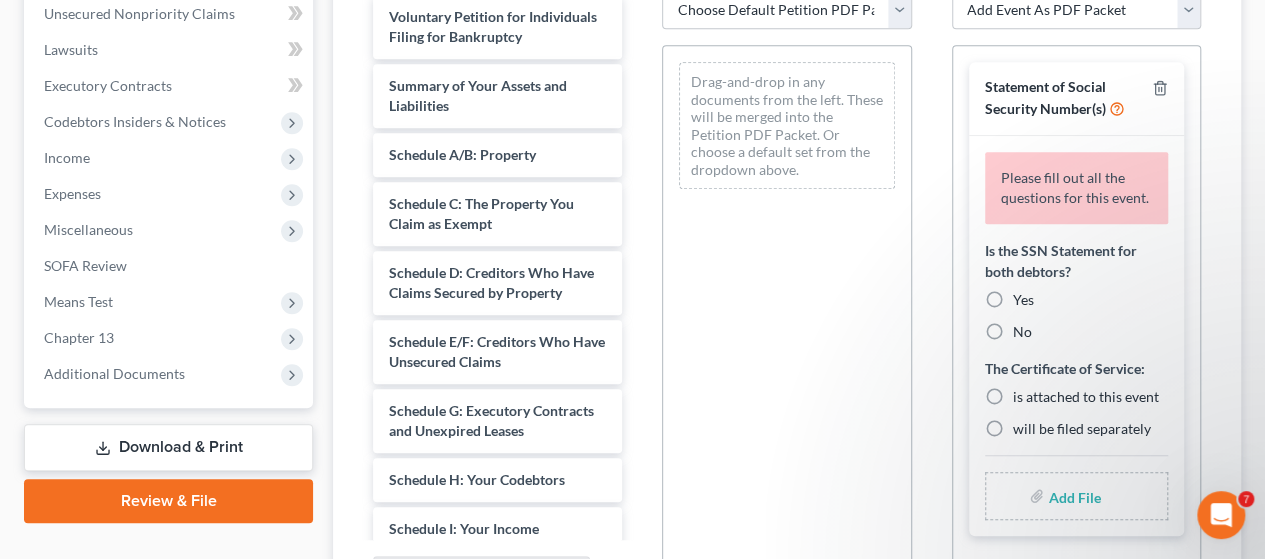 click on "Download & Print" at bounding box center (168, 447) 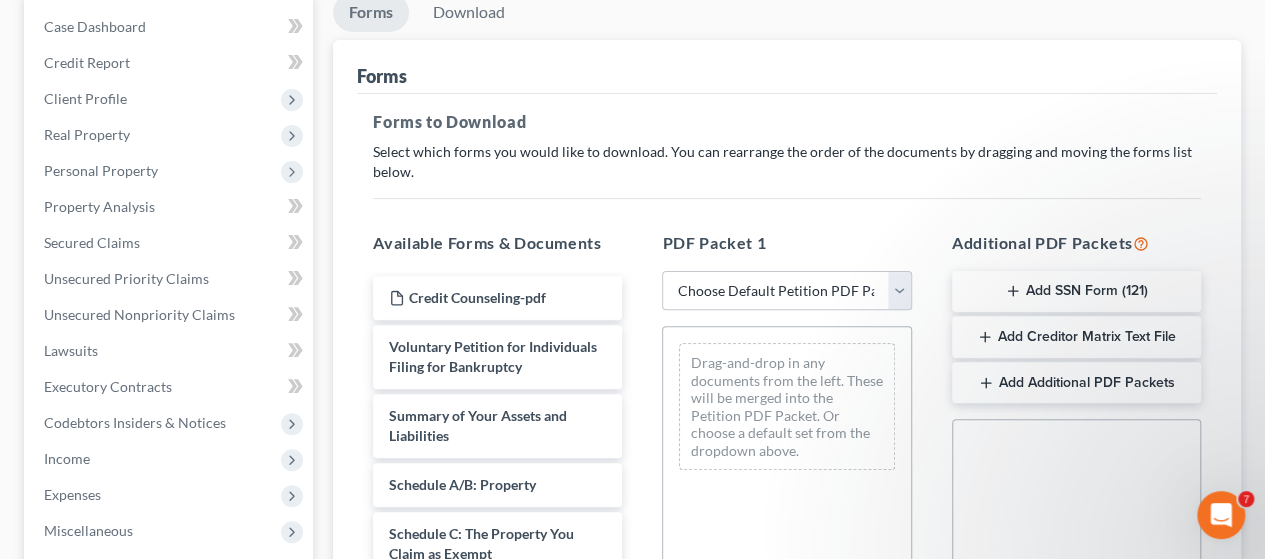scroll, scrollTop: 200, scrollLeft: 0, axis: vertical 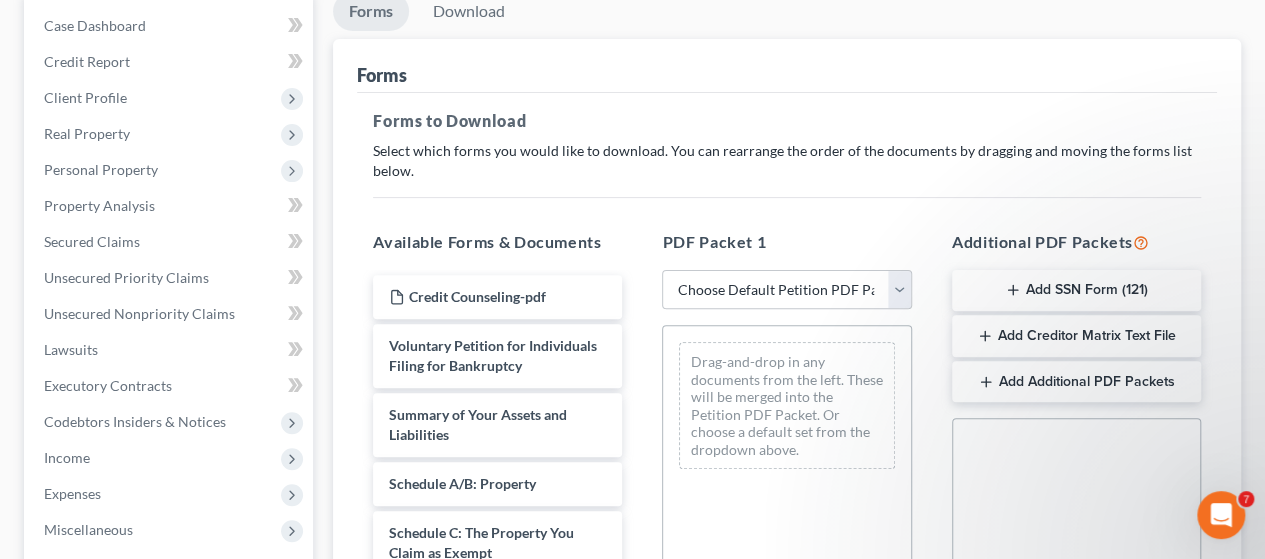 click on "Add Additional PDF Packets" at bounding box center [1076, 382] 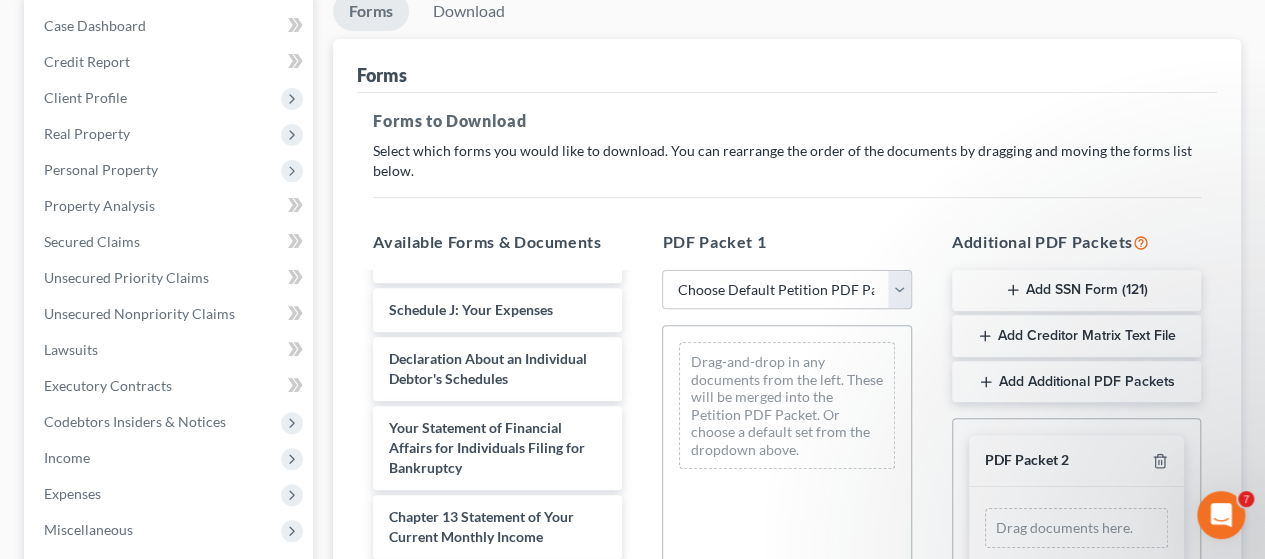 scroll, scrollTop: 637, scrollLeft: 0, axis: vertical 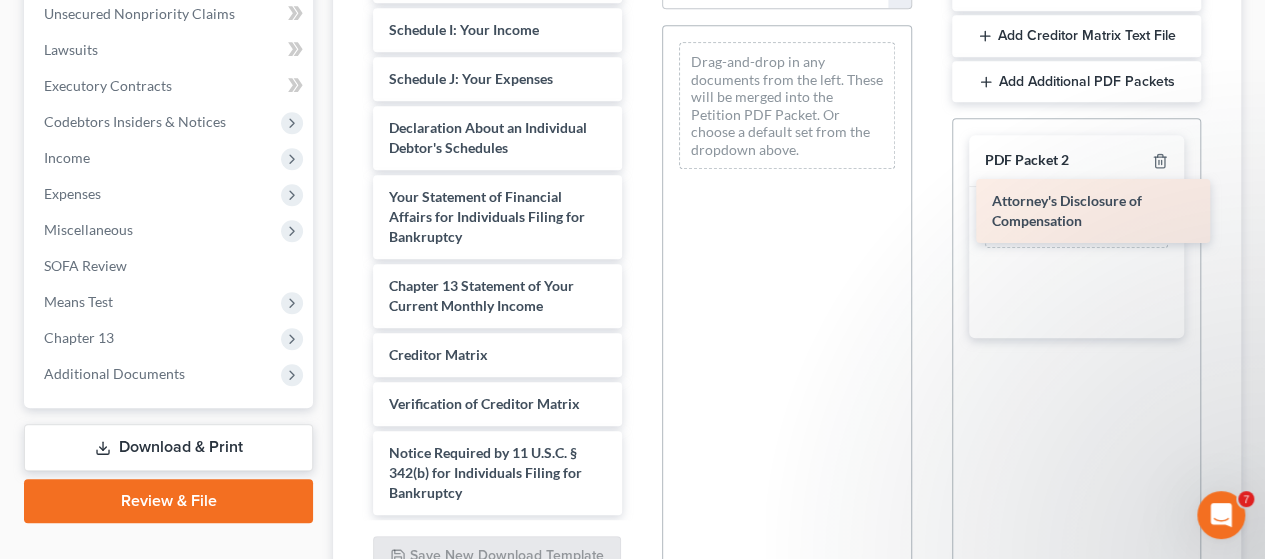 drag, startPoint x: 506, startPoint y: 473, endPoint x: 1109, endPoint y: 203, distance: 660.6883 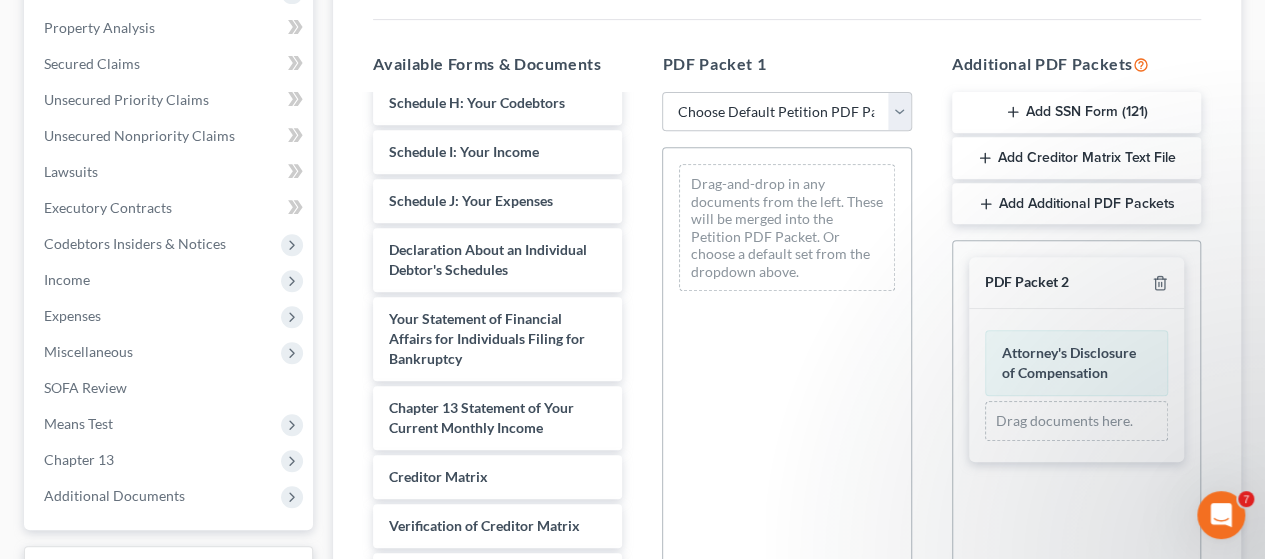 scroll, scrollTop: 0, scrollLeft: 0, axis: both 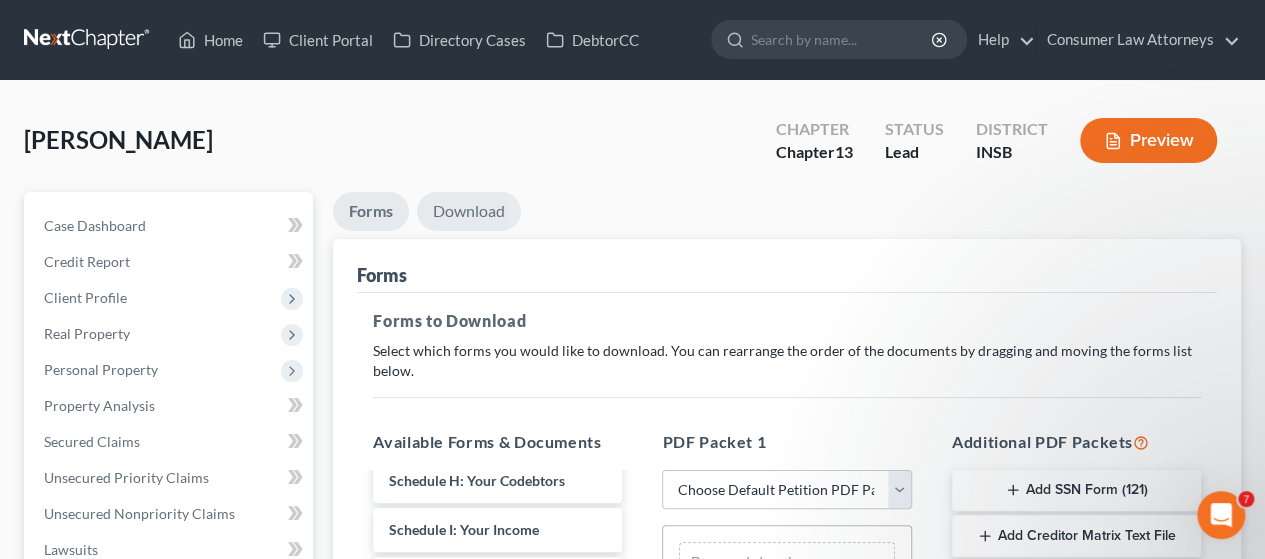 click on "Download" at bounding box center (469, 211) 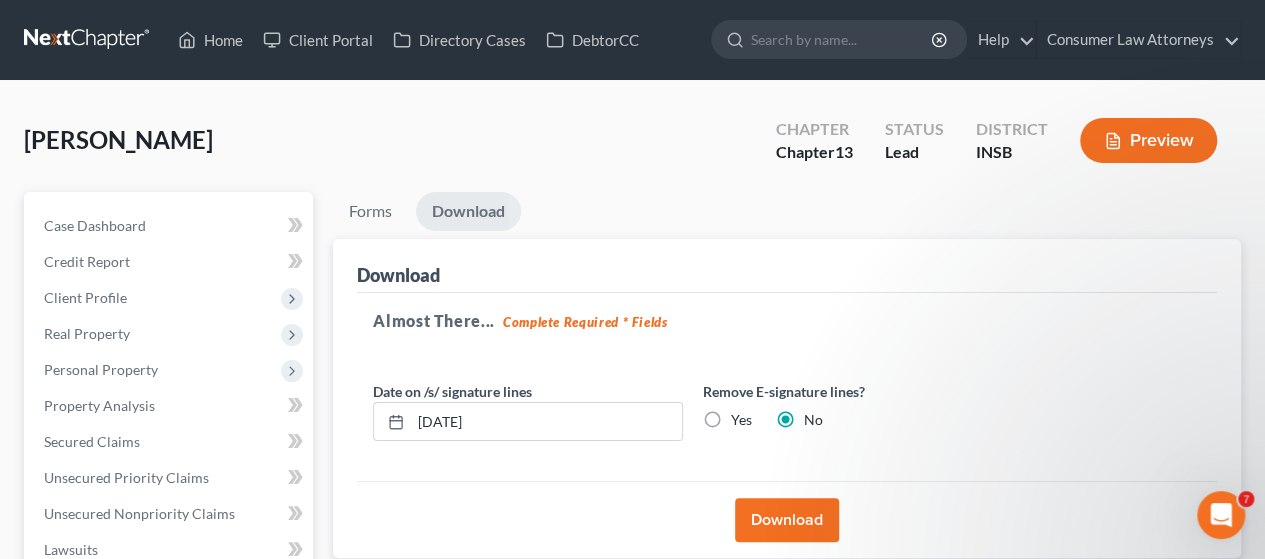 click on "Download" at bounding box center [787, 520] 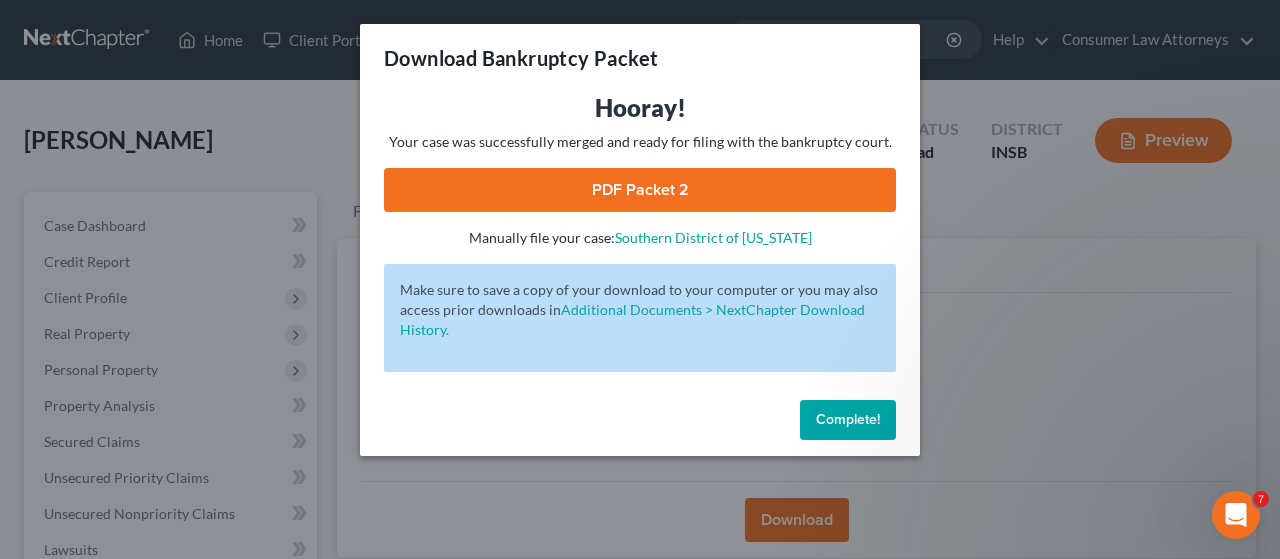 click on "PDF Packet 2" at bounding box center (640, 190) 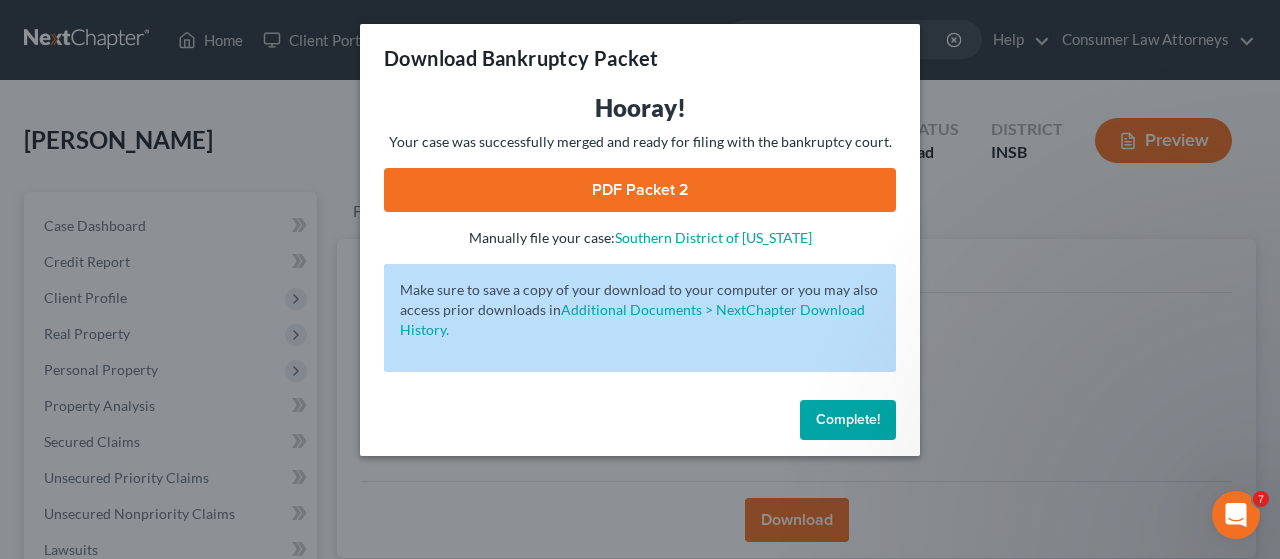 click on "Complete!" at bounding box center (848, 419) 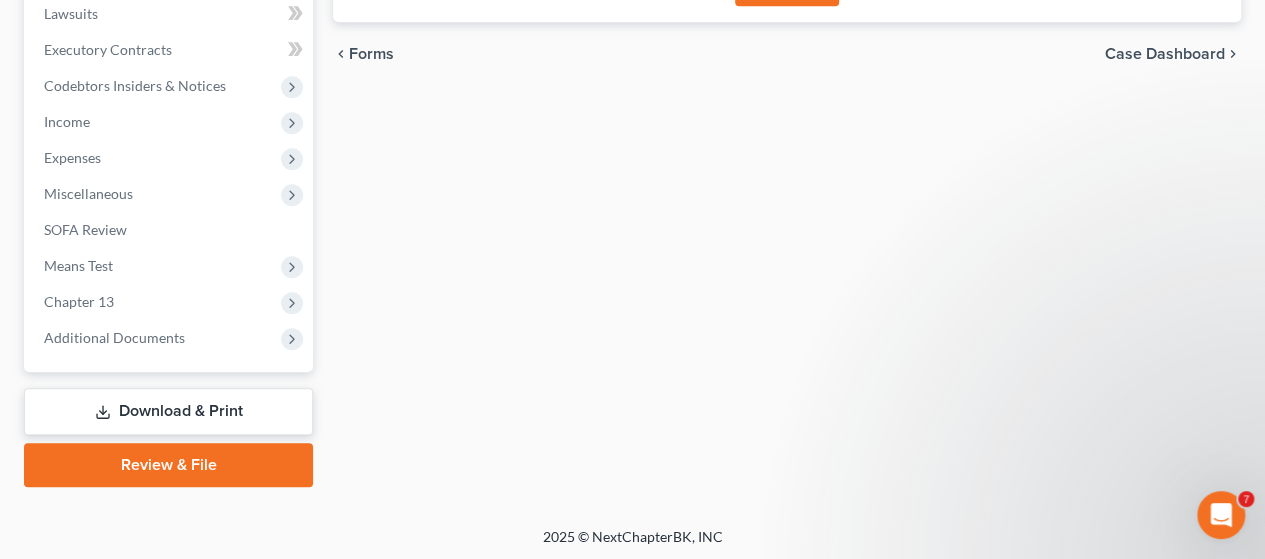 scroll, scrollTop: 537, scrollLeft: 0, axis: vertical 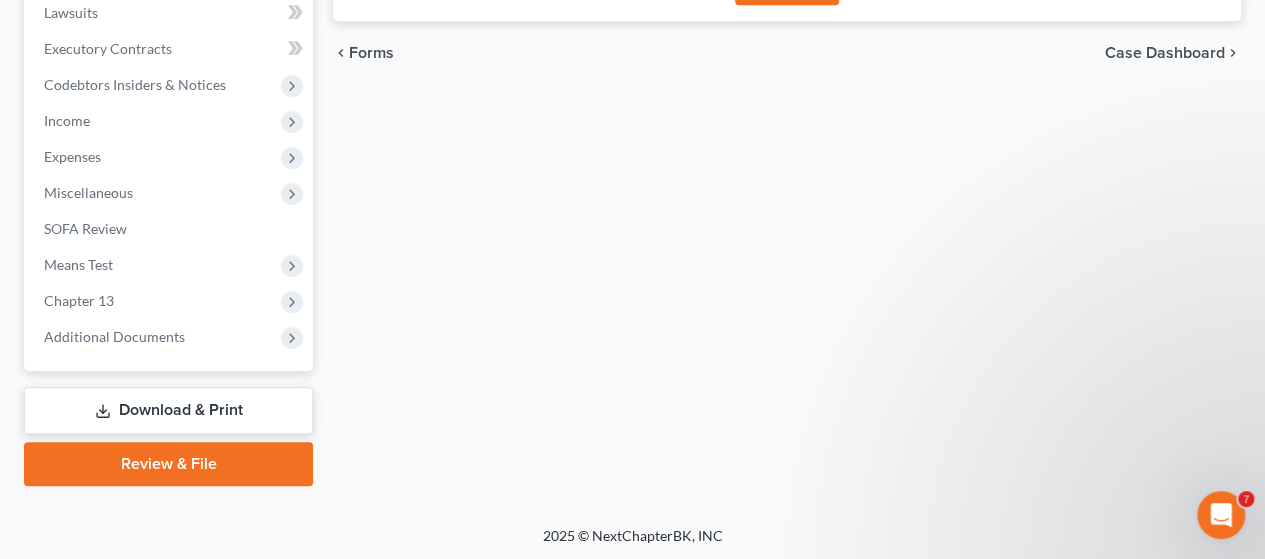 click on "Download & Print" at bounding box center (168, 410) 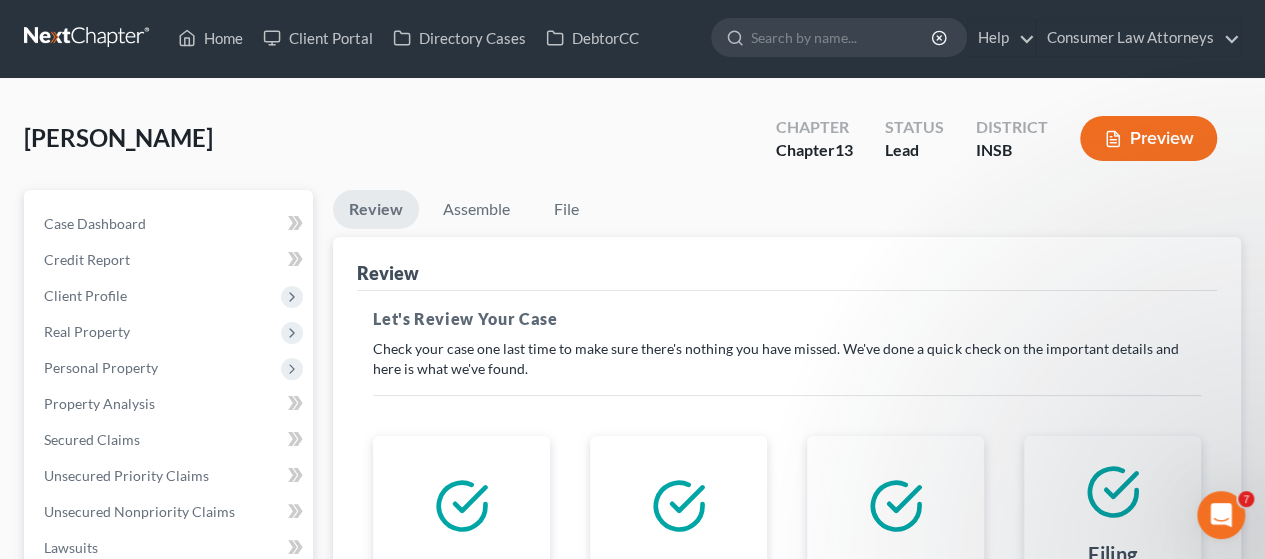 scroll, scrollTop: 0, scrollLeft: 0, axis: both 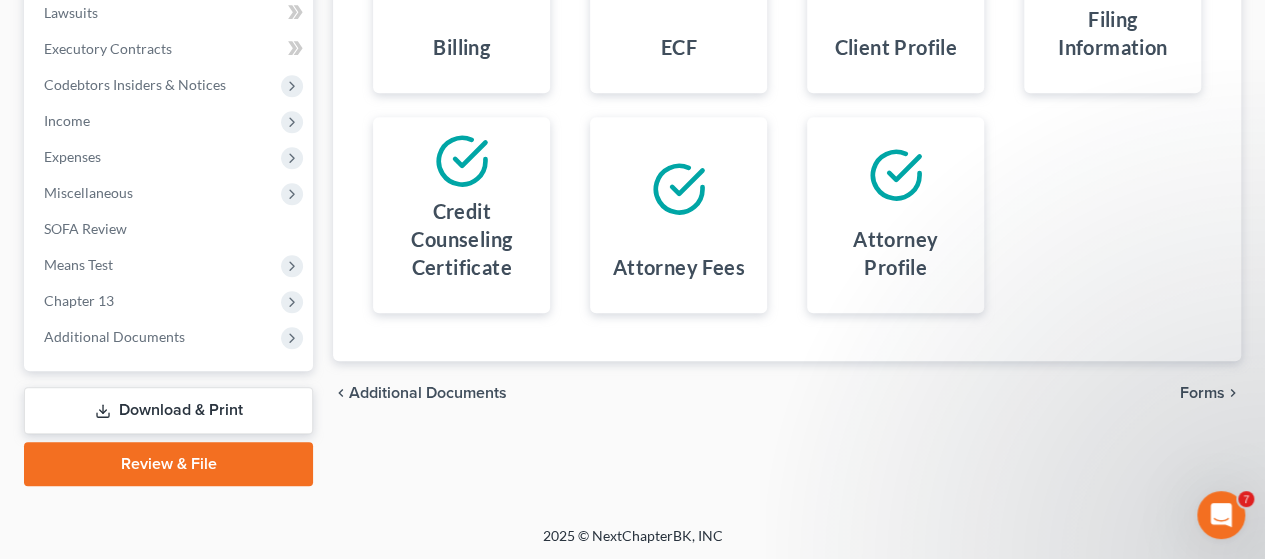 click on "Download & Print" at bounding box center [168, 410] 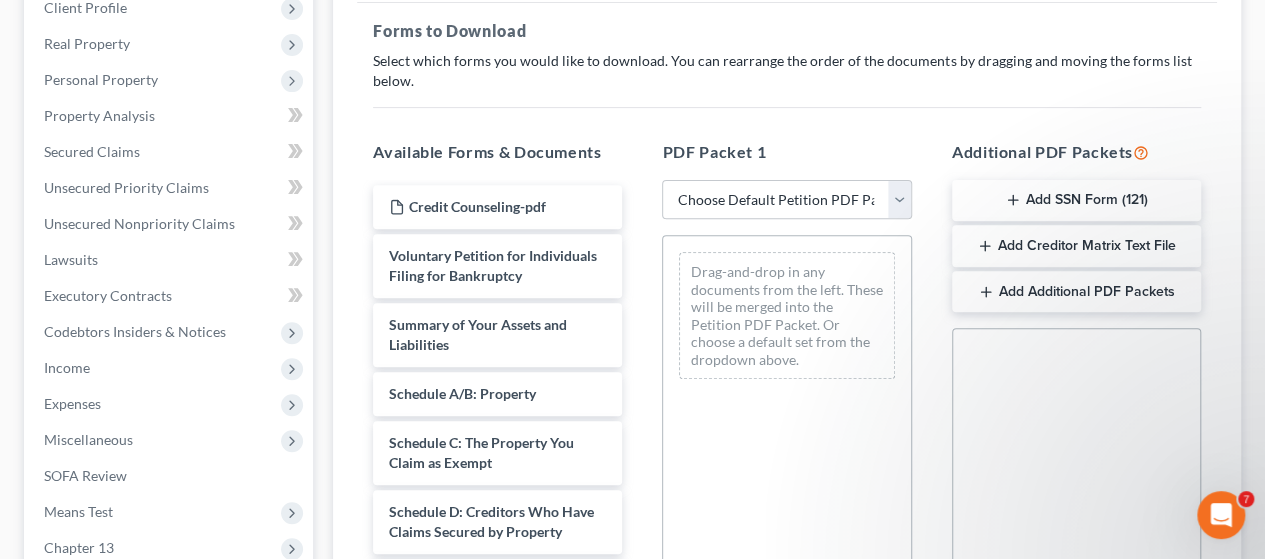 scroll, scrollTop: 300, scrollLeft: 0, axis: vertical 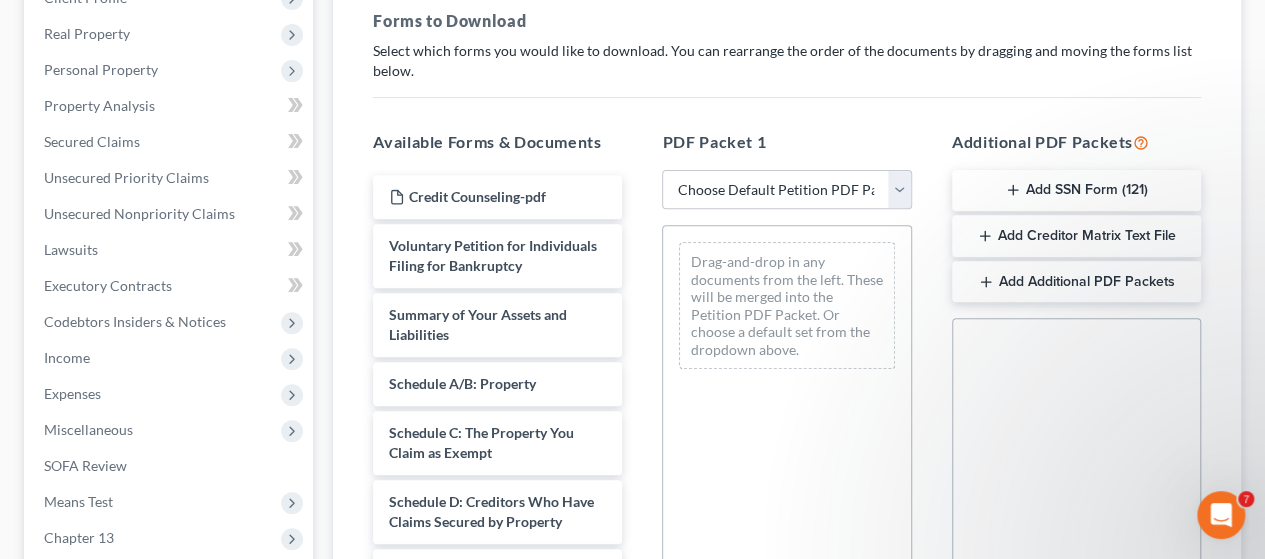 click on "Add SSN Form (121)" at bounding box center [1076, 191] 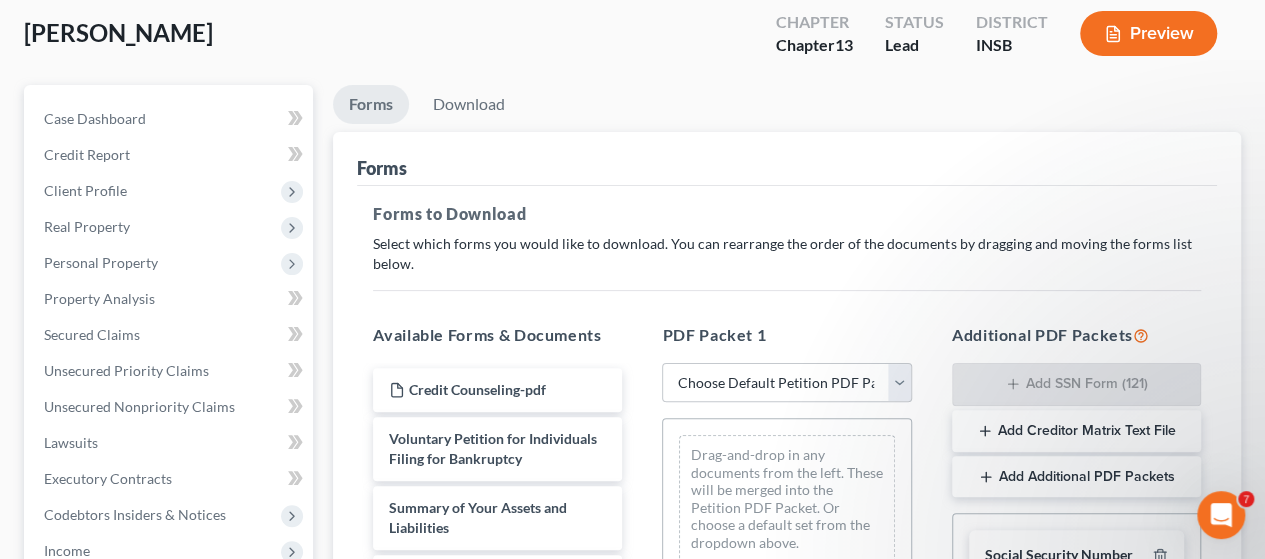 scroll, scrollTop: 100, scrollLeft: 0, axis: vertical 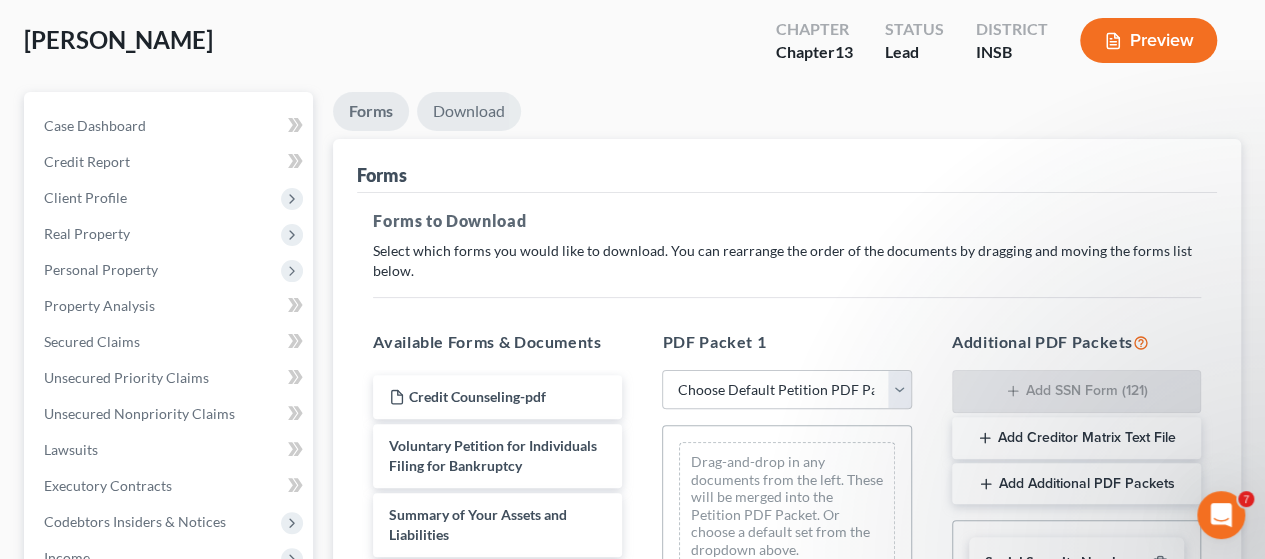 click on "Download" at bounding box center [469, 111] 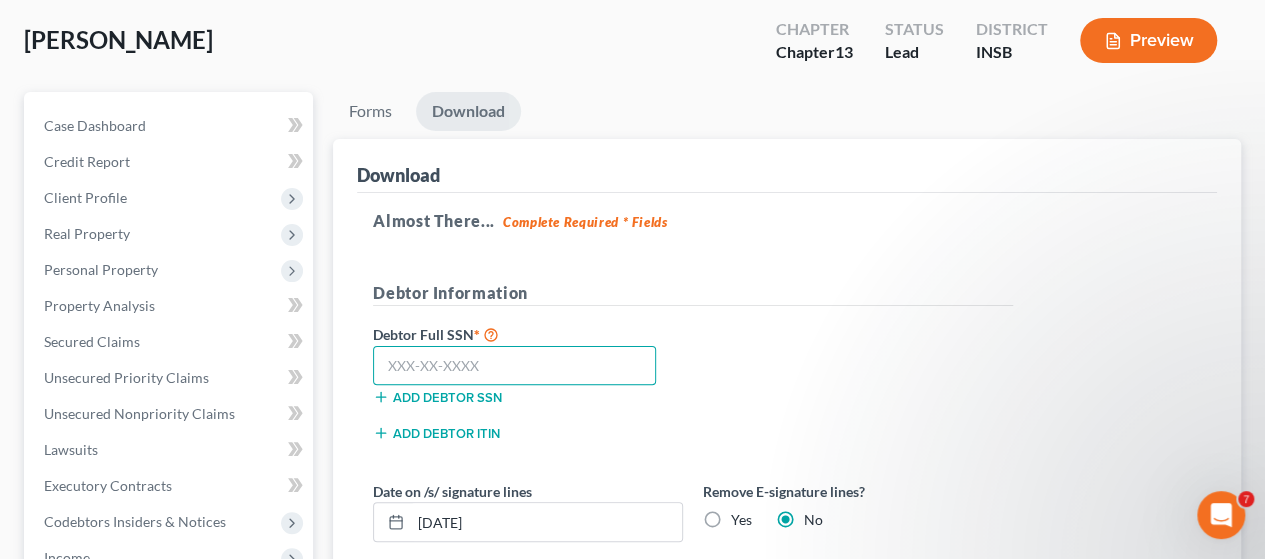 click at bounding box center [514, 366] 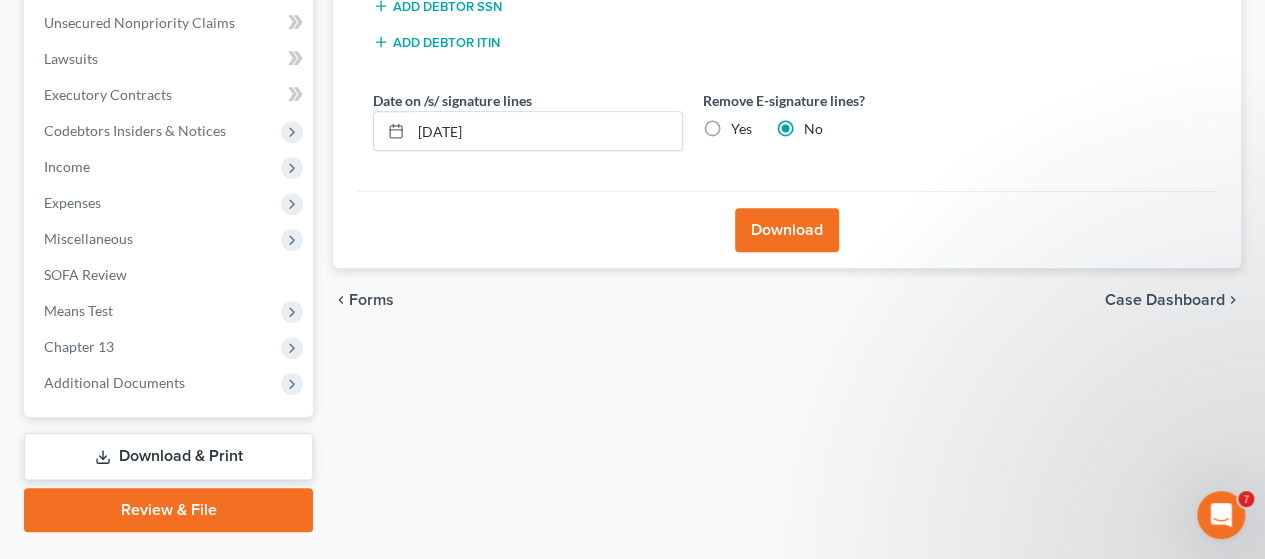 scroll, scrollTop: 500, scrollLeft: 0, axis: vertical 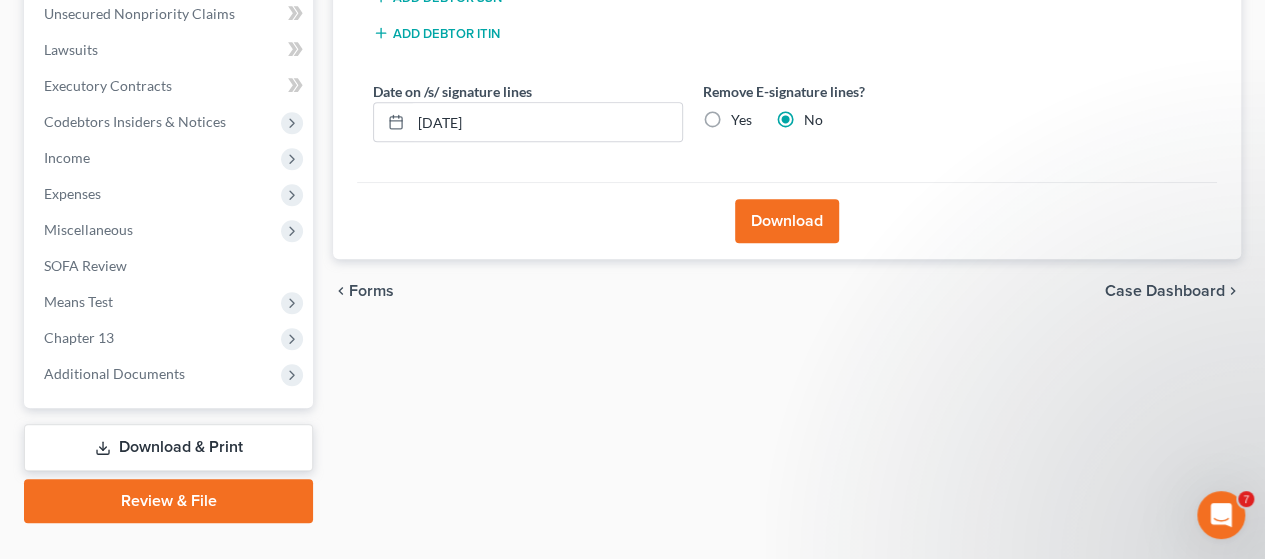 type on "316-90-4935" 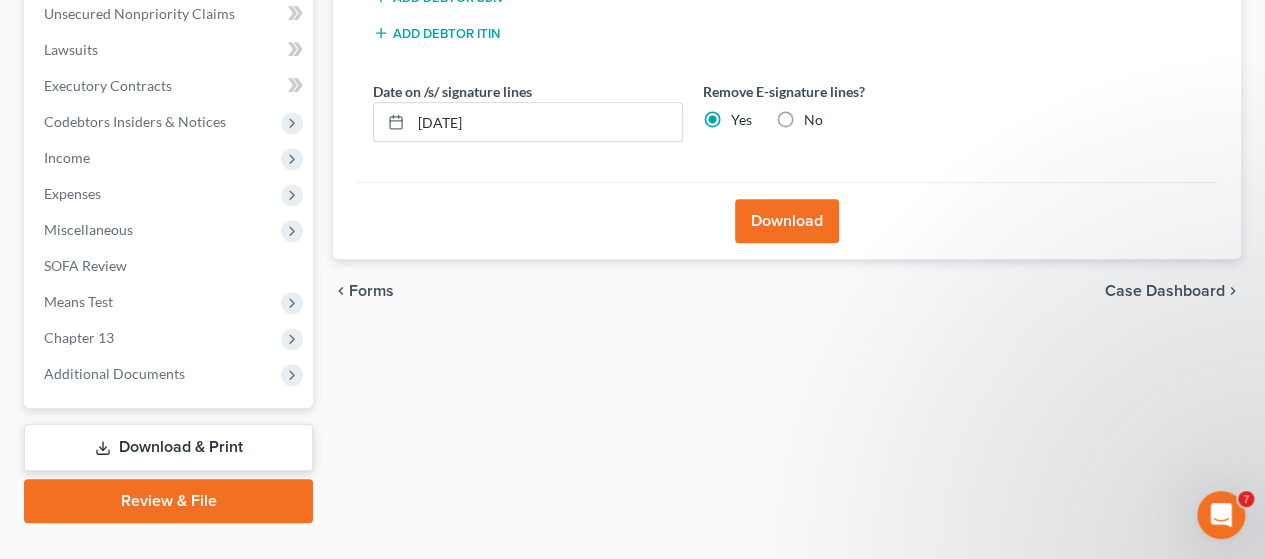 click on "Download" at bounding box center (787, 221) 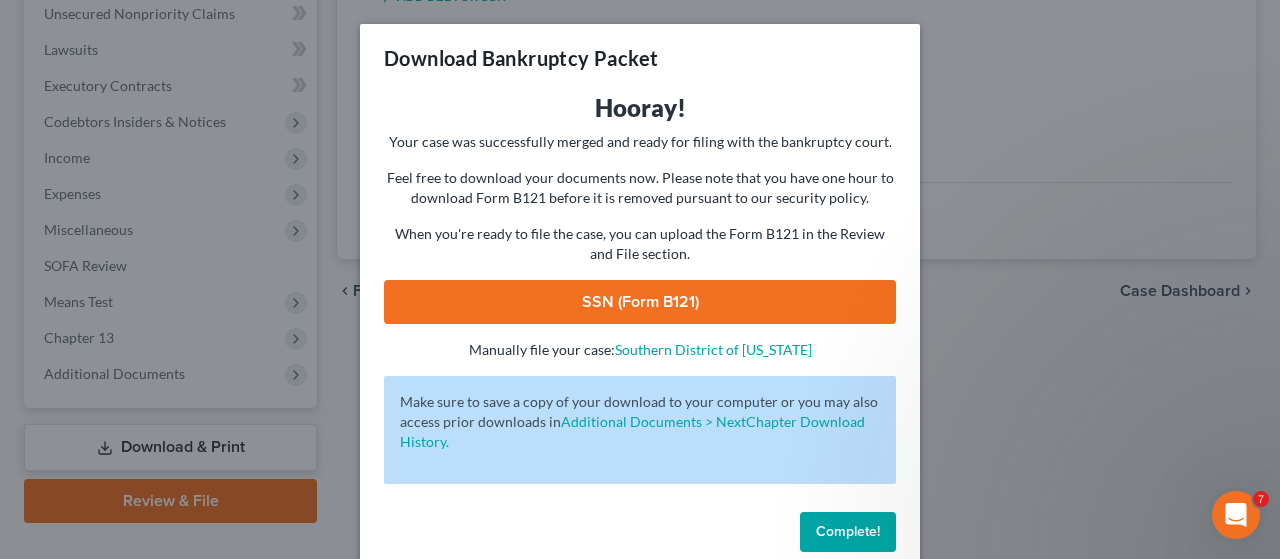click on "SSN (Form B121)" at bounding box center (640, 302) 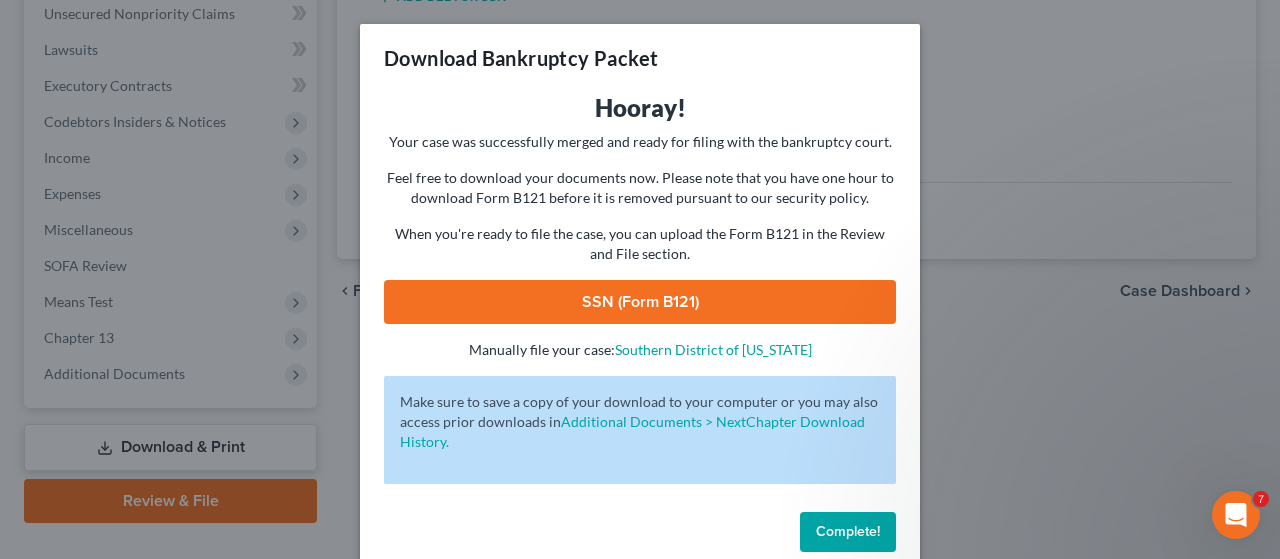 click on "Complete!" at bounding box center [848, 531] 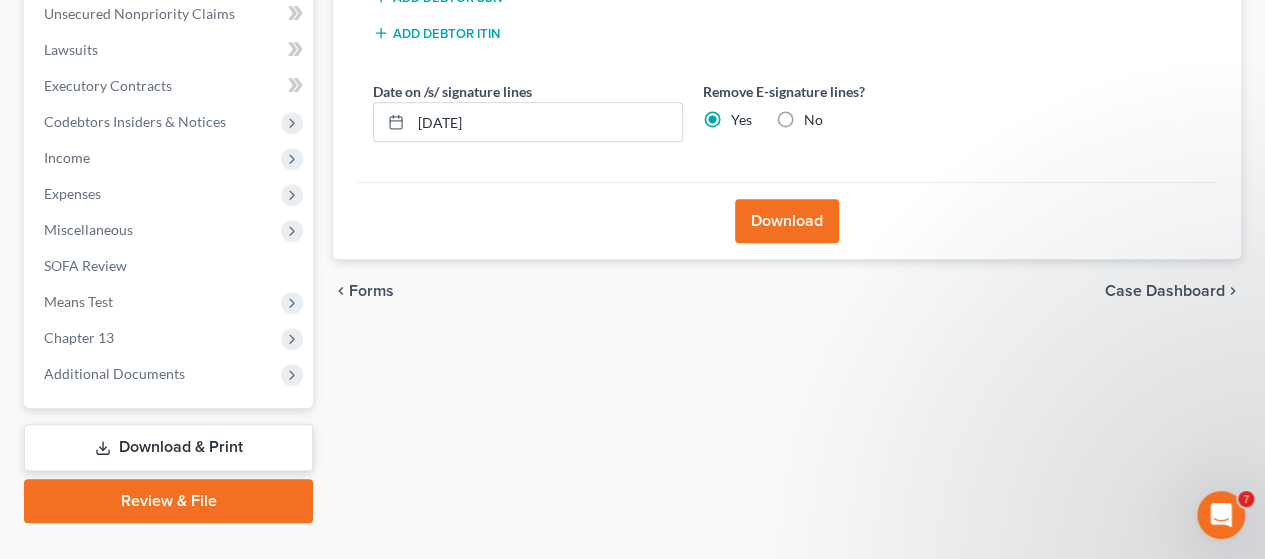 click on "No" at bounding box center (813, 120) 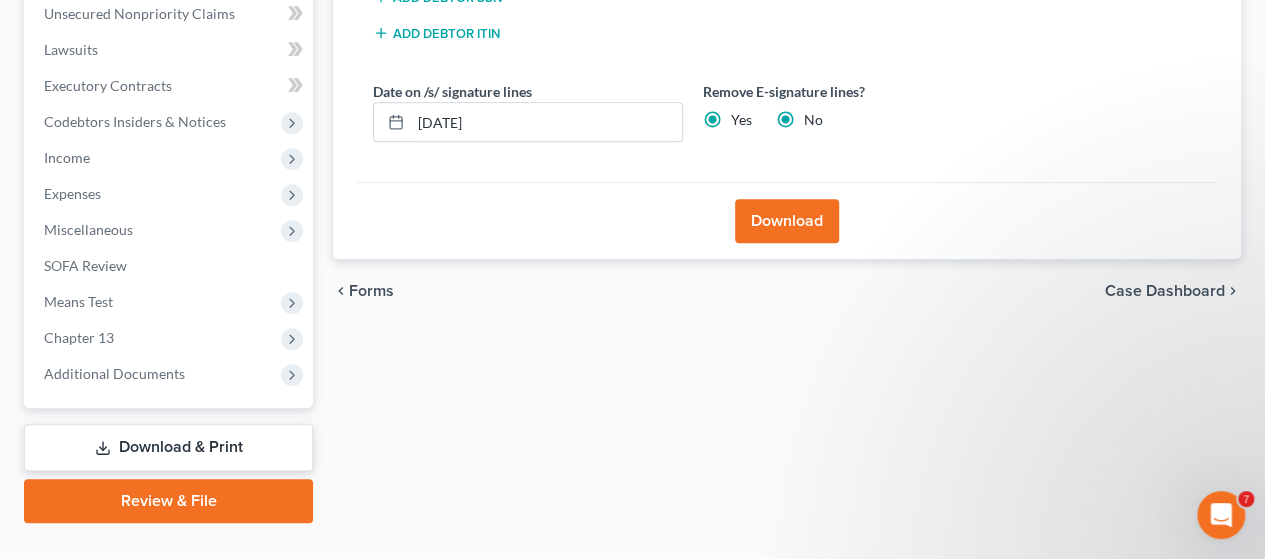 radio on "false" 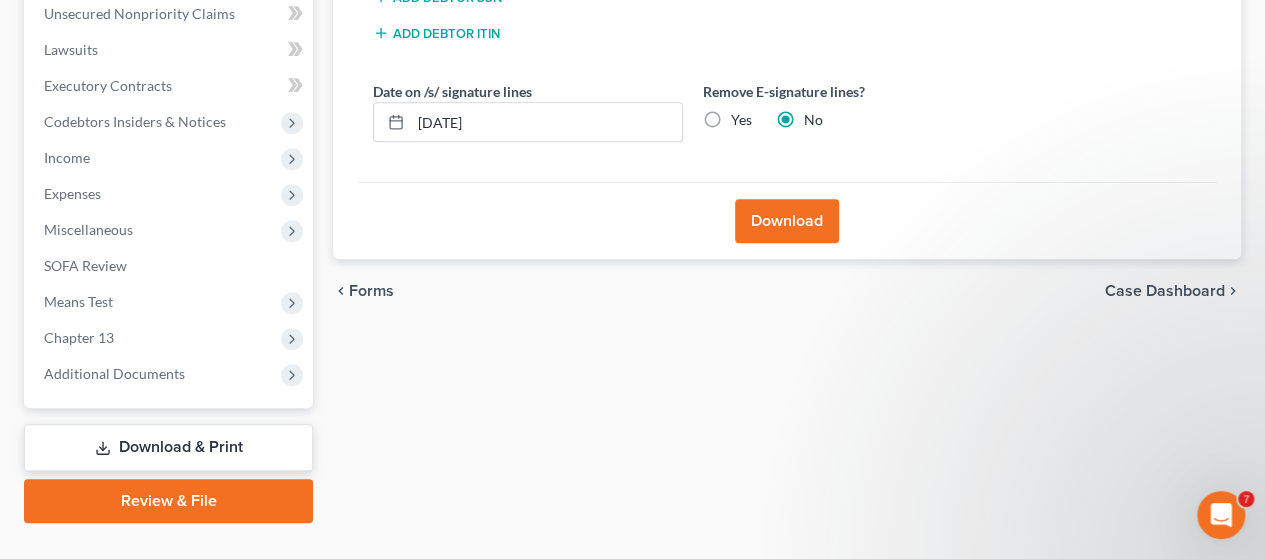 click on "Download" at bounding box center [787, 221] 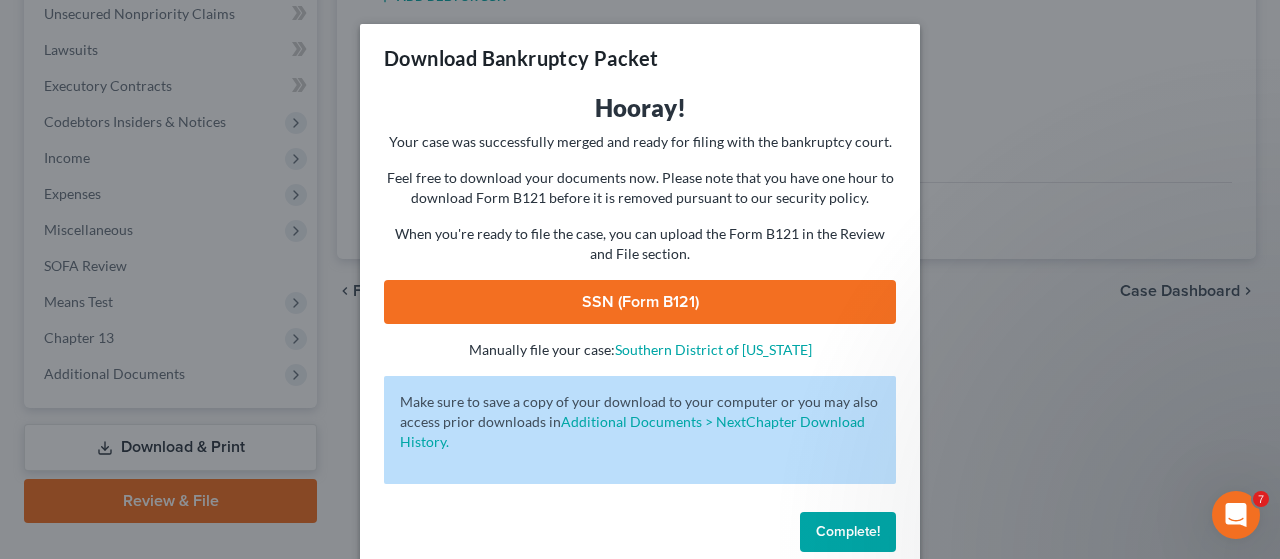 click on "SSN (Form B121)" at bounding box center [640, 302] 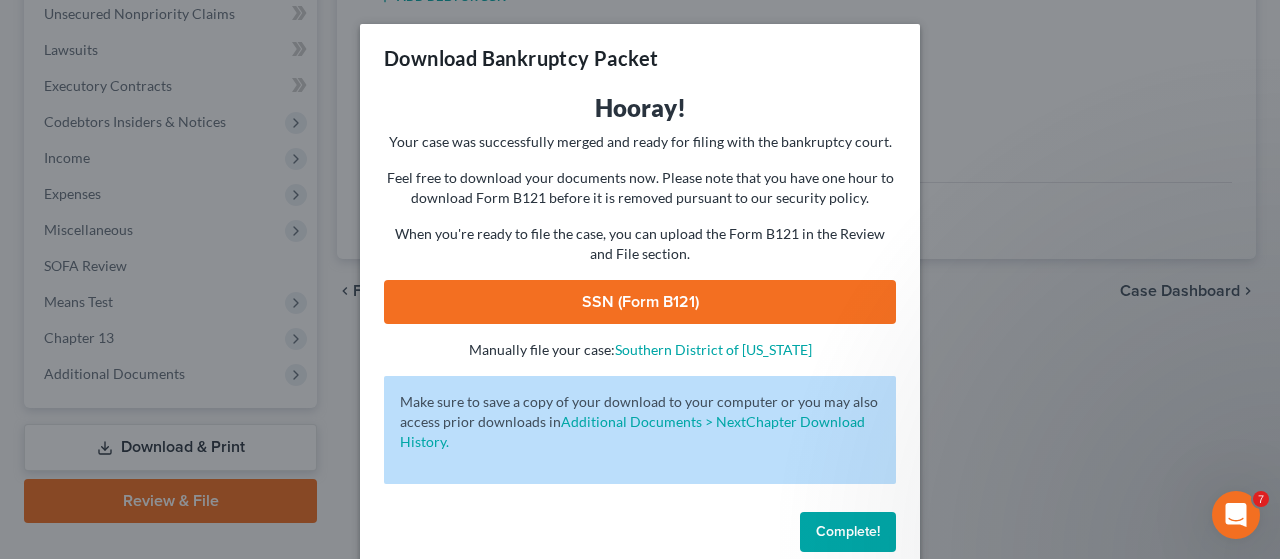 click on "Complete!" at bounding box center (848, 531) 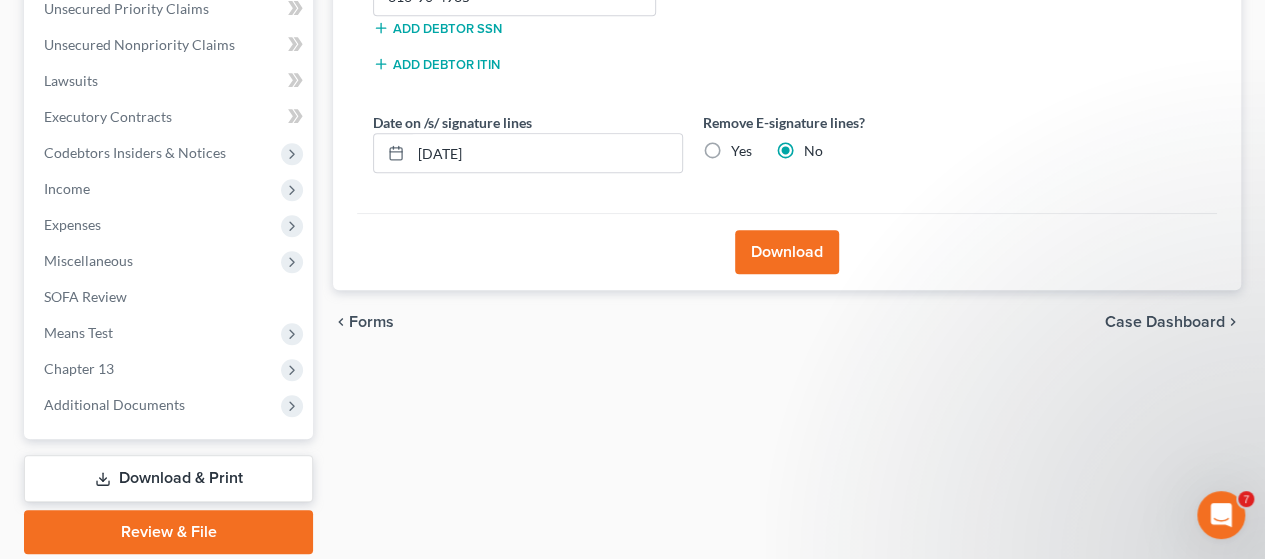 scroll, scrollTop: 537, scrollLeft: 0, axis: vertical 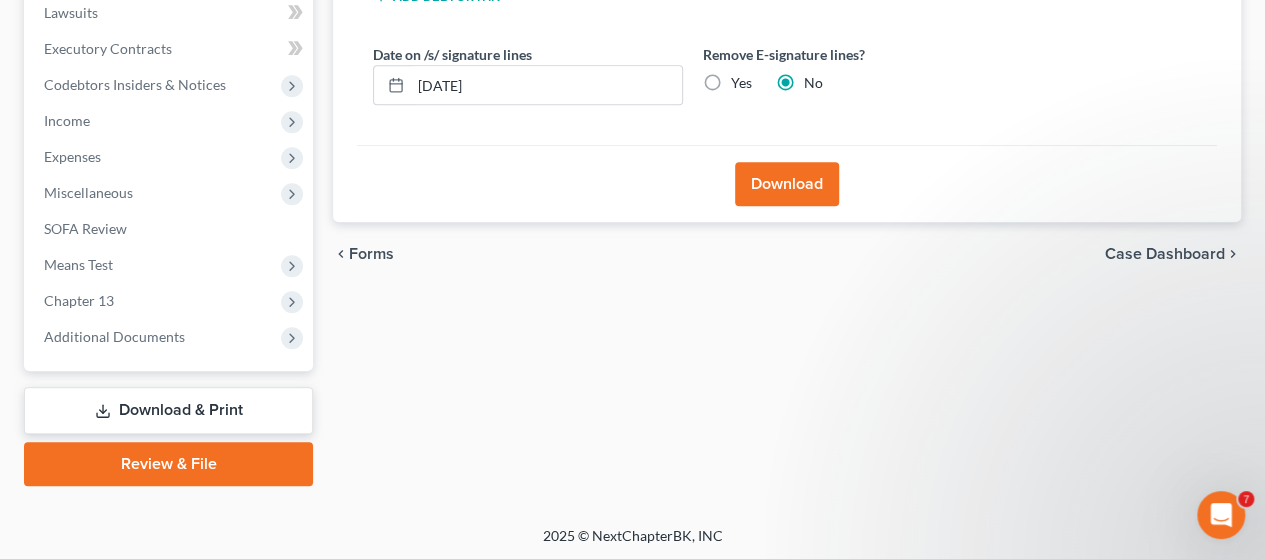 click on "Review & File" at bounding box center (168, 464) 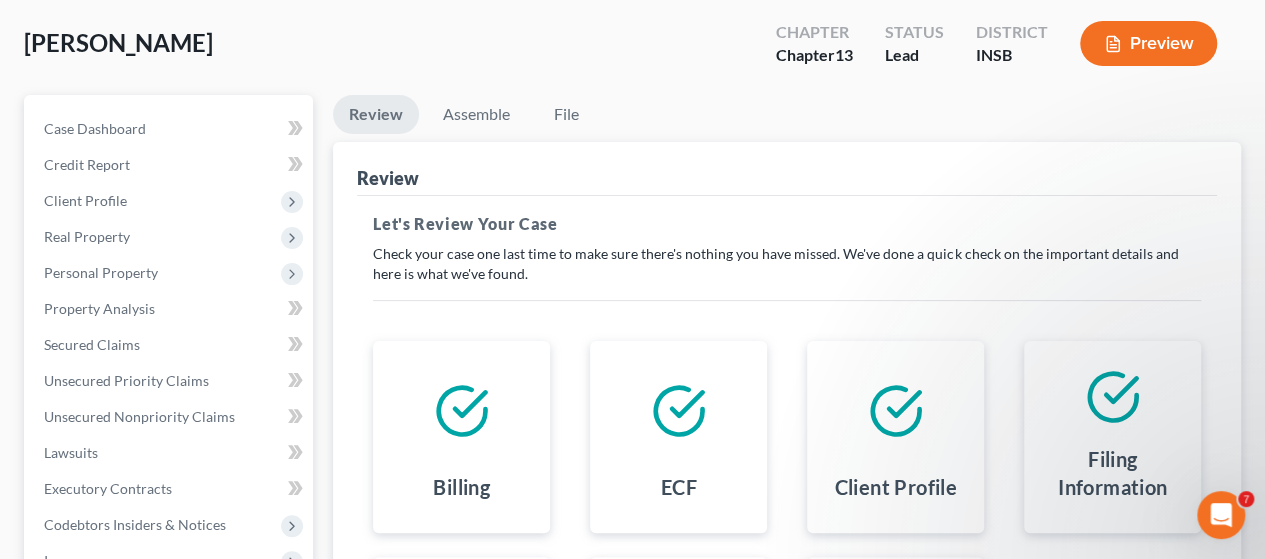 scroll, scrollTop: 0, scrollLeft: 0, axis: both 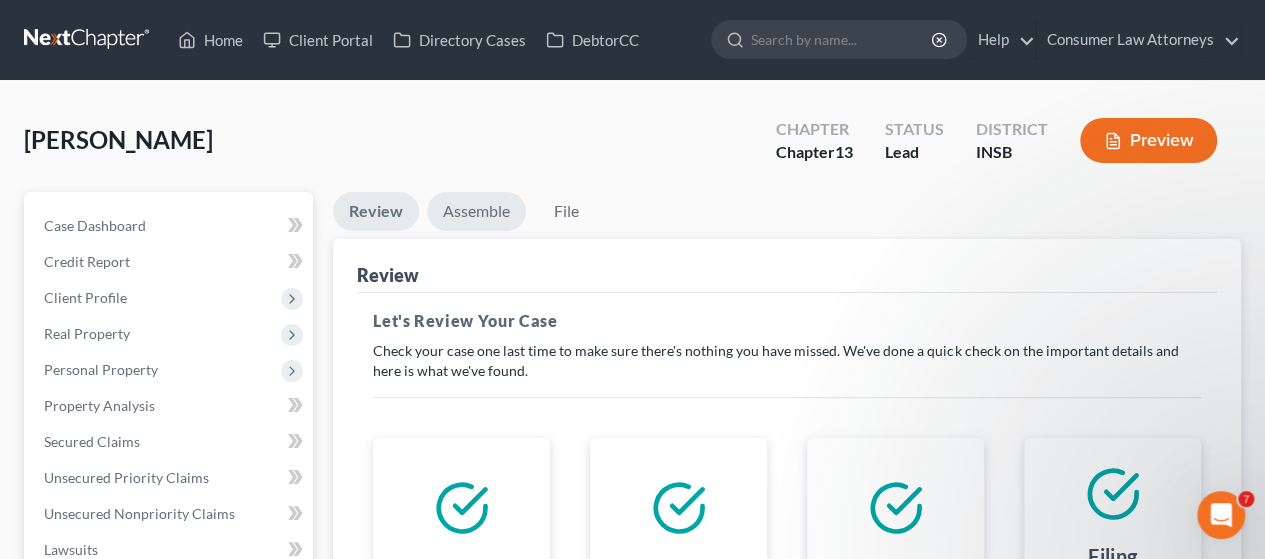 click on "Assemble" at bounding box center [476, 211] 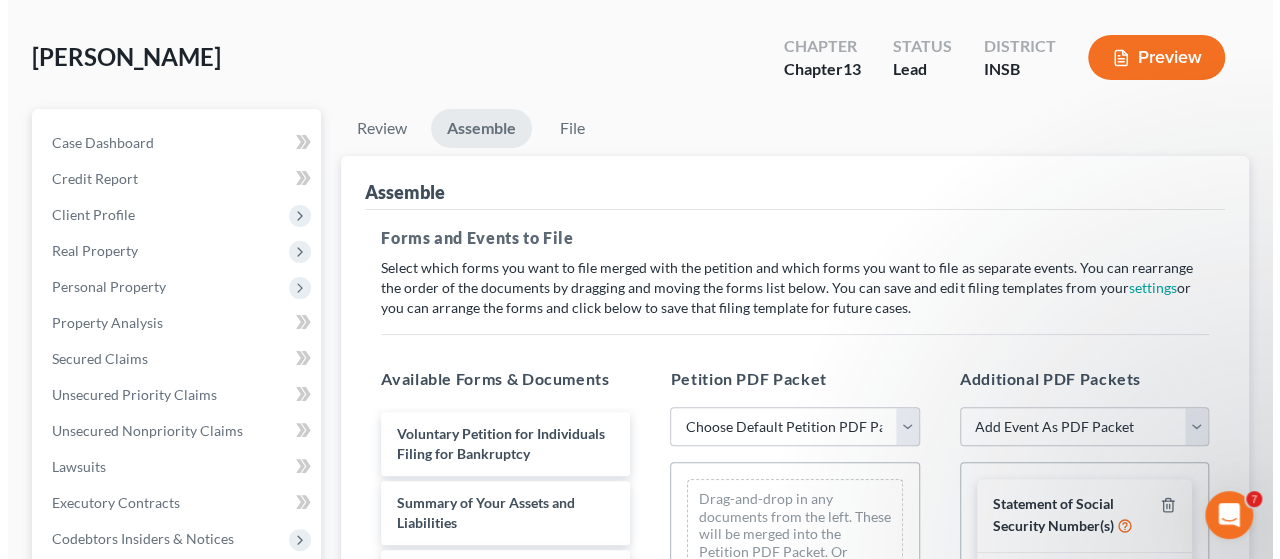 scroll, scrollTop: 300, scrollLeft: 0, axis: vertical 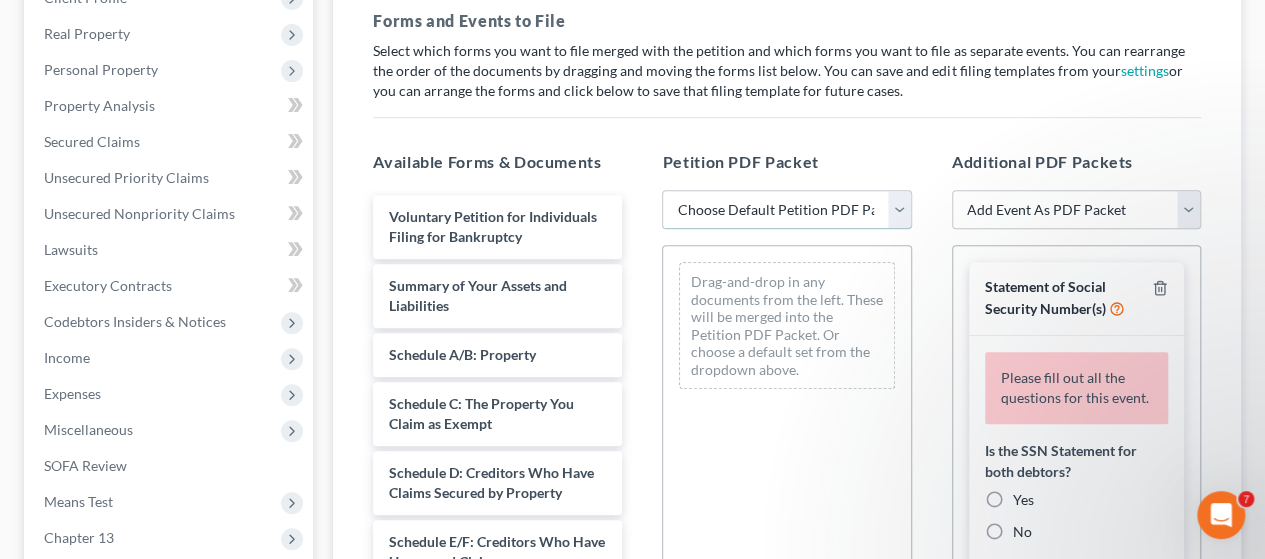 click on "Choose Default Petition PDF Packet Emergency Filing (Voluntary Petition and Creditor List Only) Chapter 13 Template" at bounding box center (786, 210) 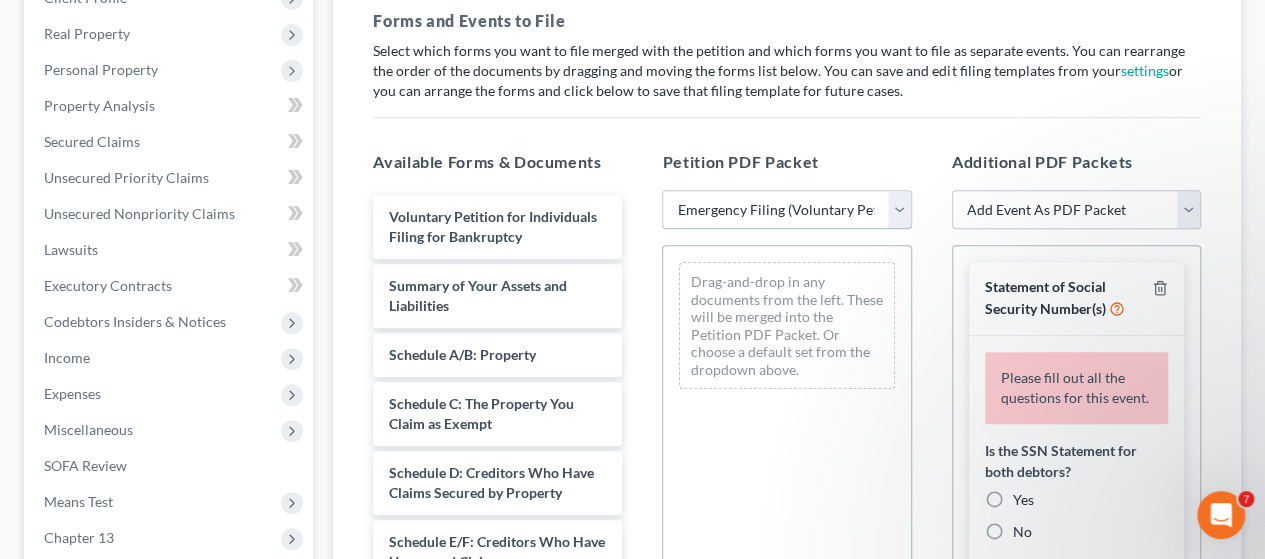 click on "Choose Default Petition PDF Packet Emergency Filing (Voluntary Petition and Creditor List Only) Chapter 13 Template" at bounding box center [786, 210] 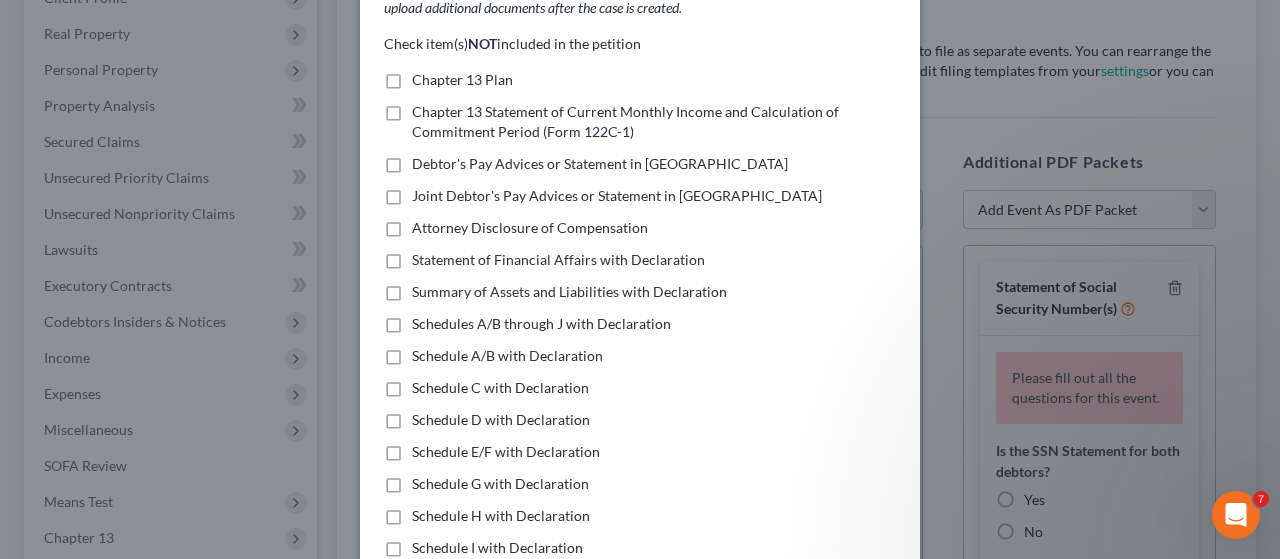 scroll, scrollTop: 300, scrollLeft: 0, axis: vertical 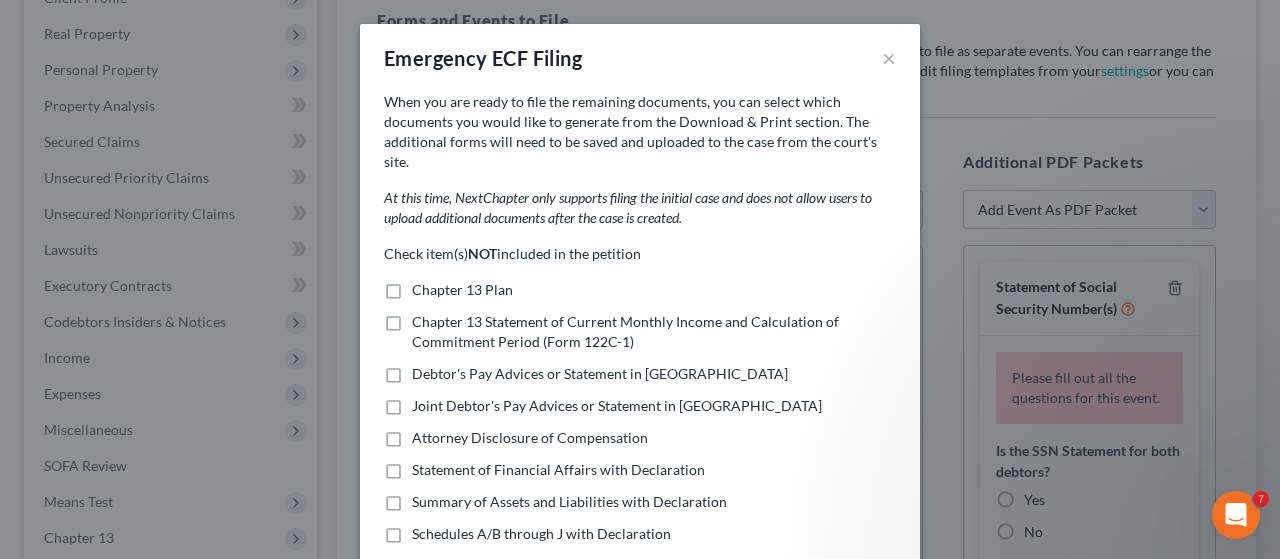 click on "Chapter 13 Plan" at bounding box center [462, 290] 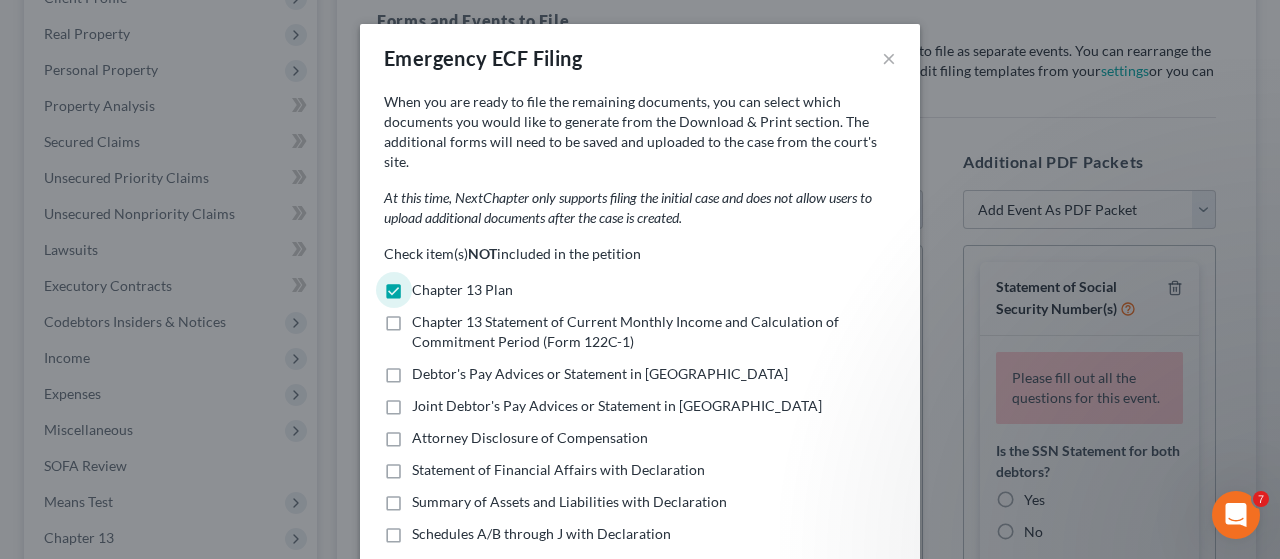 click on "Chapter 13 Statement of Current Monthly Income and Calculation of Commitment Period (Form 122C-1)" at bounding box center [654, 332] 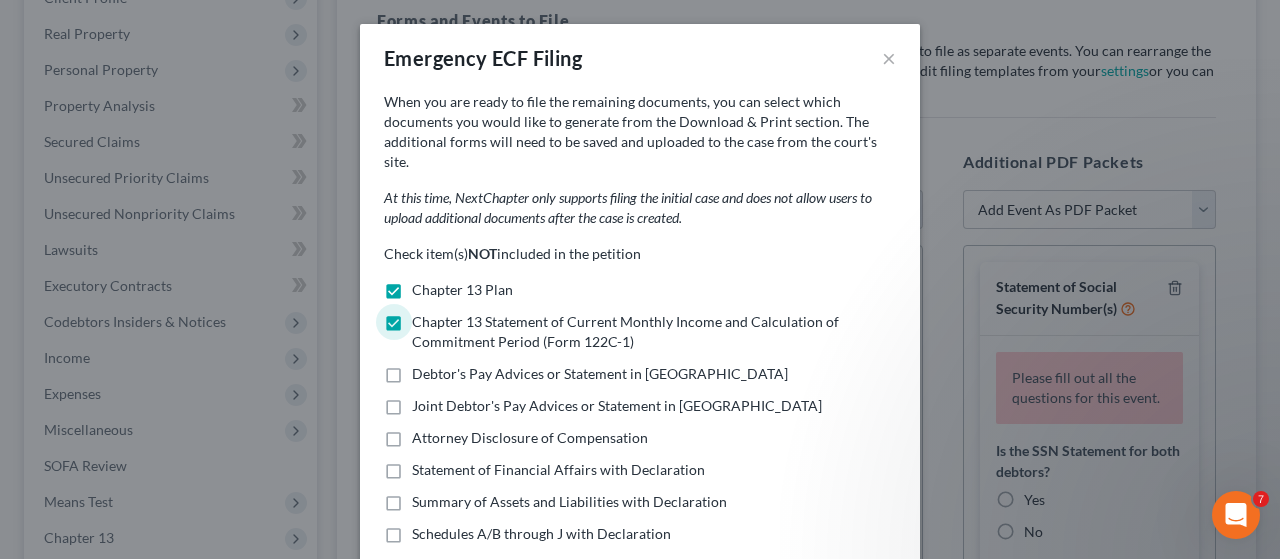 click on "Debtor's Pay Advices or Statement in [GEOGRAPHIC_DATA]" at bounding box center (600, 374) 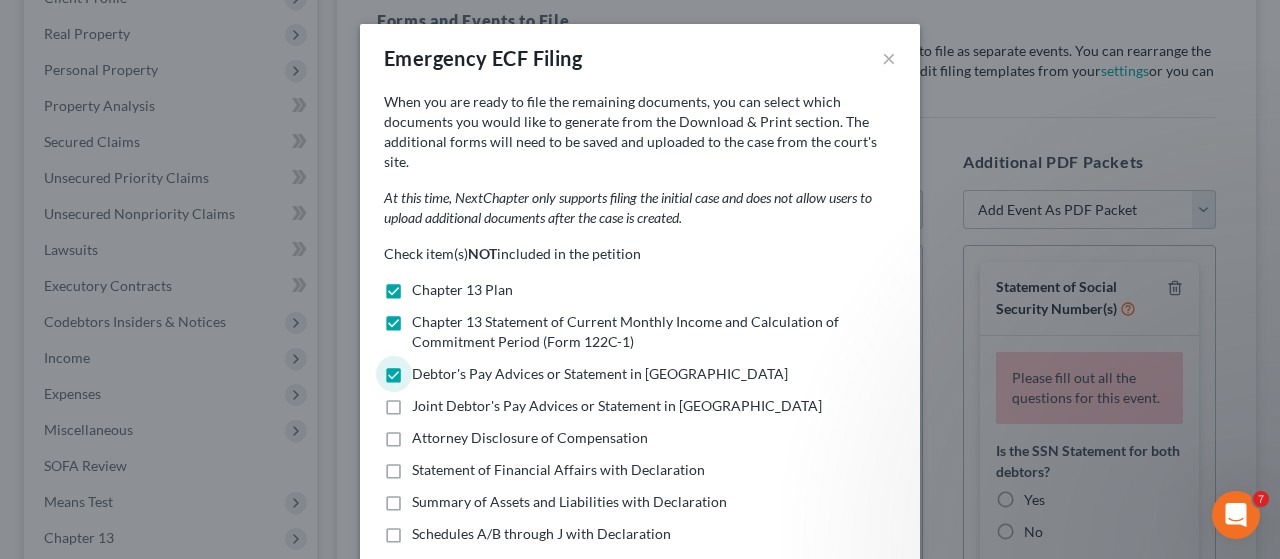click on "Joint Debtor's Pay Advices or Statement in [GEOGRAPHIC_DATA]" at bounding box center [617, 406] 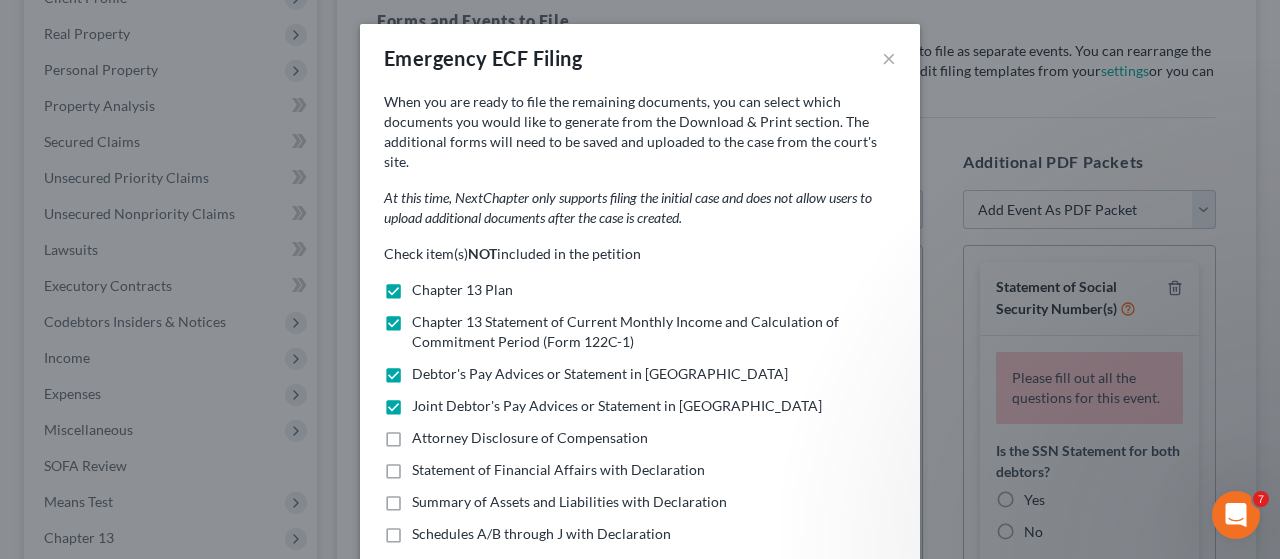 click on "Statement of Financial Affairs with Declaration" at bounding box center (558, 470) 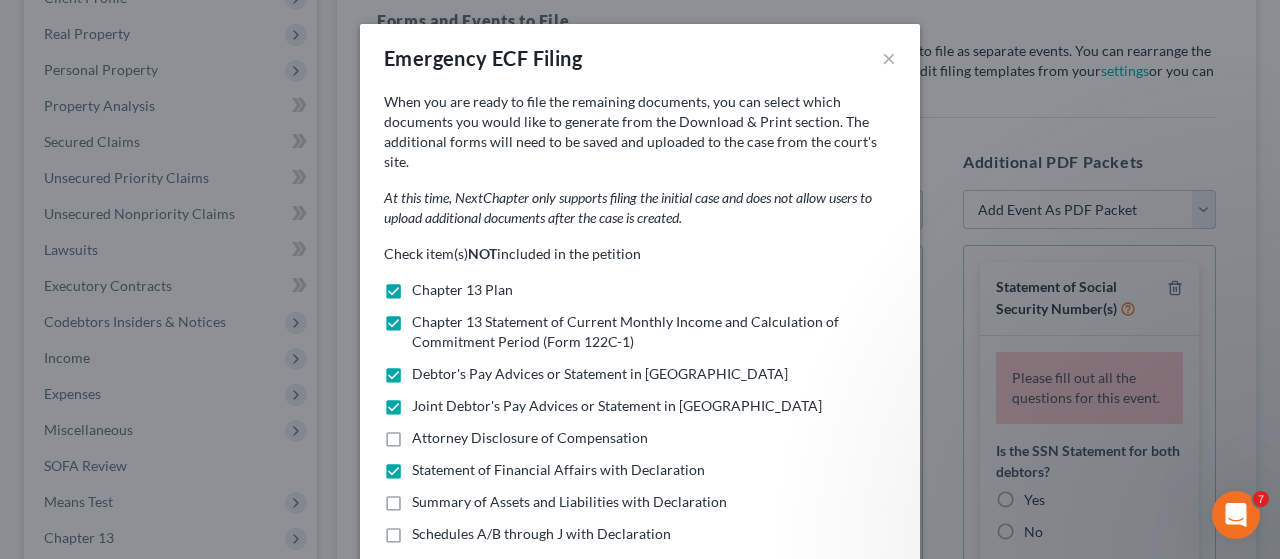 click on "Summary of Assets and Liabilities with Declaration" at bounding box center (569, 502) 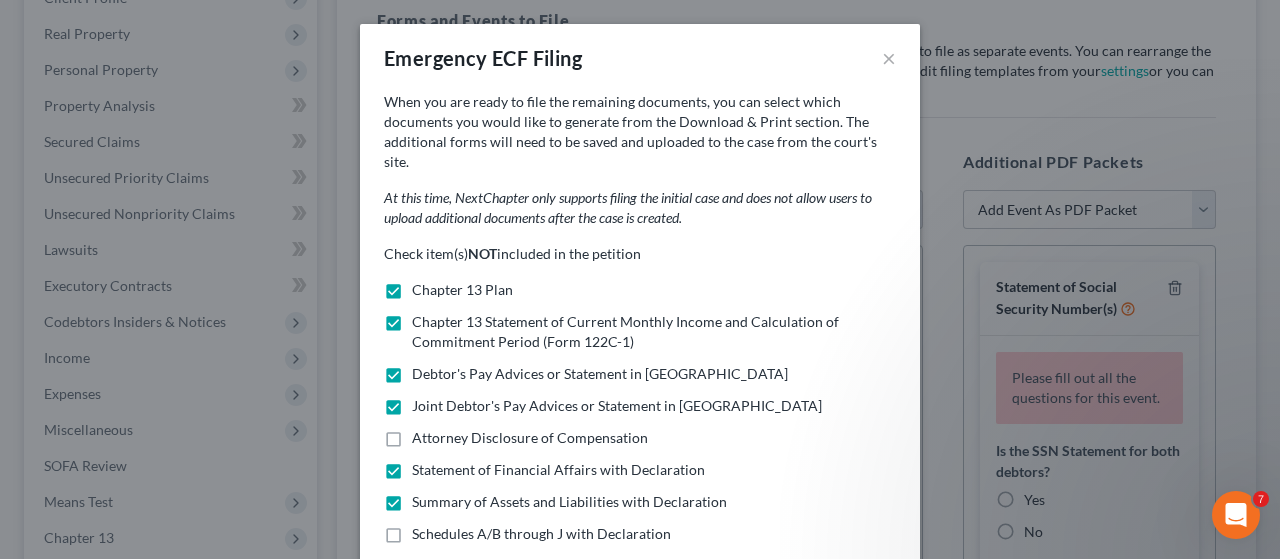 click on "Schedules A/B through J with Declaration" at bounding box center [541, 534] 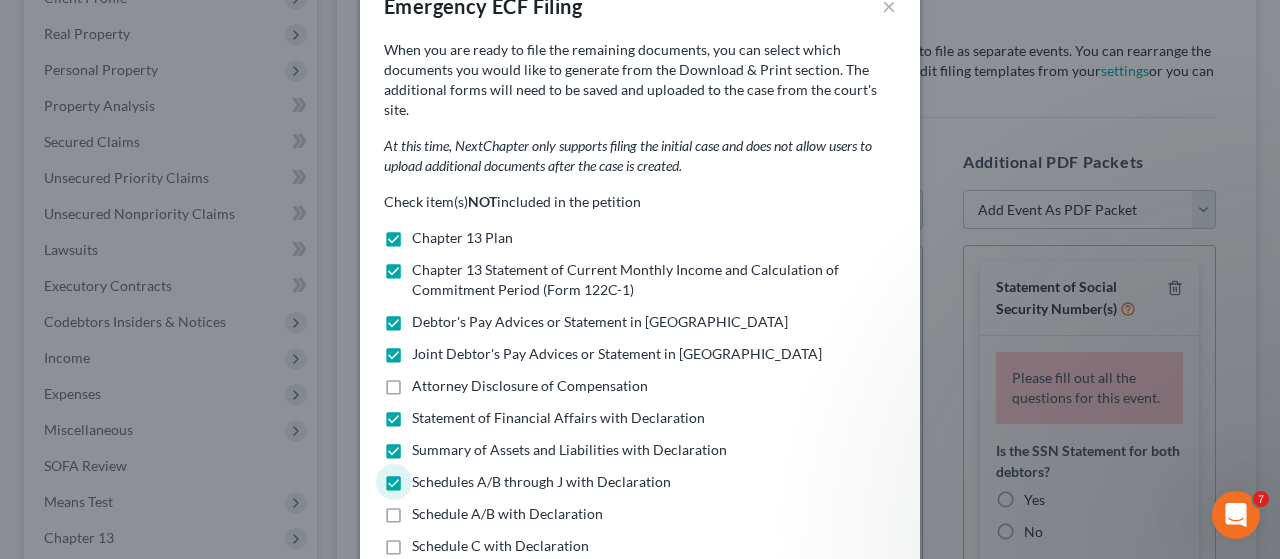 scroll, scrollTop: 300, scrollLeft: 0, axis: vertical 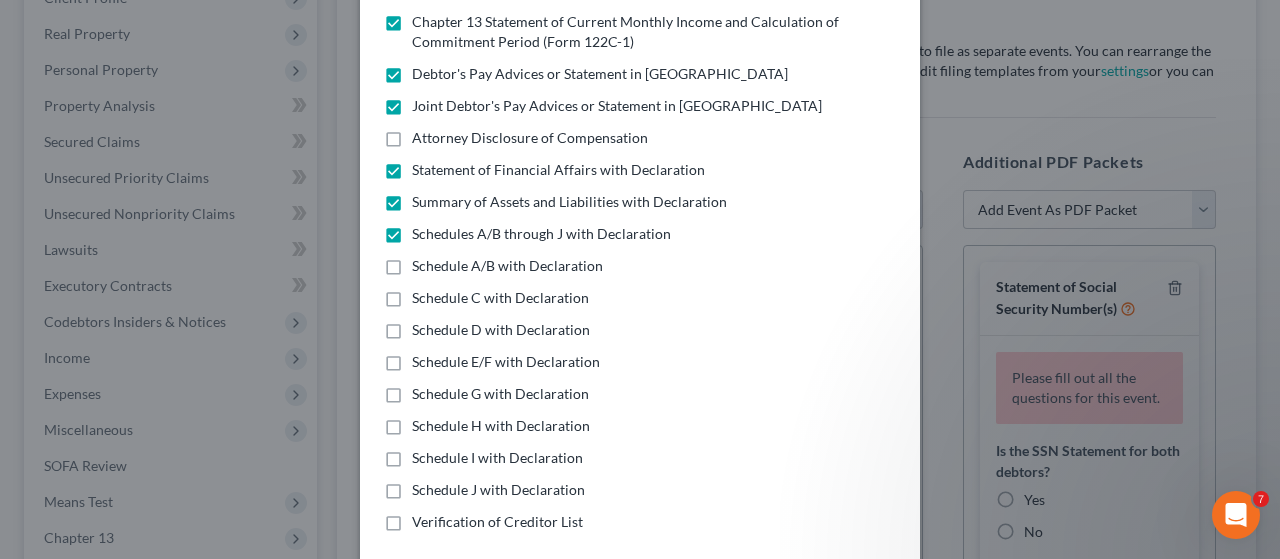 click on "Schedule A/B with Declaration" at bounding box center [507, 266] 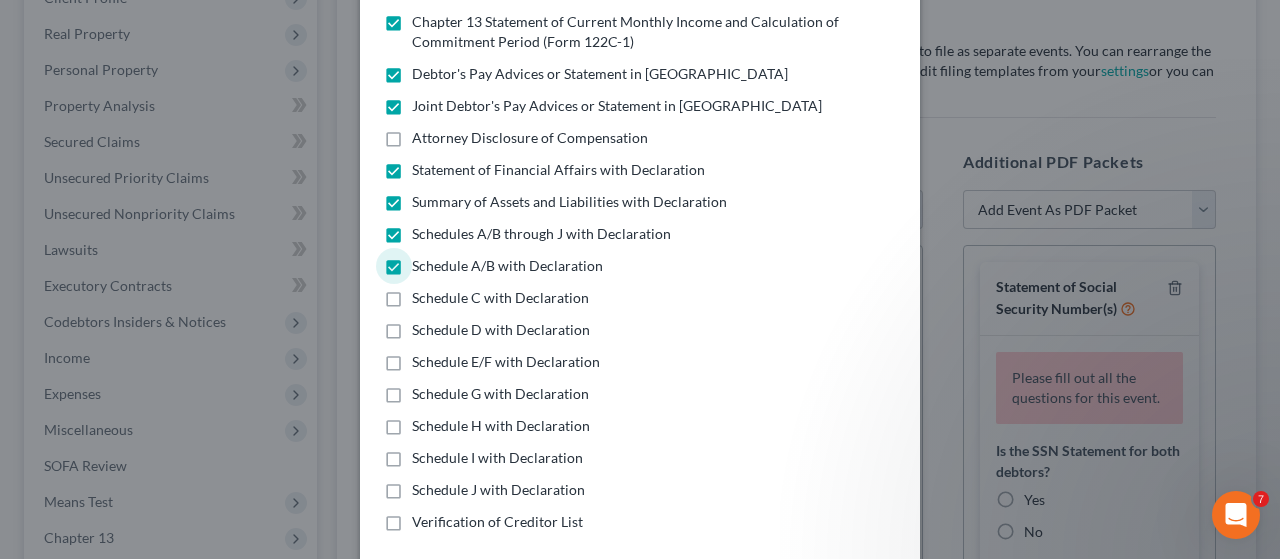 click on "Schedule C with Declaration" at bounding box center [500, 298] 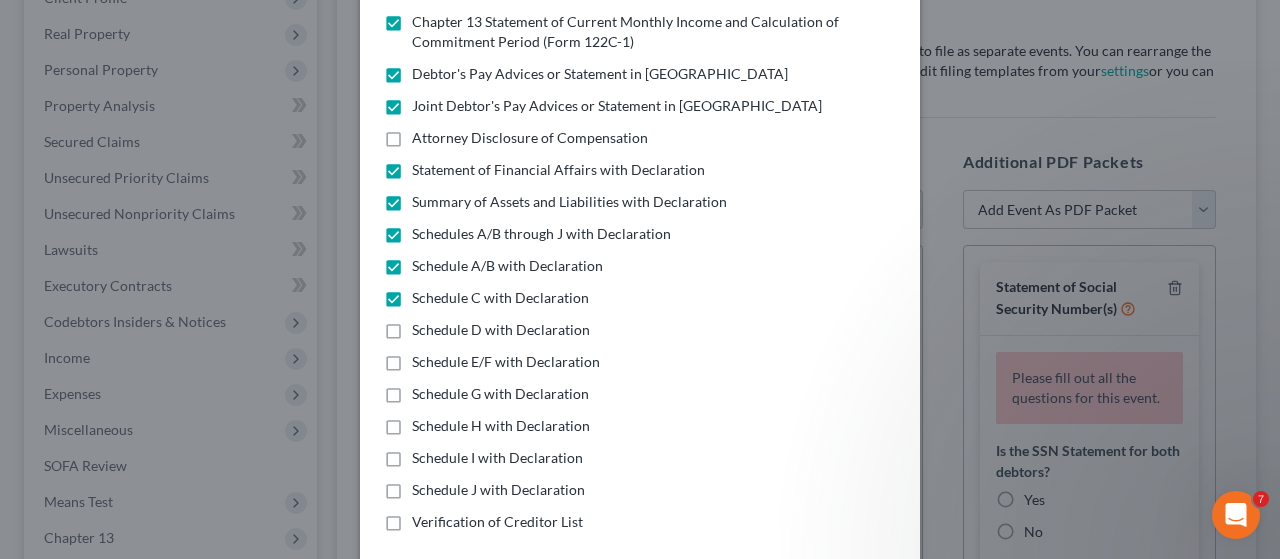 click on "Schedule D with Declaration" at bounding box center (501, 330) 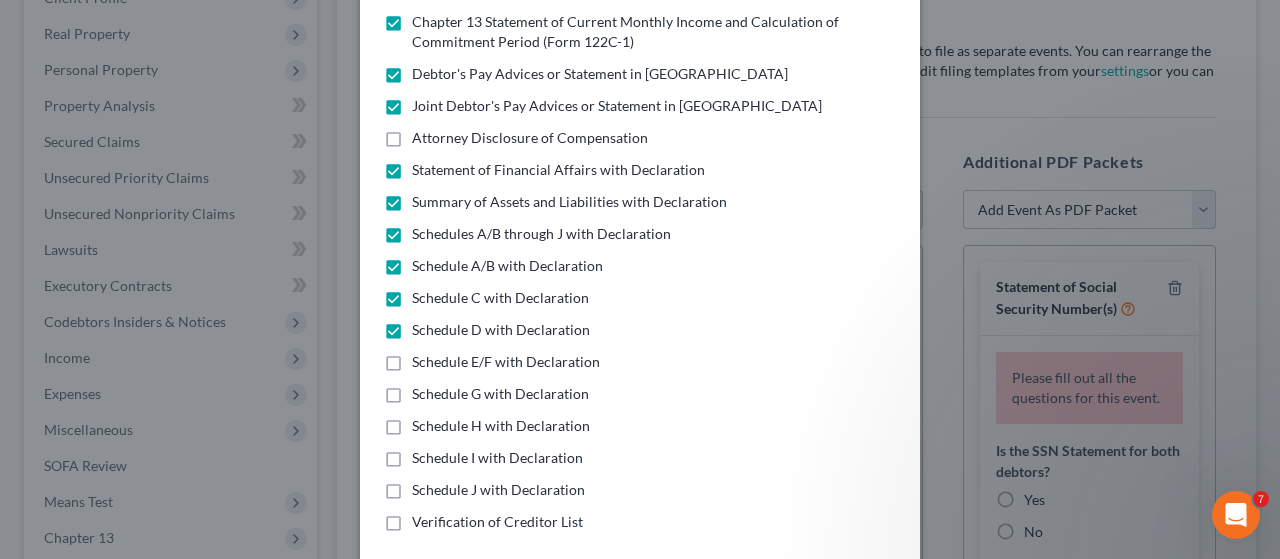 click on "Schedule E/F with Declaration" at bounding box center [506, 362] 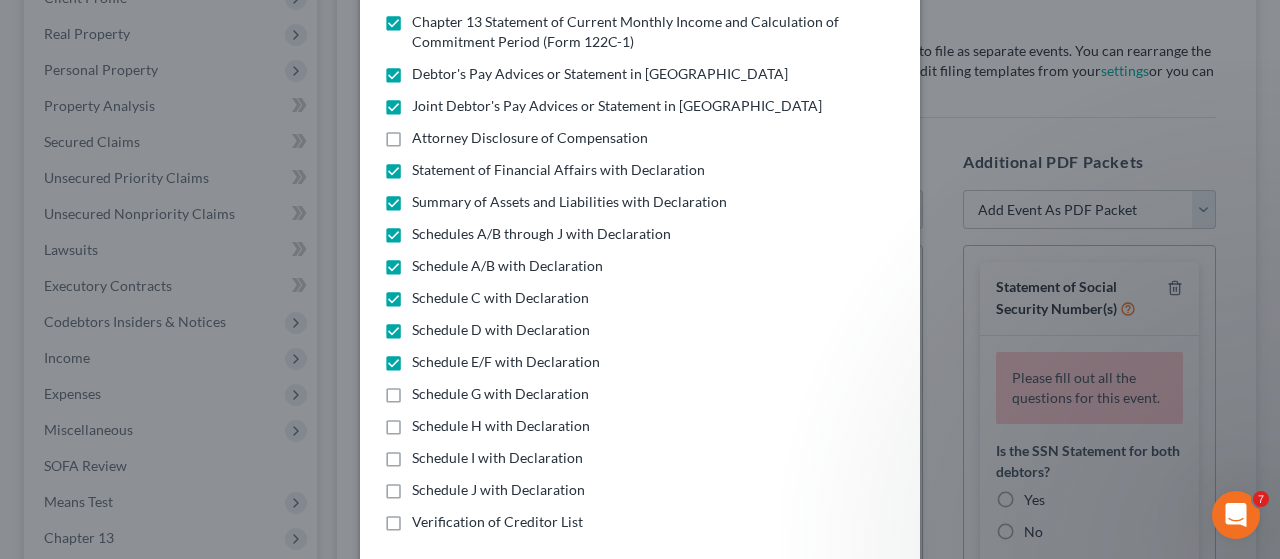 click on "Schedule G with Declaration" at bounding box center [500, 394] 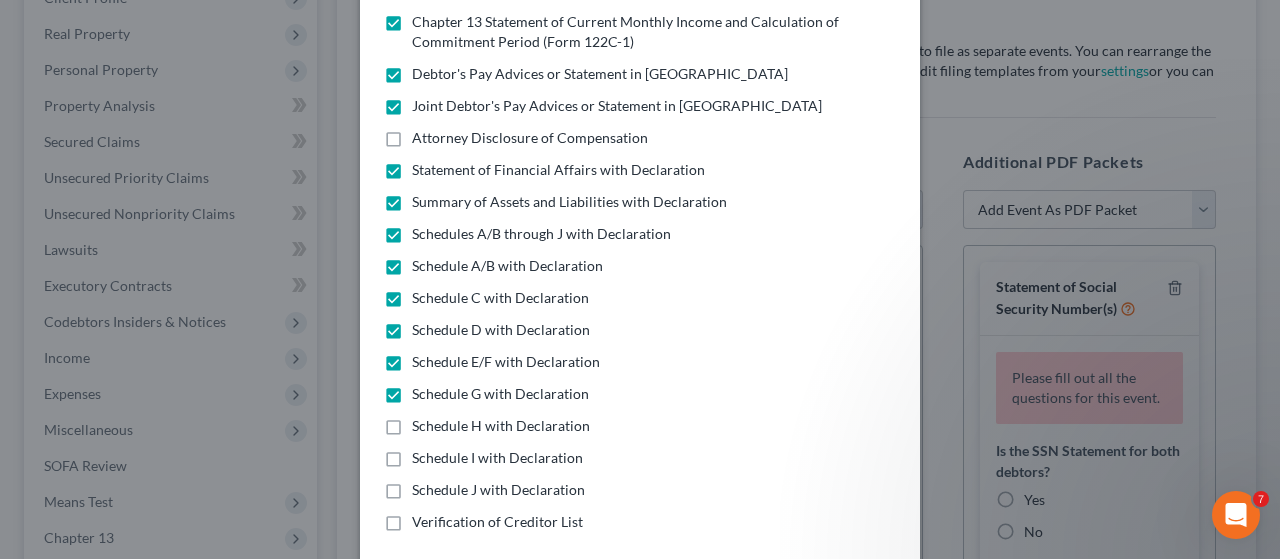 click on "Schedule H with Declaration" at bounding box center (501, 426) 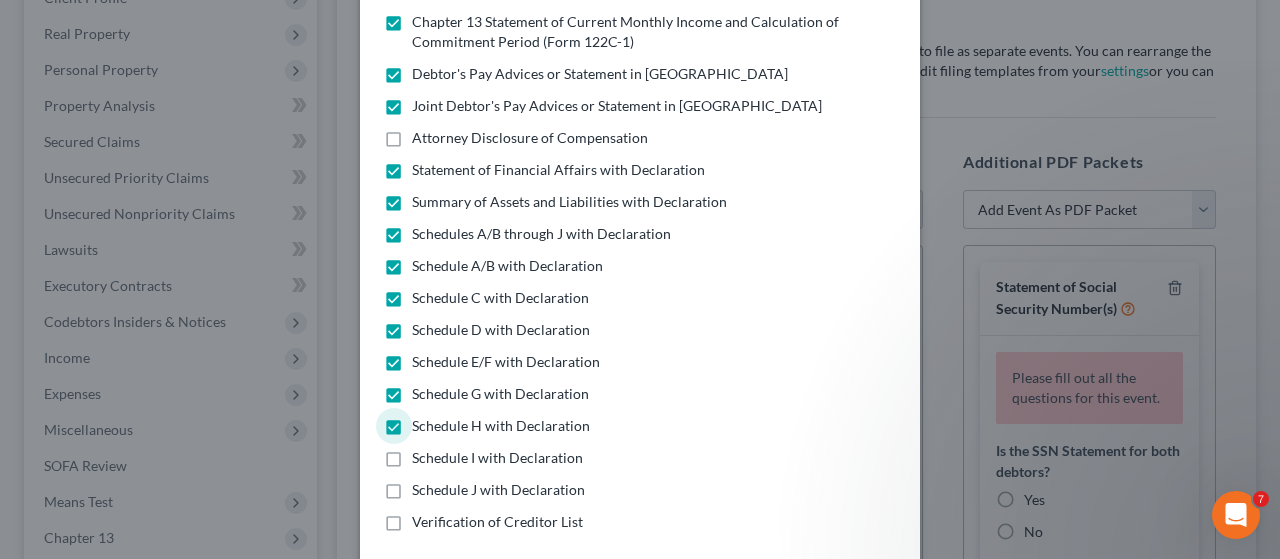 click on "Schedule I with Declaration" at bounding box center (497, 458) 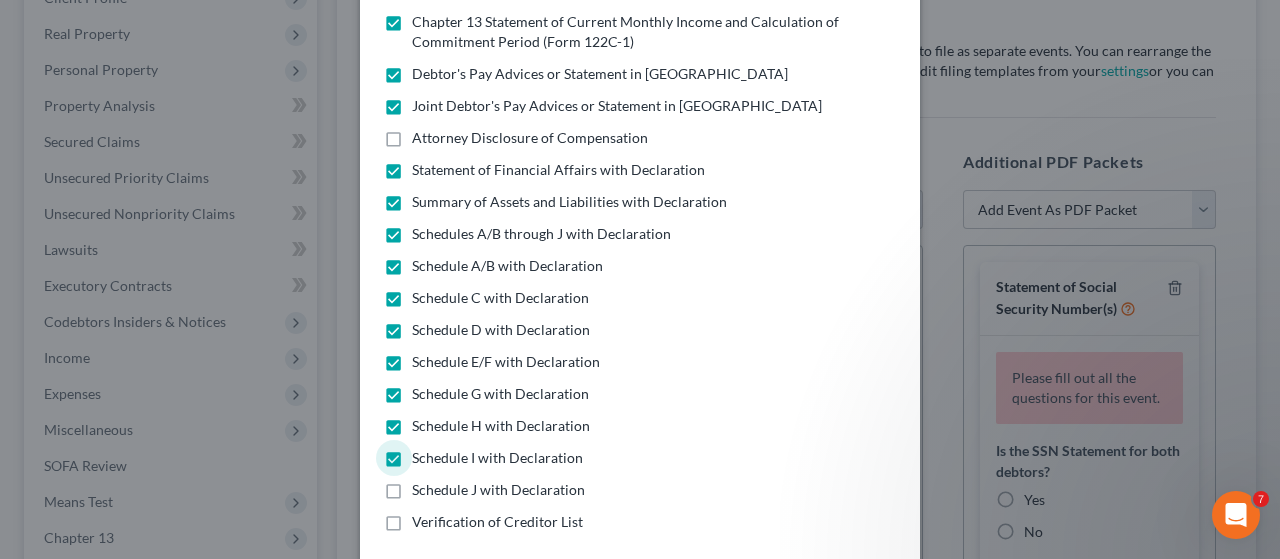 click on "Schedule J with Declaration" at bounding box center [498, 490] 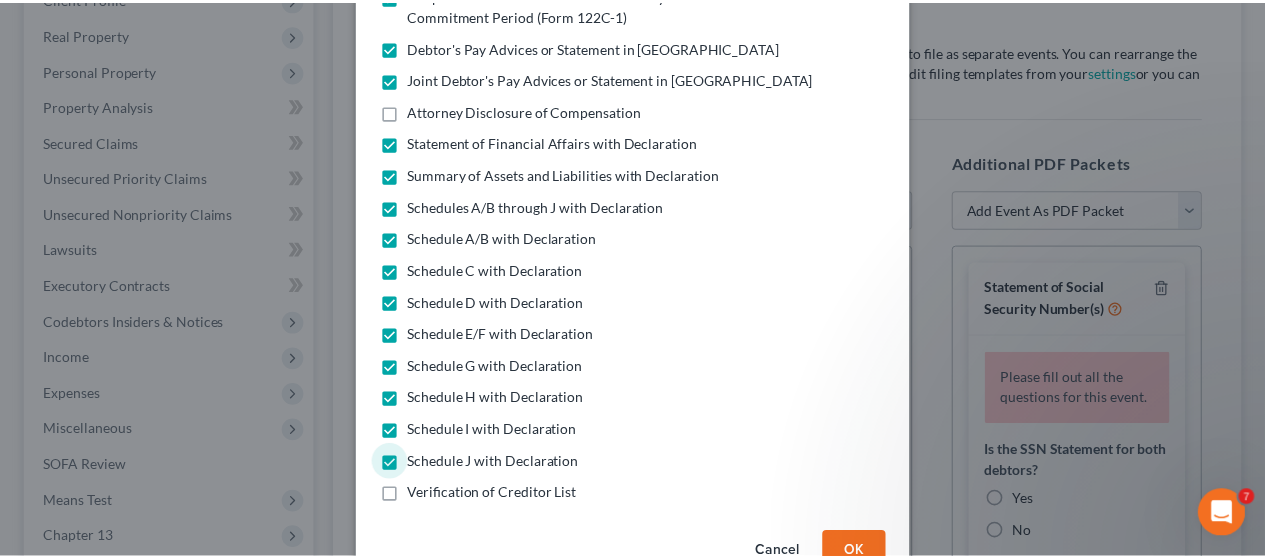 scroll, scrollTop: 360, scrollLeft: 0, axis: vertical 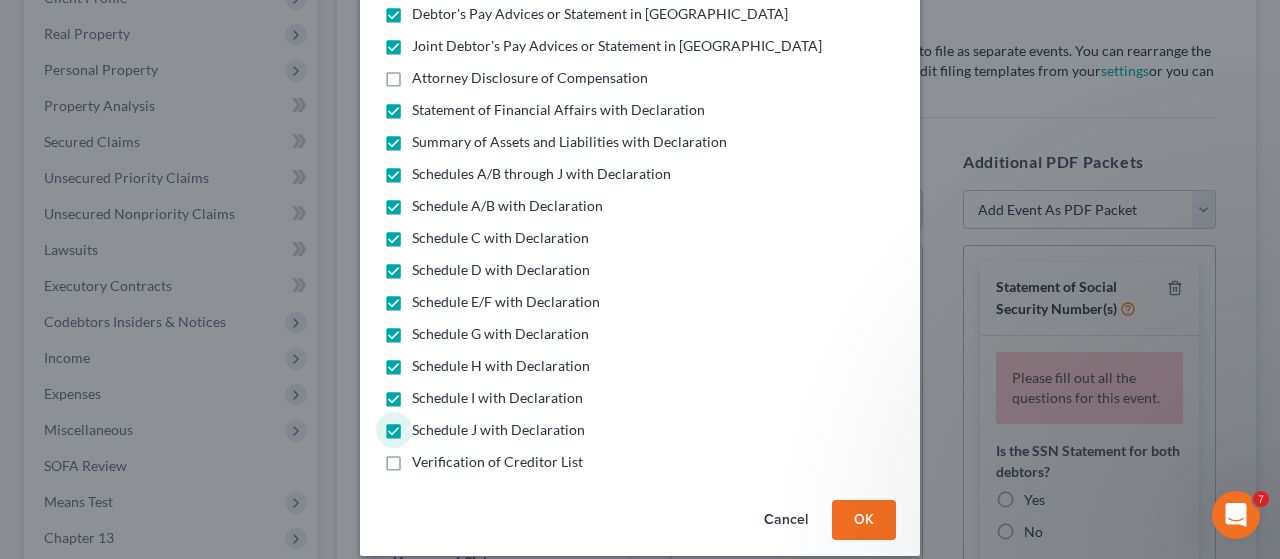 click on "OK" at bounding box center [864, 520] 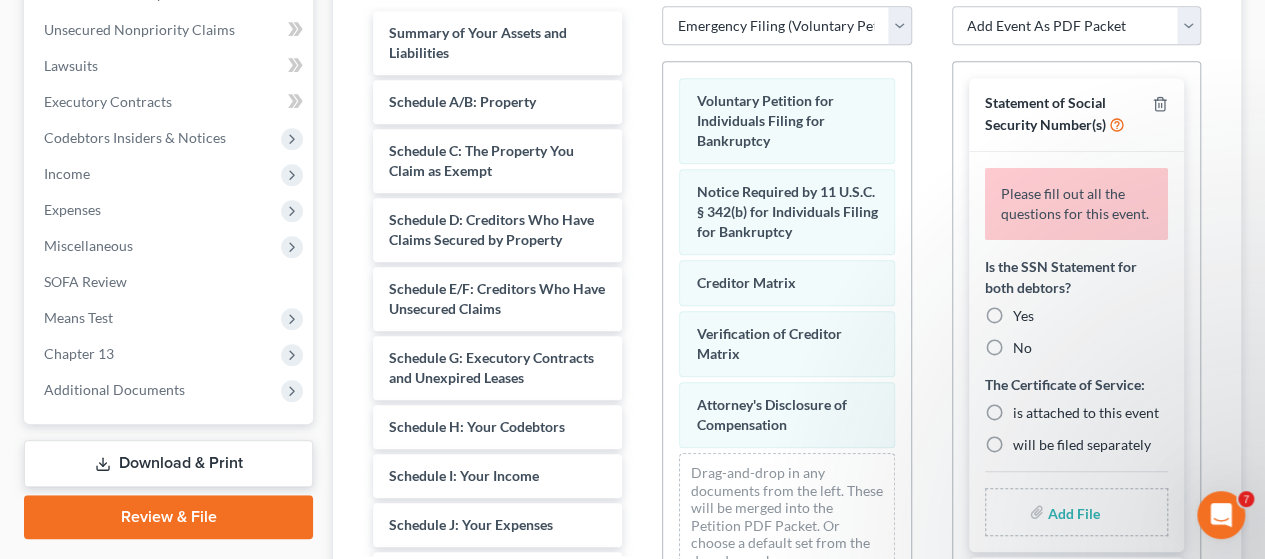 scroll, scrollTop: 500, scrollLeft: 0, axis: vertical 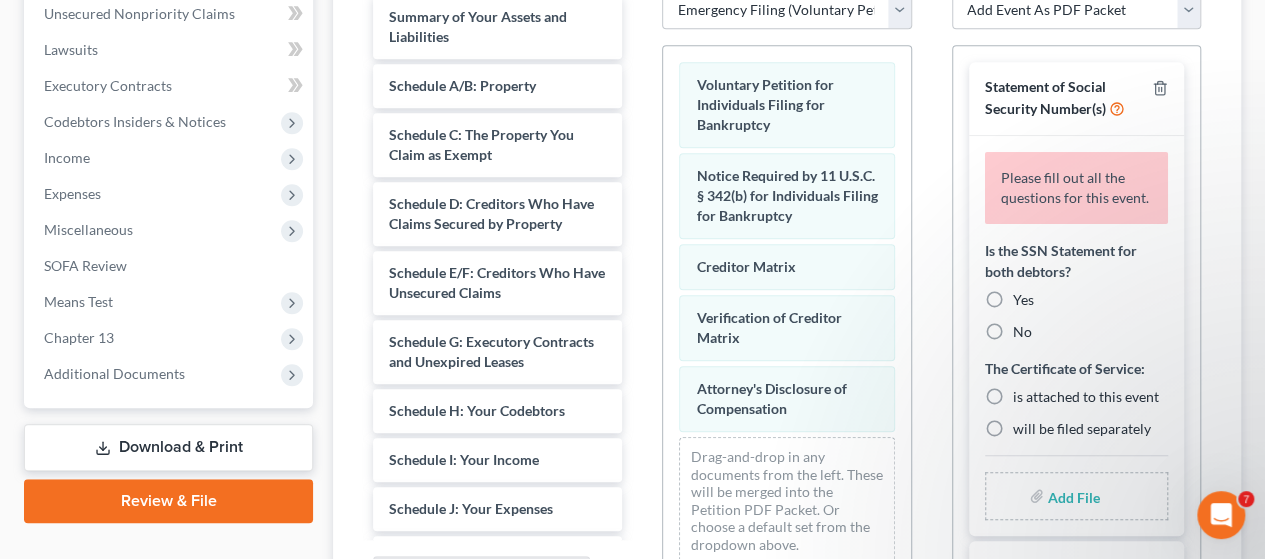 click on "Yes" at bounding box center [1023, 300] 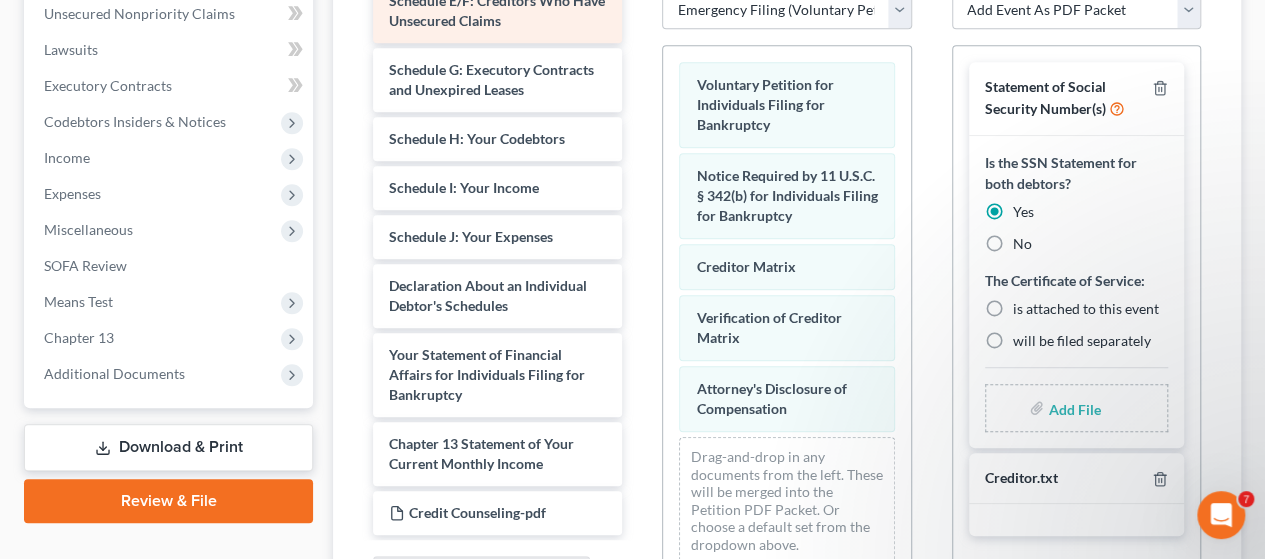 scroll, scrollTop: 292, scrollLeft: 0, axis: vertical 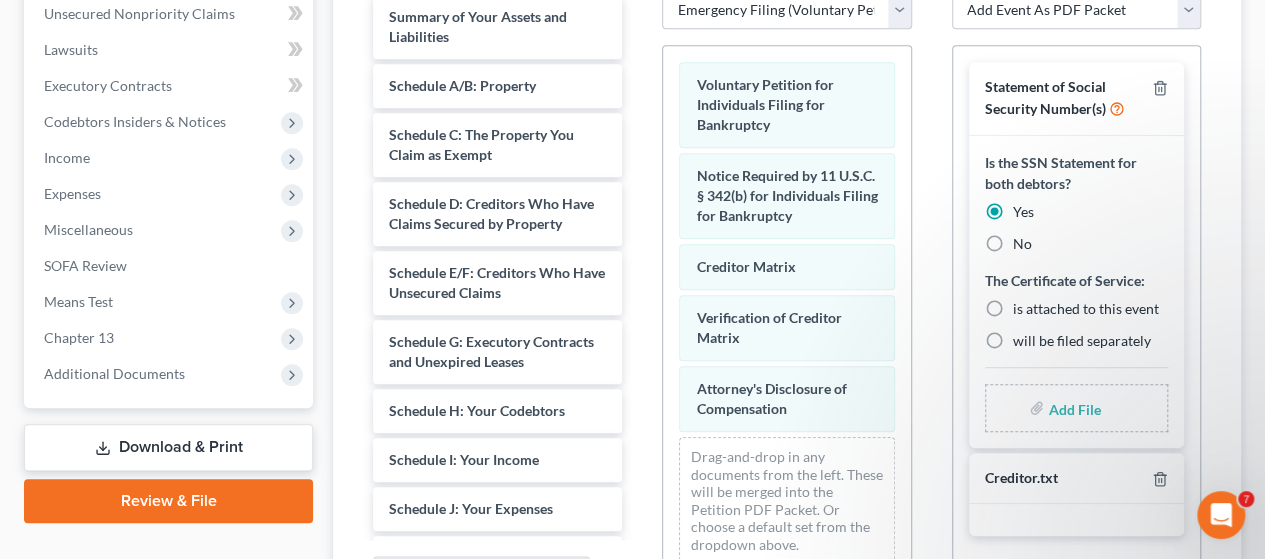 click on "No" at bounding box center [1022, 244] 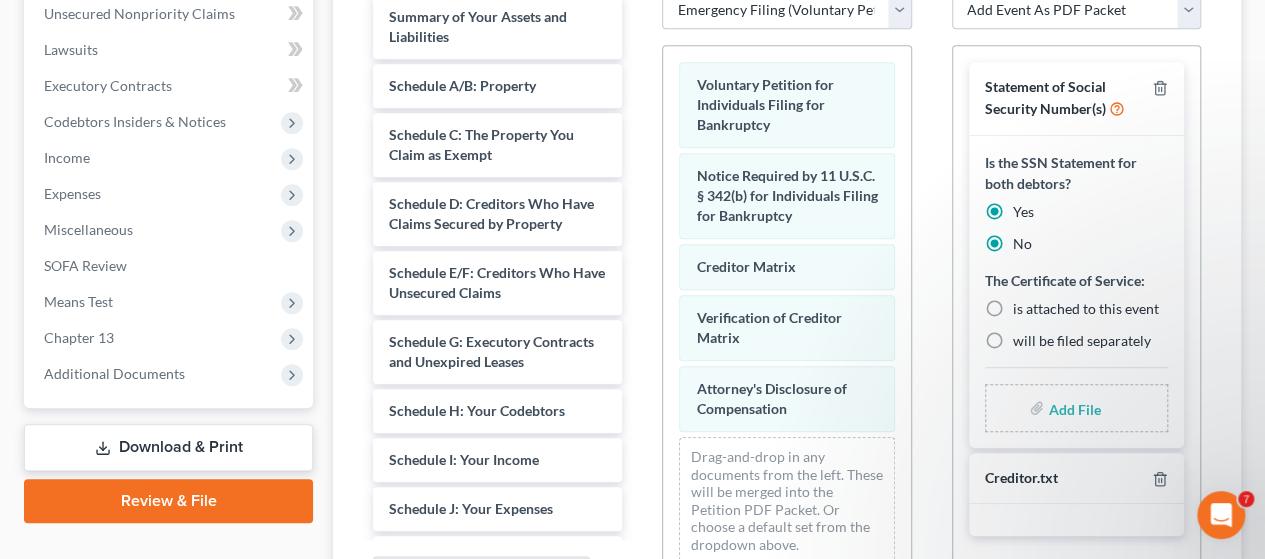radio on "false" 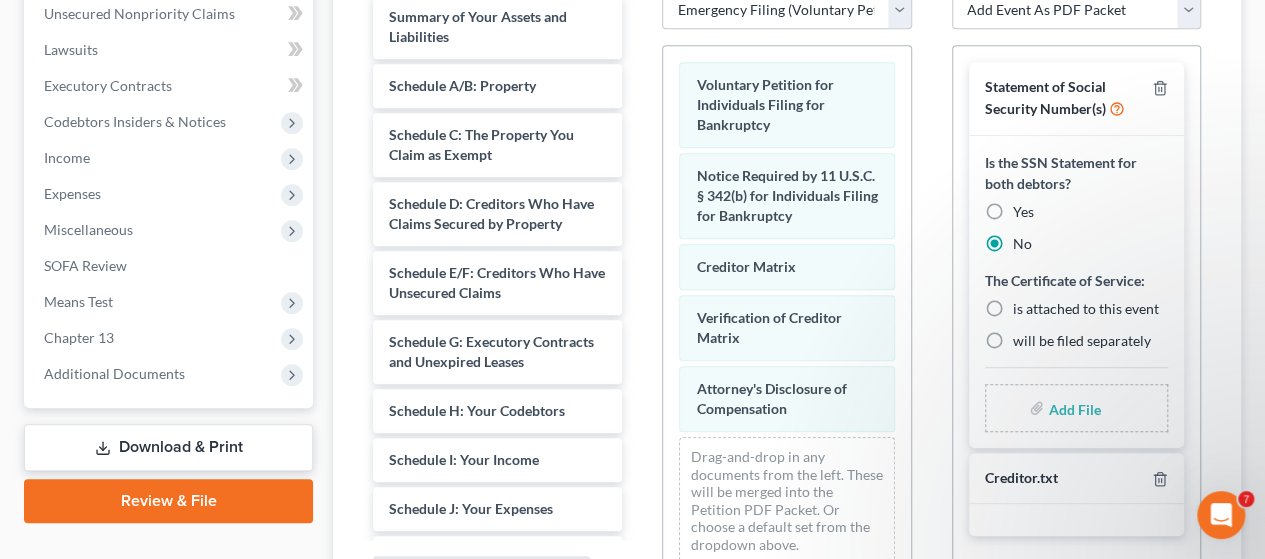 click on "is attached to this event" at bounding box center (1086, 309) 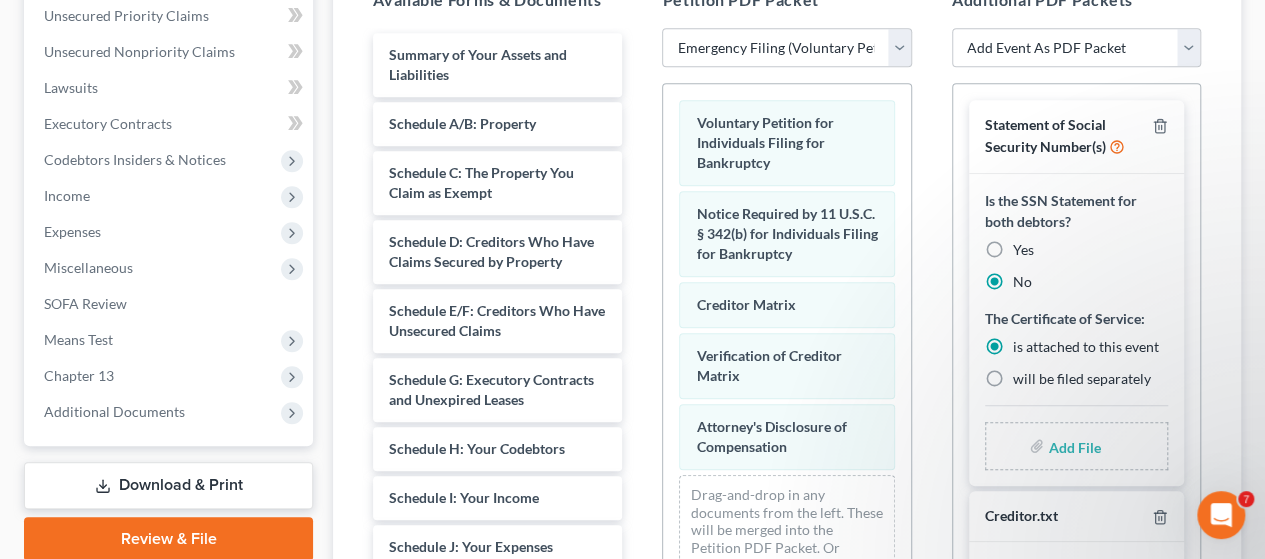 scroll, scrollTop: 400, scrollLeft: 0, axis: vertical 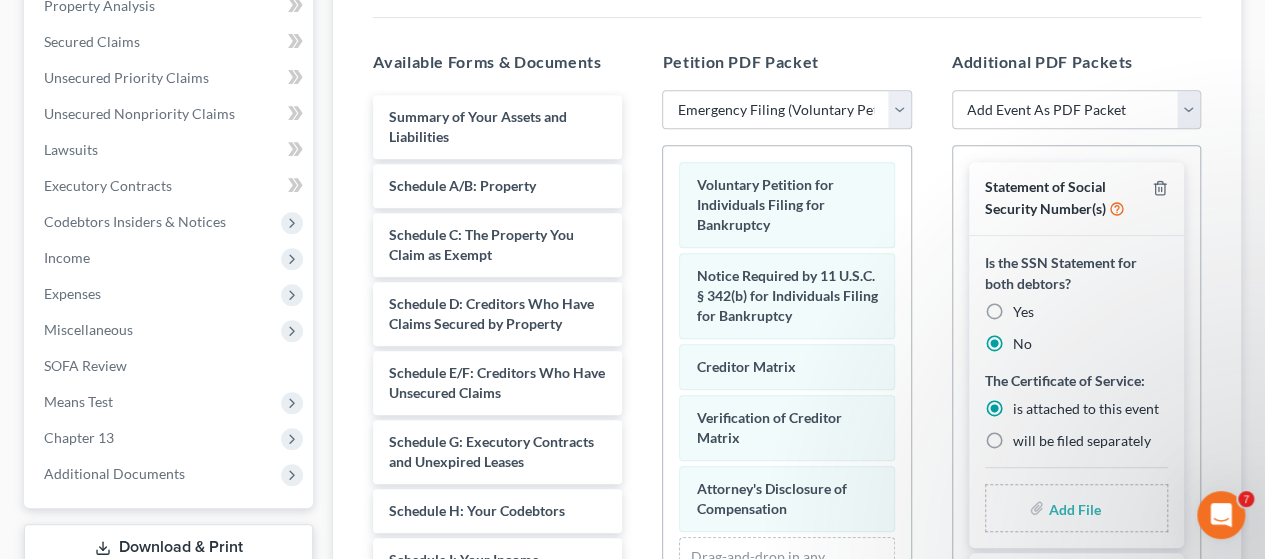 click on "will be filed separately" at bounding box center [1082, 441] 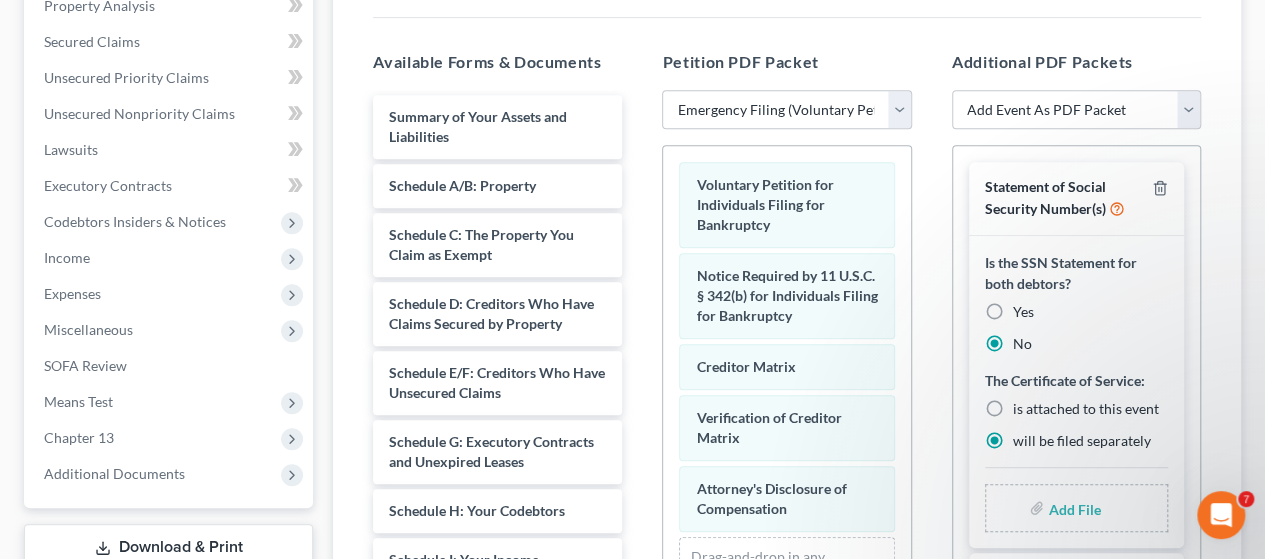 click on "is attached to this event" at bounding box center (1086, 409) 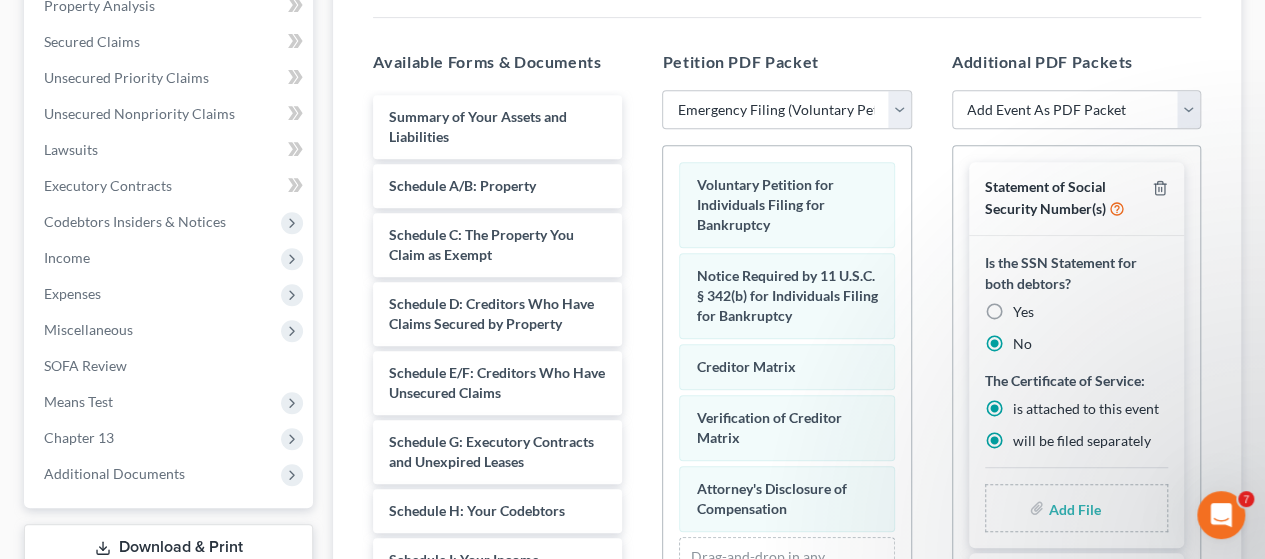 radio on "false" 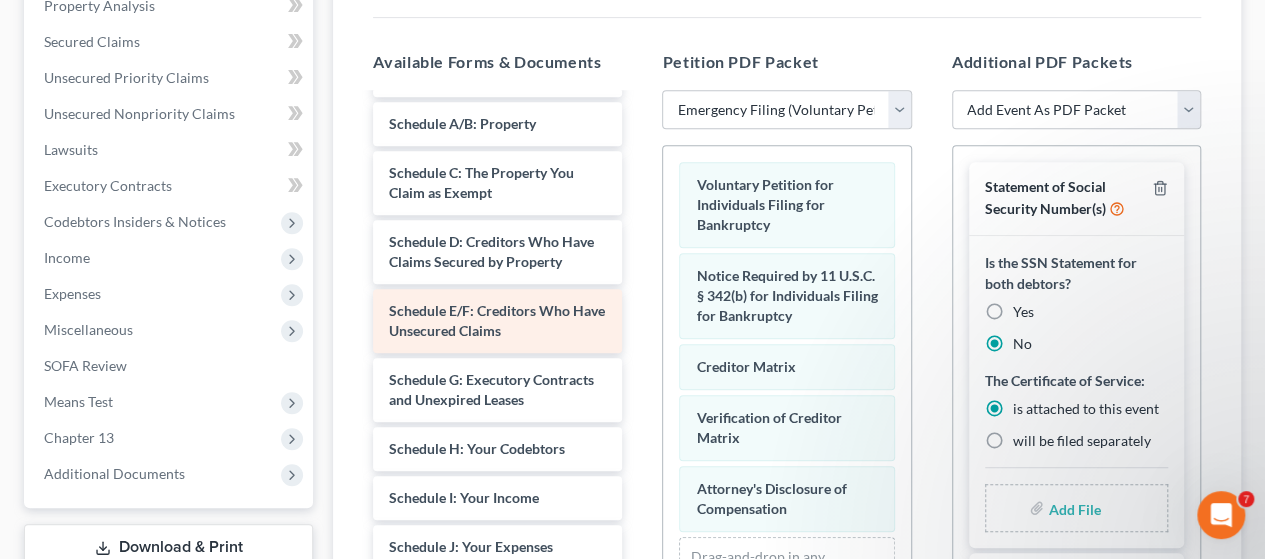 scroll, scrollTop: 292, scrollLeft: 0, axis: vertical 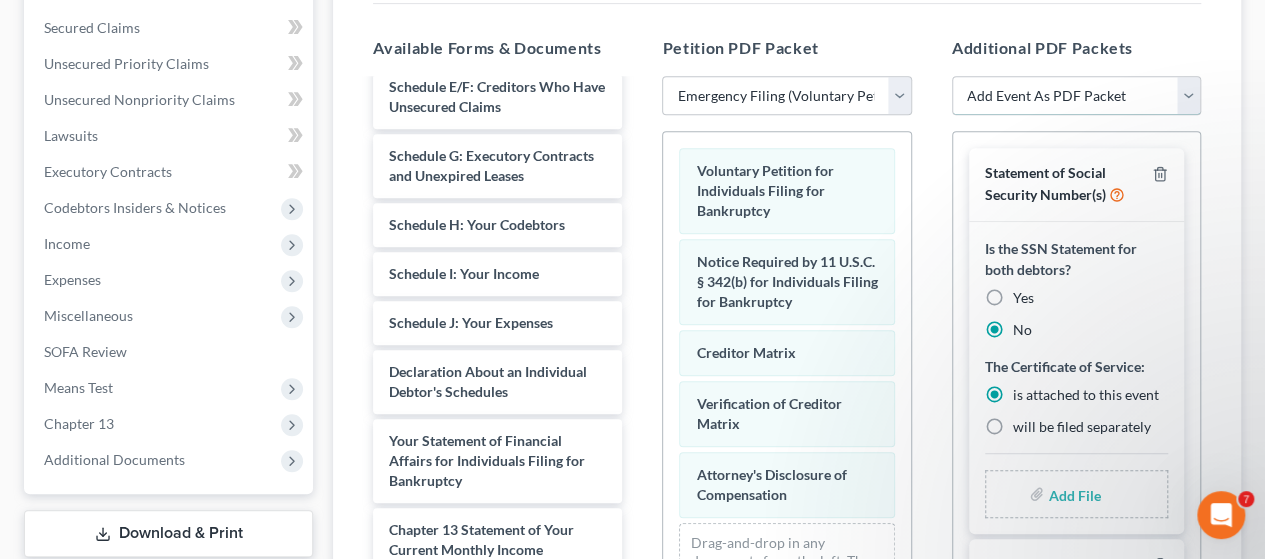 click on "Add Event As PDF Packet Amended/Corrected Petition Chapter 13 Calculation of Disposable Income (Form 122C-2) Chapter 13 Plan - Original/Corrected Original Chapter 13 Statement of Current Monthly Income and Calculation of Commitment Period (Form 122C-1) Corporate Ownership Statement Credit Counseling Certificate Creditor List - Verification Creditor Upload - Amended Creditor.txt Disclosure of Compensation Income & Expense Statement Pay Advices and/or Statement in Lieu of Pay Advices Pay Advices or Statement in Lieu for Non-Filing Spouse Pay Filing Fee in Installments, Application to Rights & Responsibilities - Chapter 13 Schedule(s) - Amended Schedule(s) - Amended (Corrected - Fee Previously Paid) Schedule(s) - Incomplete Filings Only Schedule(s) I/J - Supplement Showing Post-Petition Income/Expenses (Ch 13) Statement of Financial Affairs (First Filing or Amended) Statement of Intention Statement of Social Security Number(s) Summary of Assets and Liabilities" at bounding box center [1076, 96] 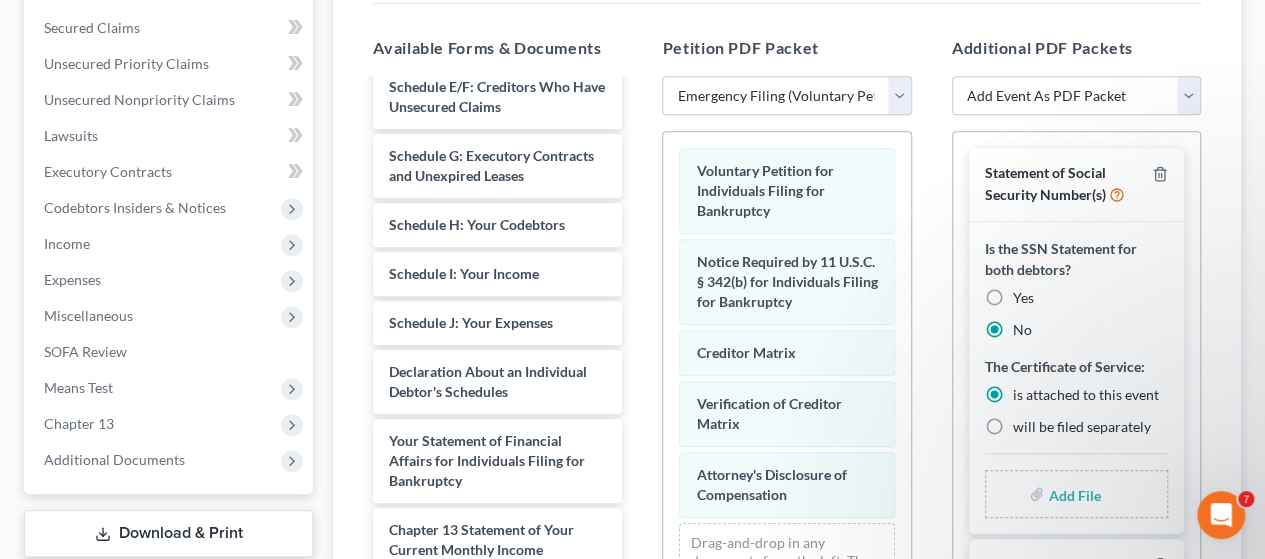 click on "Assemble Forms and Events to File Select which forms you want to file merged with the petition and which forms you want to file as separate events. You can rearrange the order of the documents by dragging and moving the forms list below. You can save and edit filing templates from your  settings  or you can arrange the forms and click below to save that filing template for future cases. This case has already been filed with the court. You can file supplemental or amended documents by selecting the appropriate court event and then dragging and dropping which form you would like to file for that event. If you select a form generated by NextChapter and select “Amended” that PDF will show as Amended. Additional information is needed for one or more of the event codes you've selected. Please attach documents and answer all questions in the Additional PDF Packets column before proceeding. Available Forms & Documents
Summary of Your Assets and Liabilities Schedule A/B: Property Schedule H: Your Codebtors" at bounding box center (787, 273) 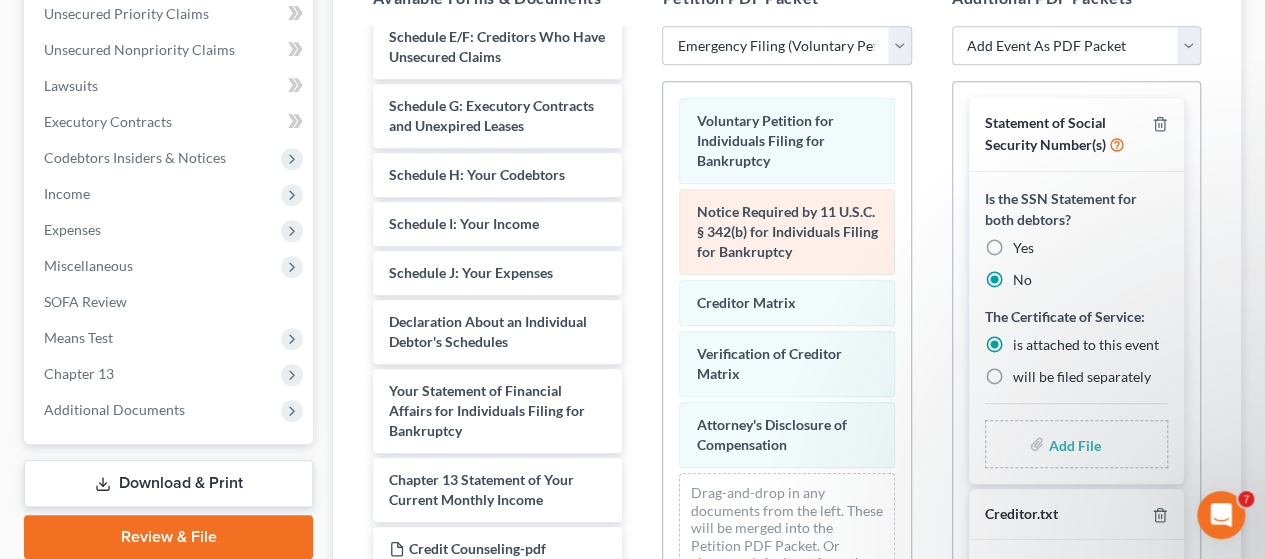 scroll, scrollTop: 514, scrollLeft: 0, axis: vertical 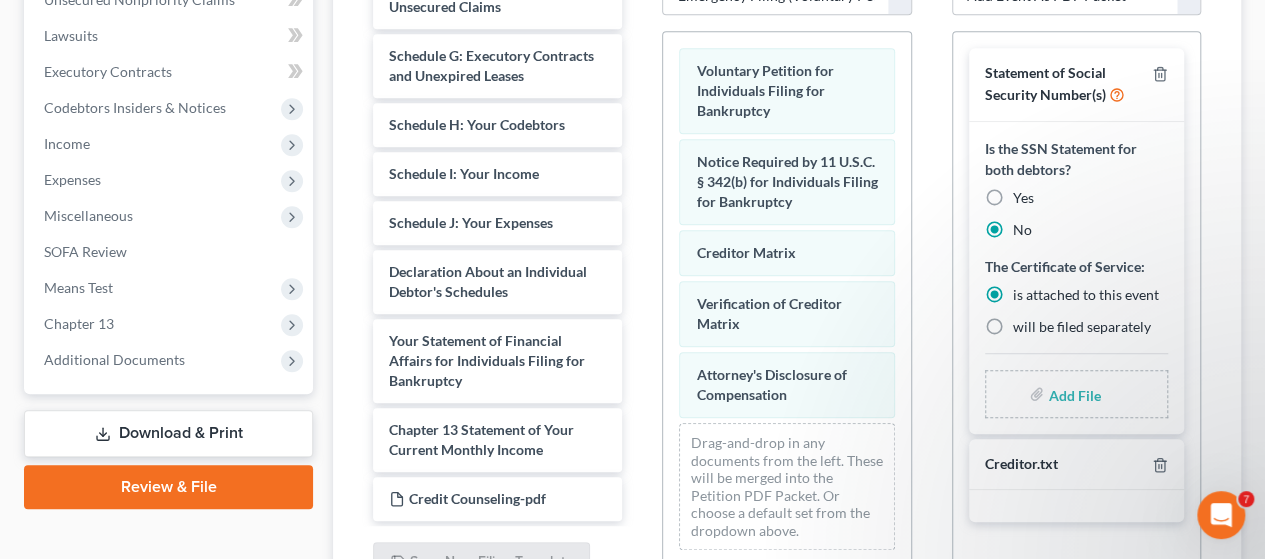 click on "Download & Print" at bounding box center (168, 433) 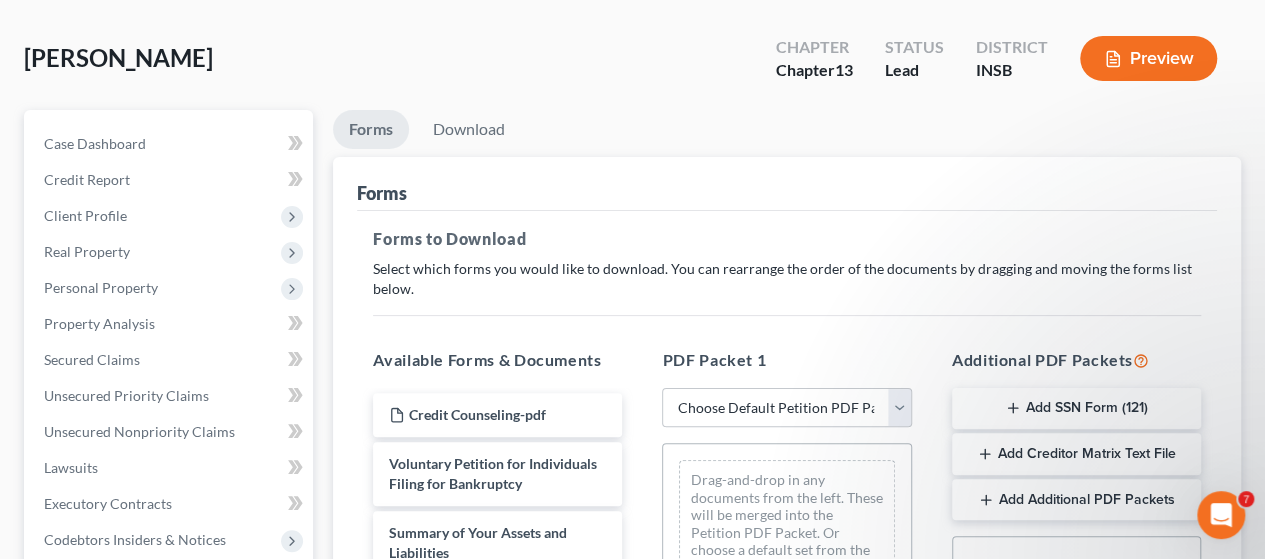 scroll, scrollTop: 400, scrollLeft: 0, axis: vertical 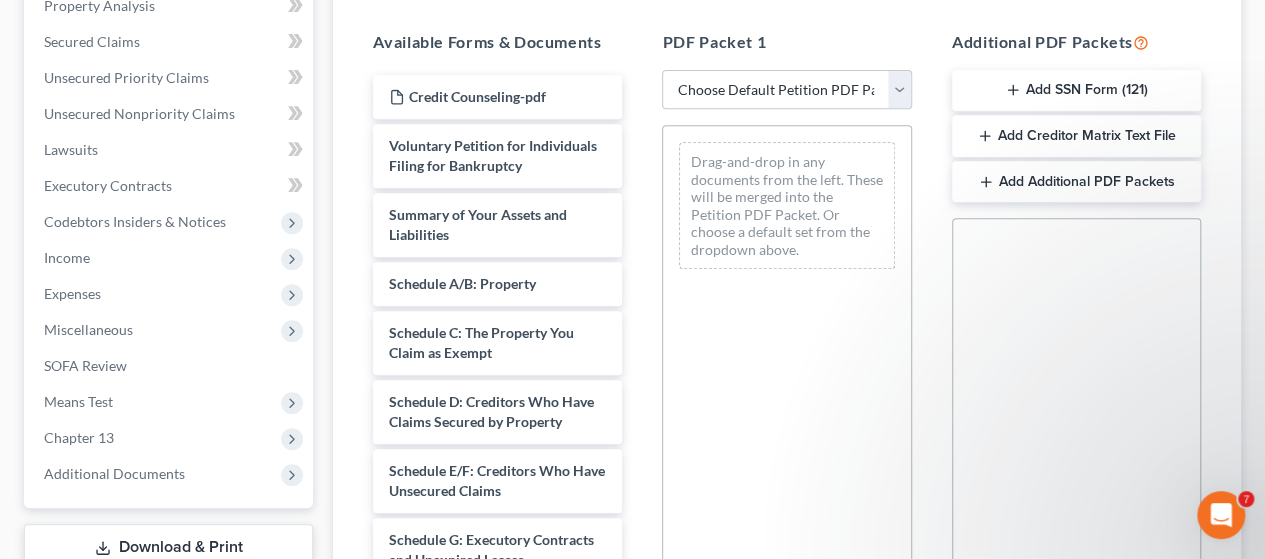 click on "Add Creditor Matrix Text File" at bounding box center [1076, 136] 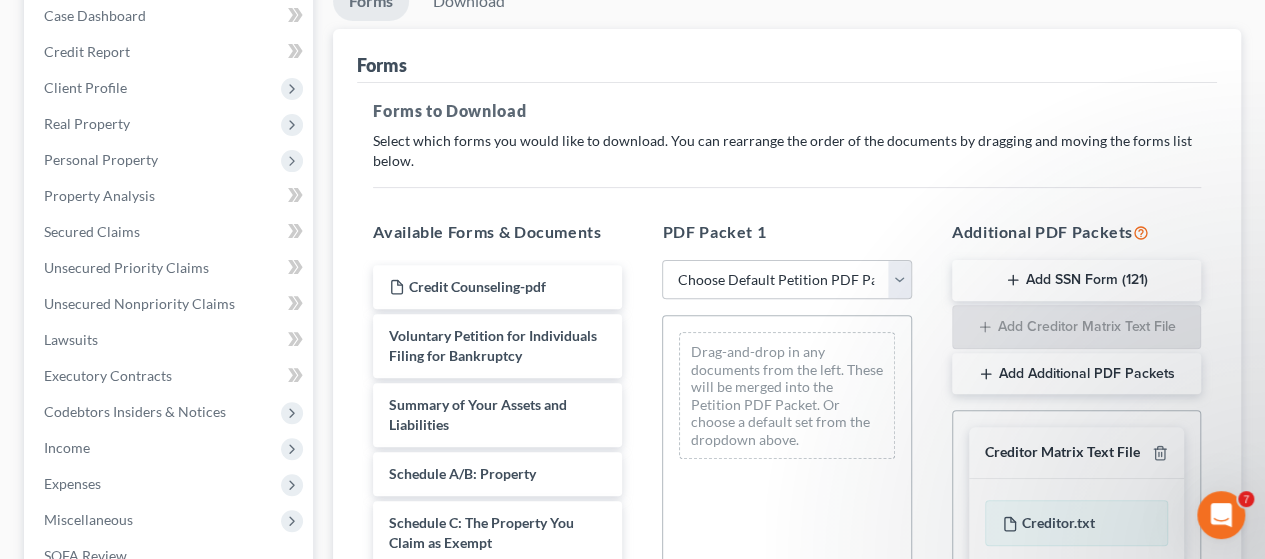 scroll, scrollTop: 200, scrollLeft: 0, axis: vertical 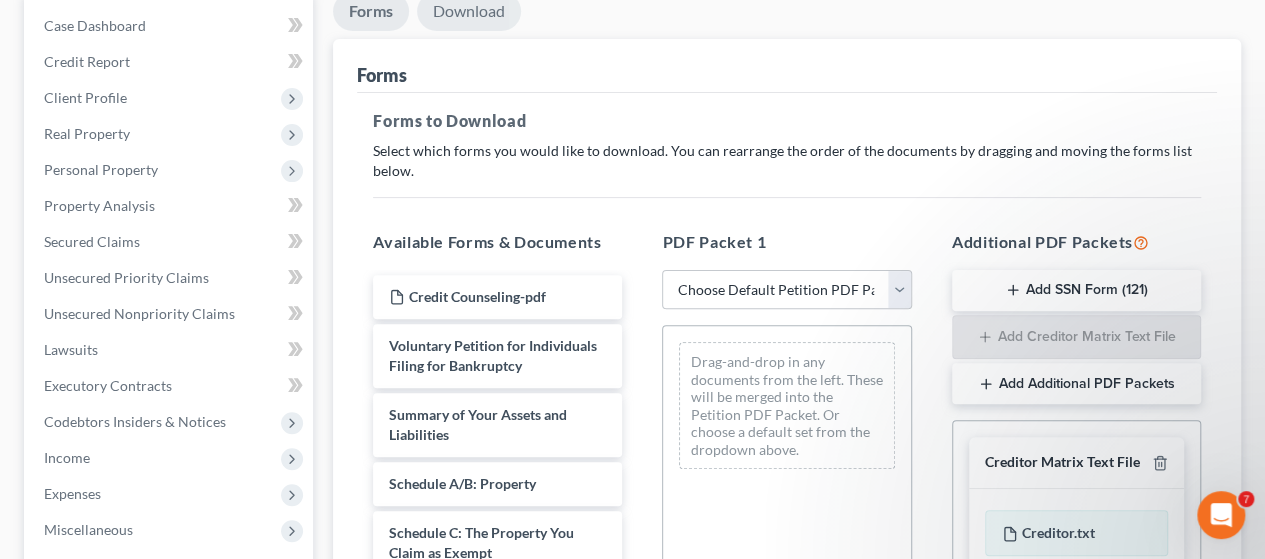 click on "Download" at bounding box center (469, 11) 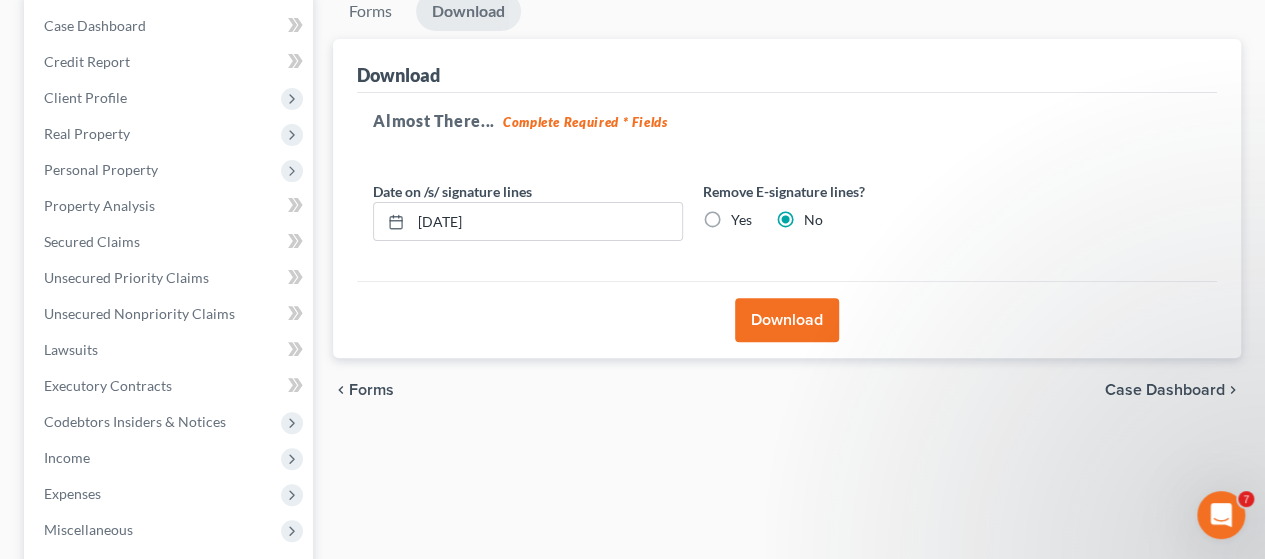 click on "Download" at bounding box center [787, 320] 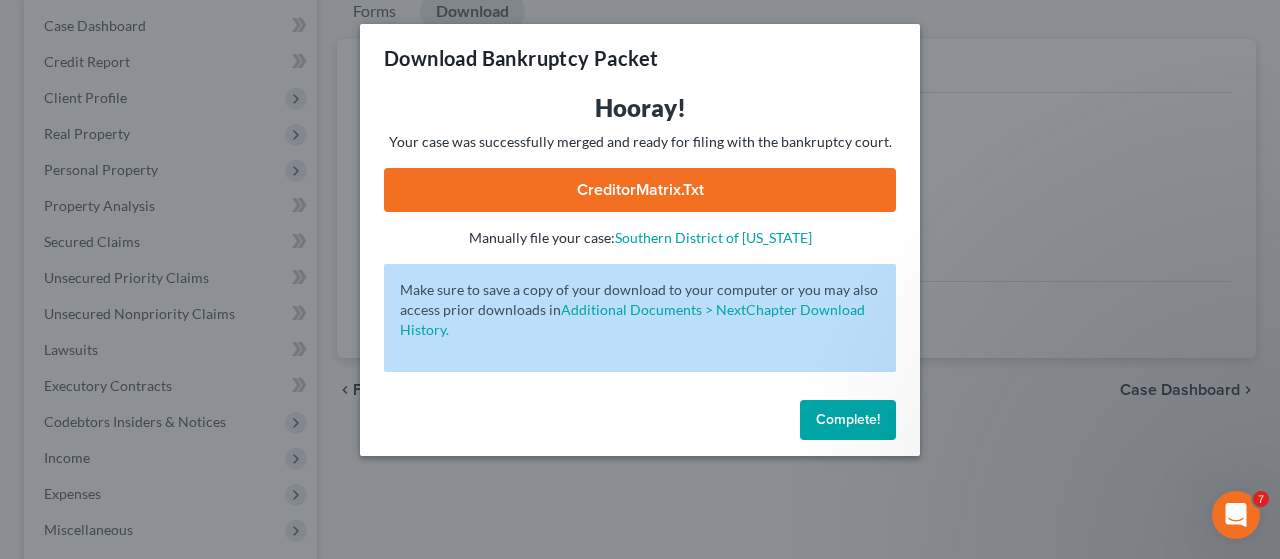 click on "CreditorMatrix.txt" at bounding box center [640, 190] 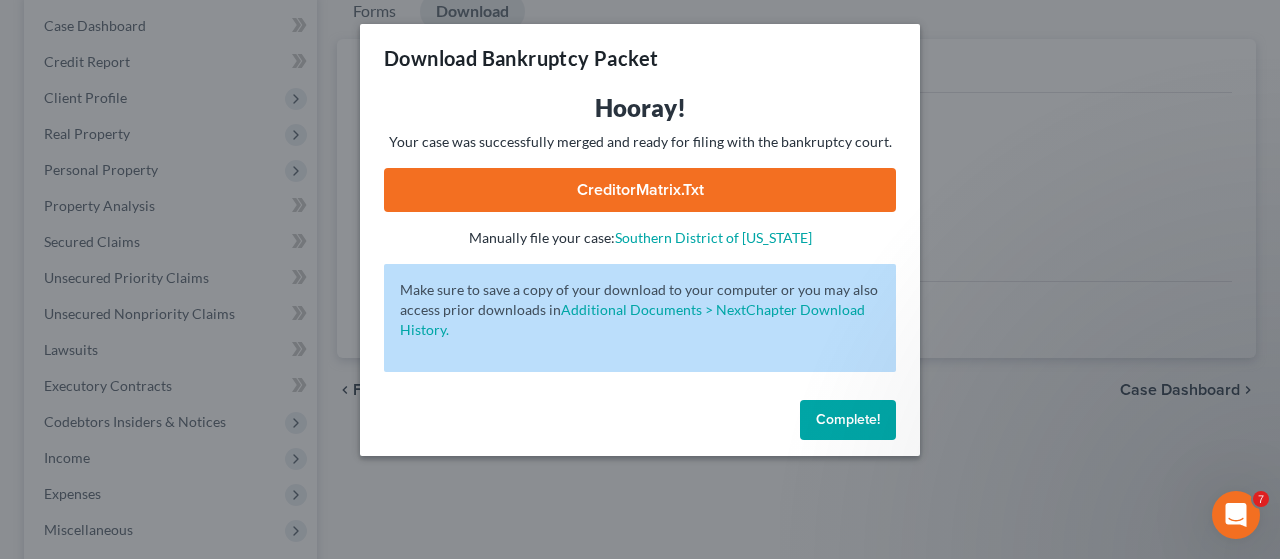 click on "Complete!" at bounding box center (848, 419) 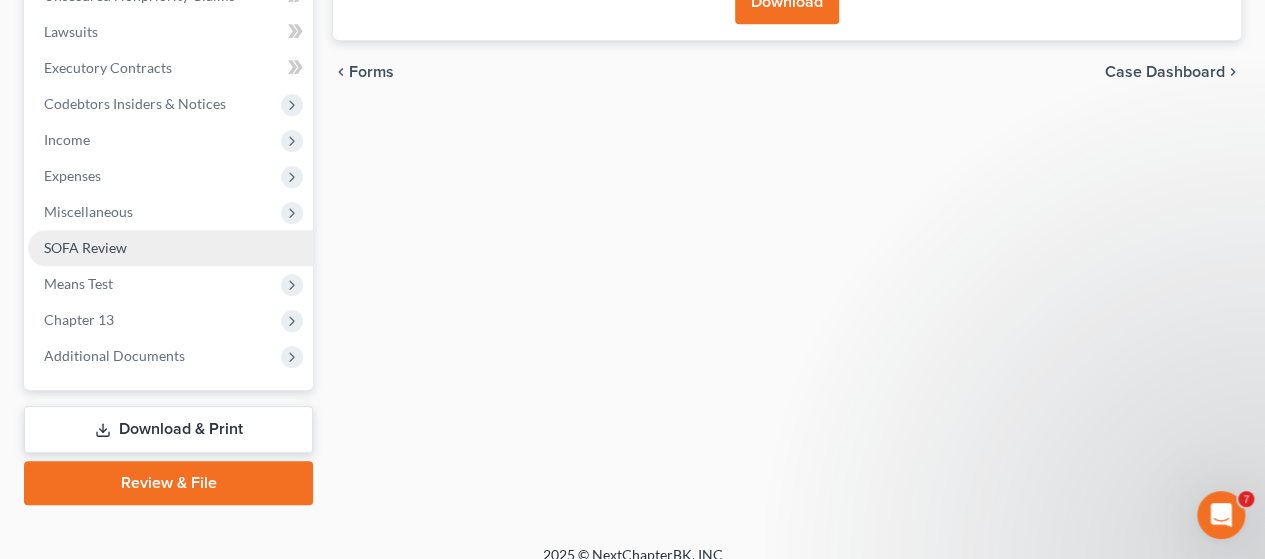 scroll, scrollTop: 537, scrollLeft: 0, axis: vertical 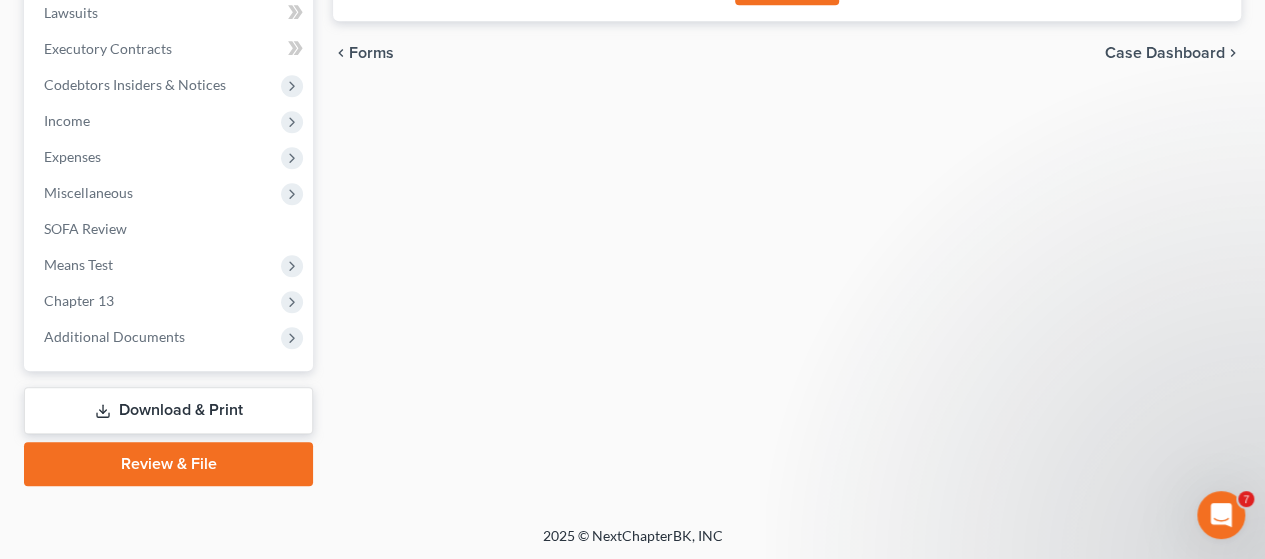 click on "Download & Print" at bounding box center [168, 410] 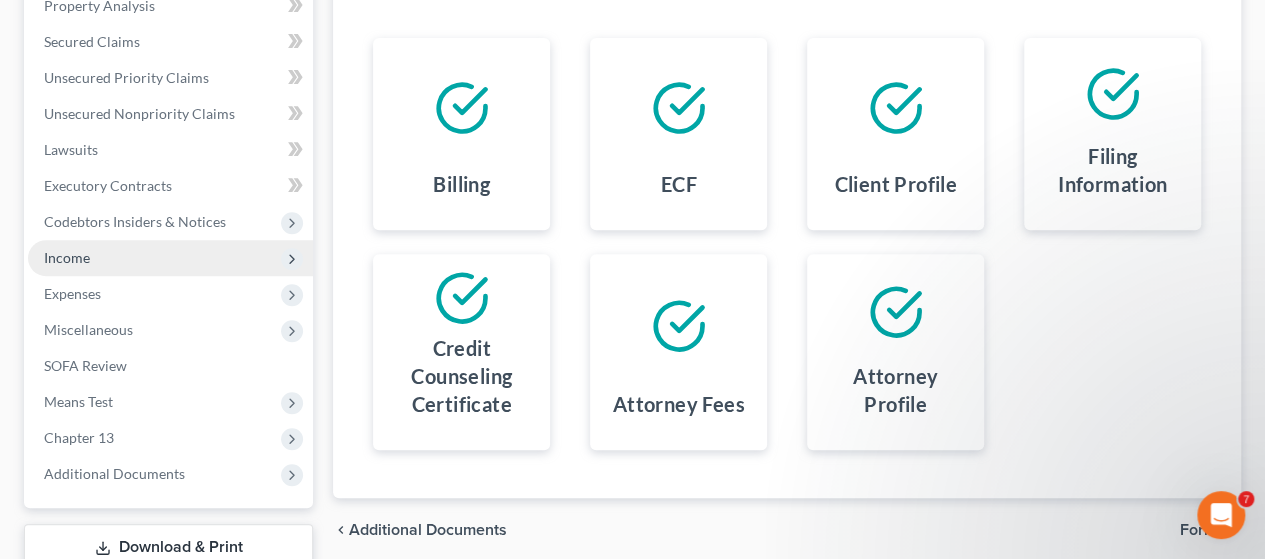 scroll, scrollTop: 500, scrollLeft: 0, axis: vertical 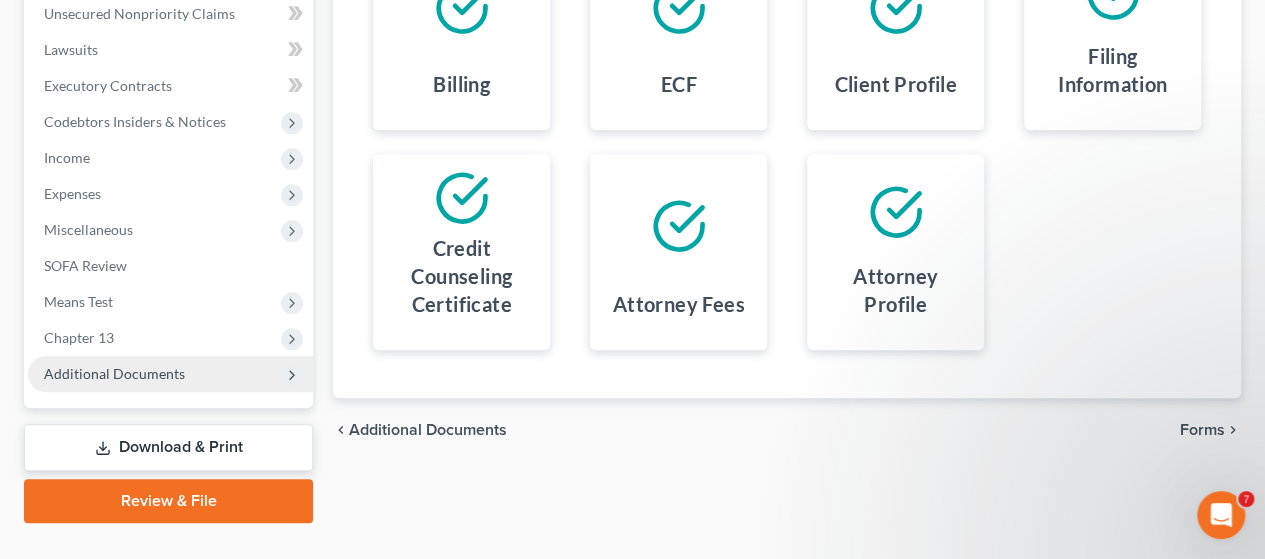 click on "Additional Documents" at bounding box center (114, 373) 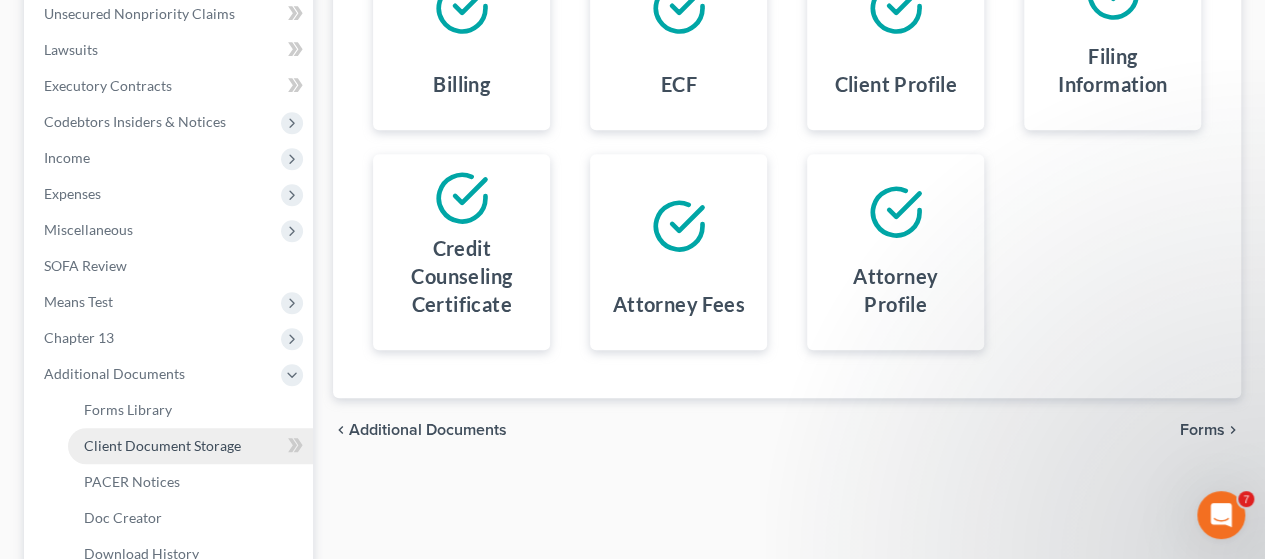 click on "Client Document Storage" at bounding box center [162, 445] 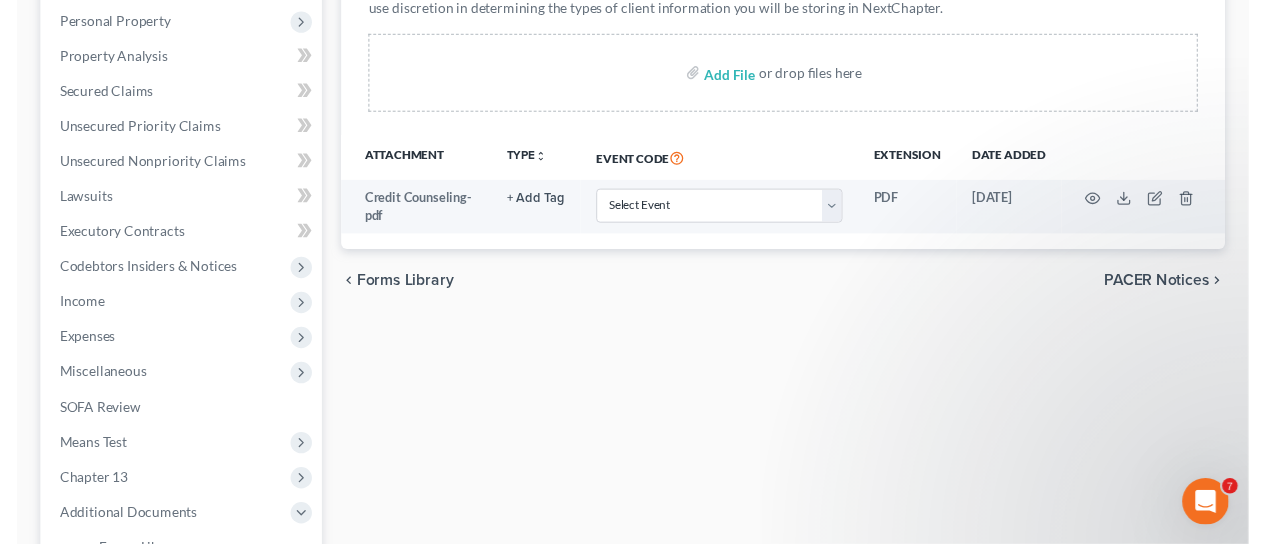 scroll, scrollTop: 200, scrollLeft: 0, axis: vertical 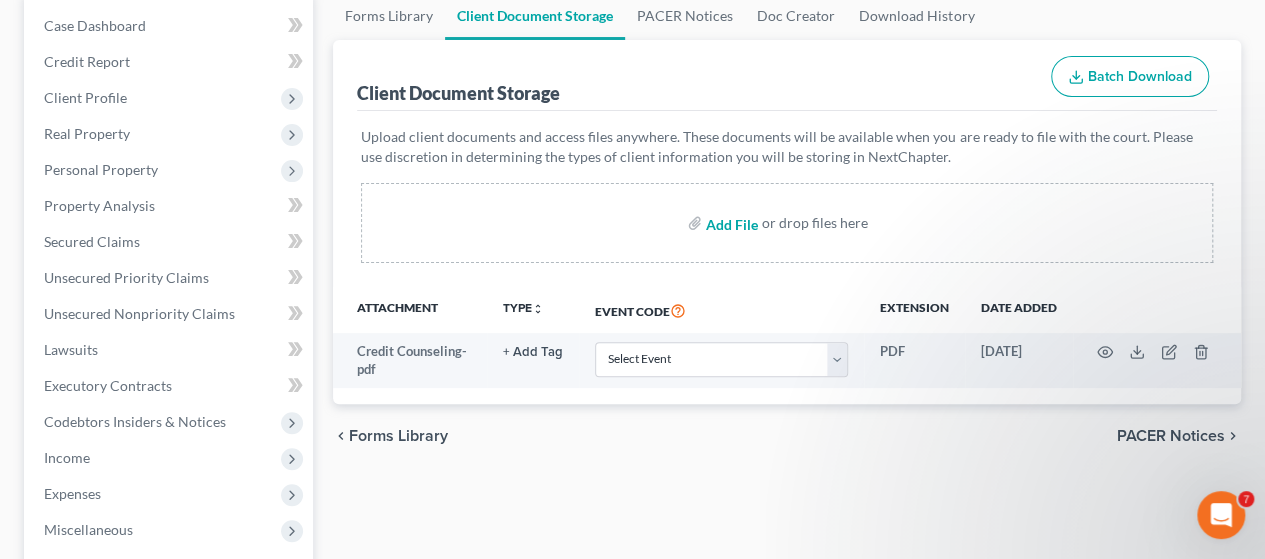 click at bounding box center [730, 223] 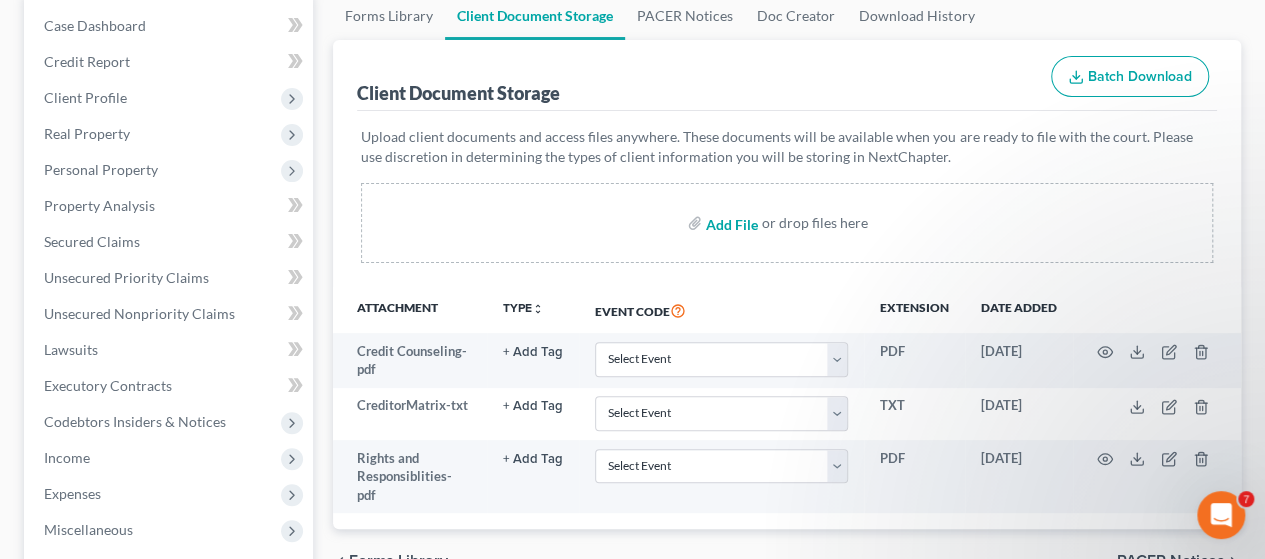 click at bounding box center (730, 223) 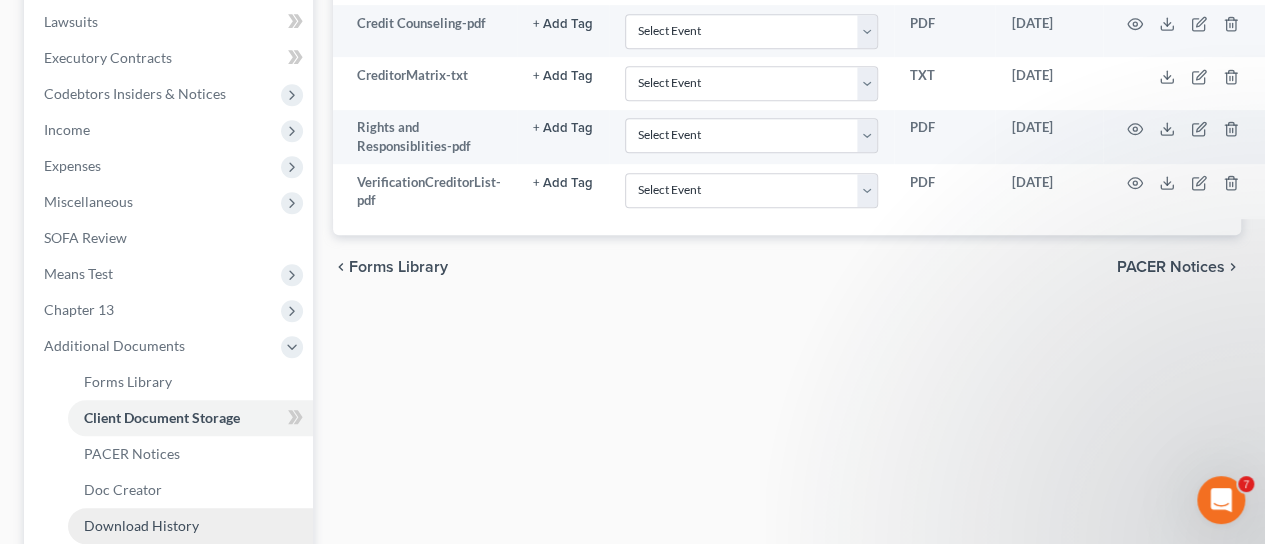 scroll, scrollTop: 700, scrollLeft: 0, axis: vertical 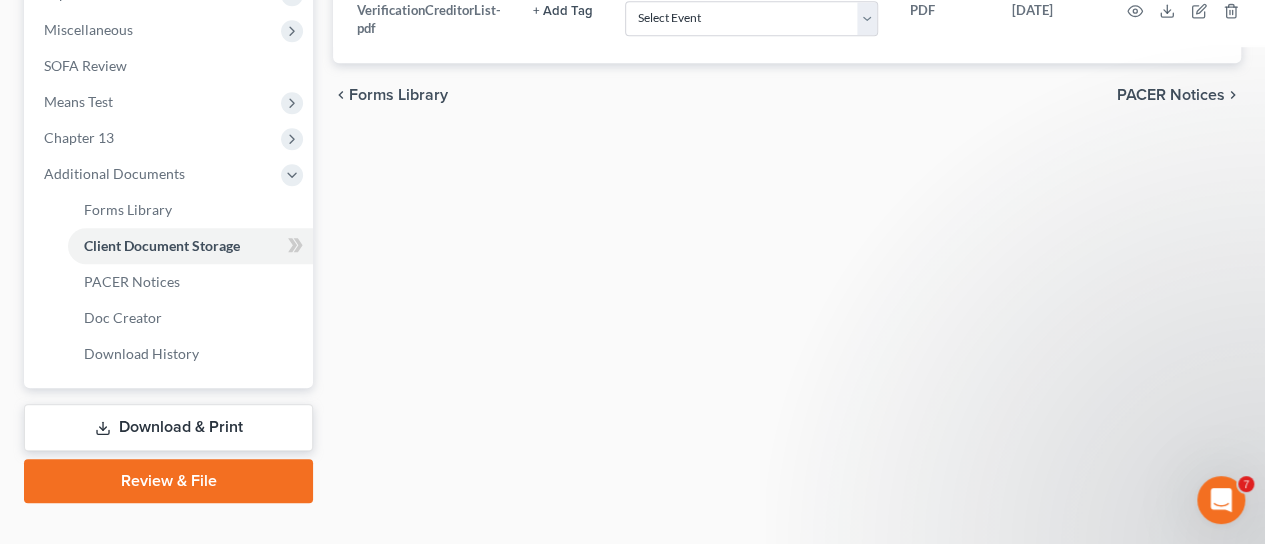 click on "Review & File" at bounding box center [168, 481] 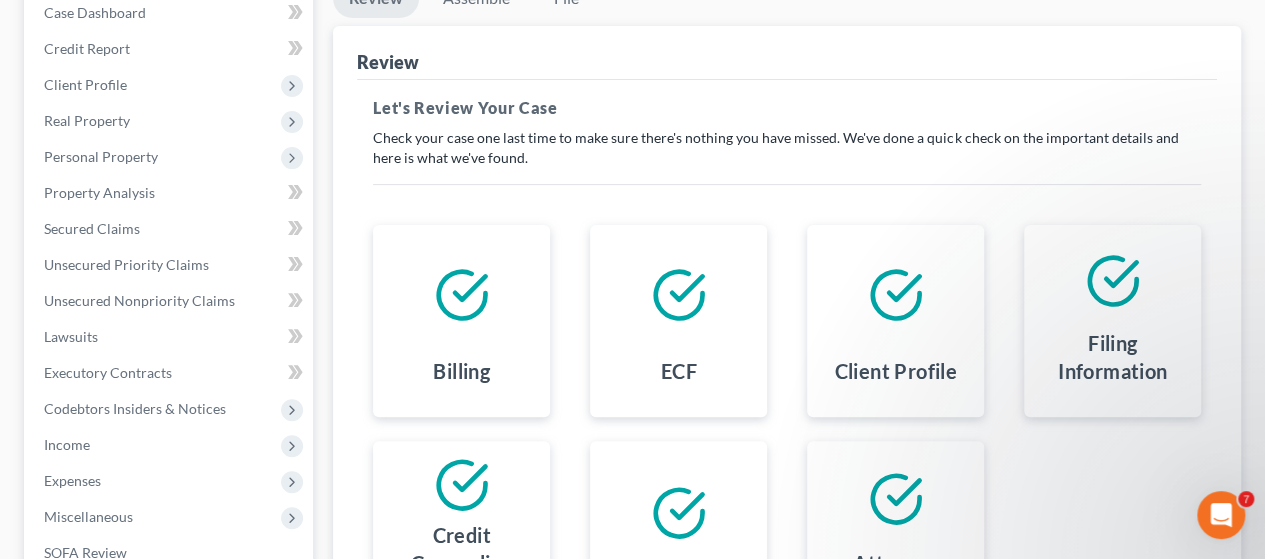 scroll, scrollTop: 0, scrollLeft: 0, axis: both 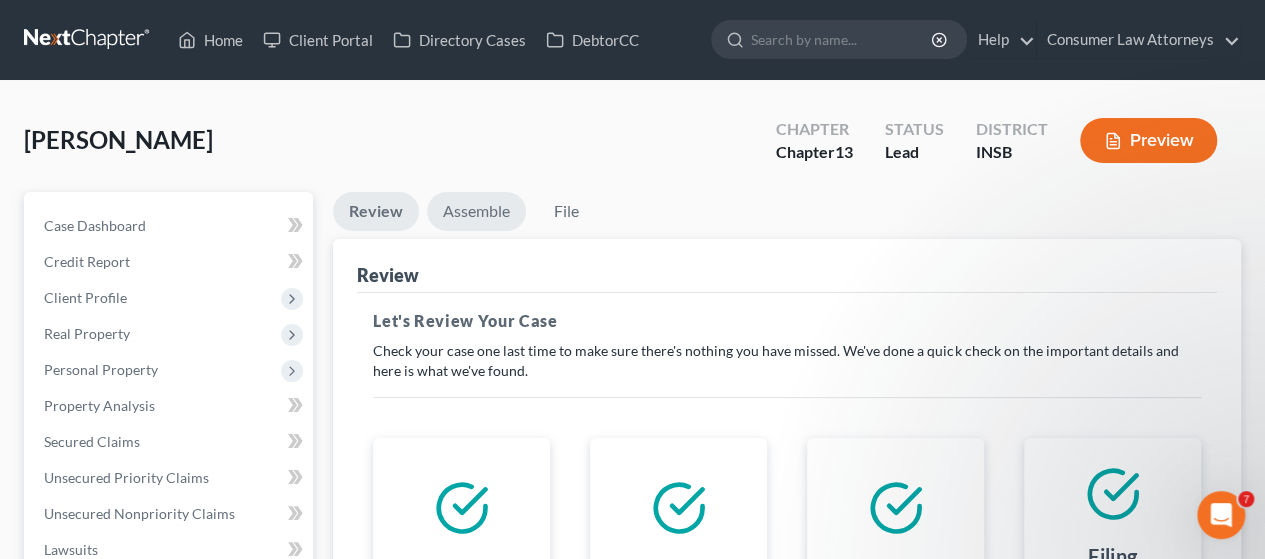 click on "Assemble" at bounding box center [476, 211] 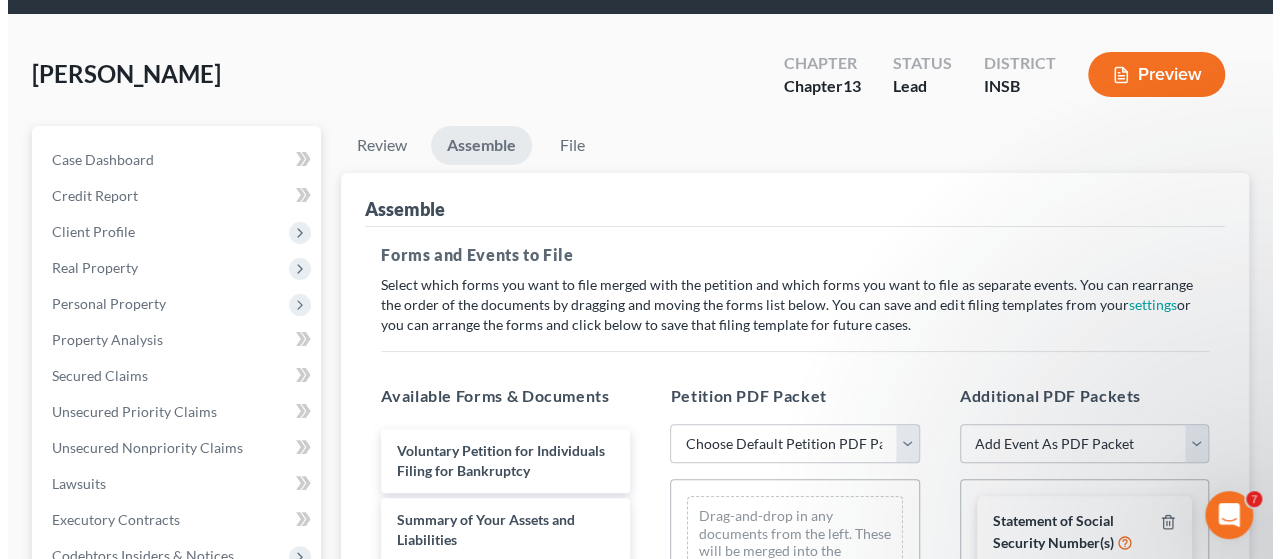 scroll, scrollTop: 200, scrollLeft: 0, axis: vertical 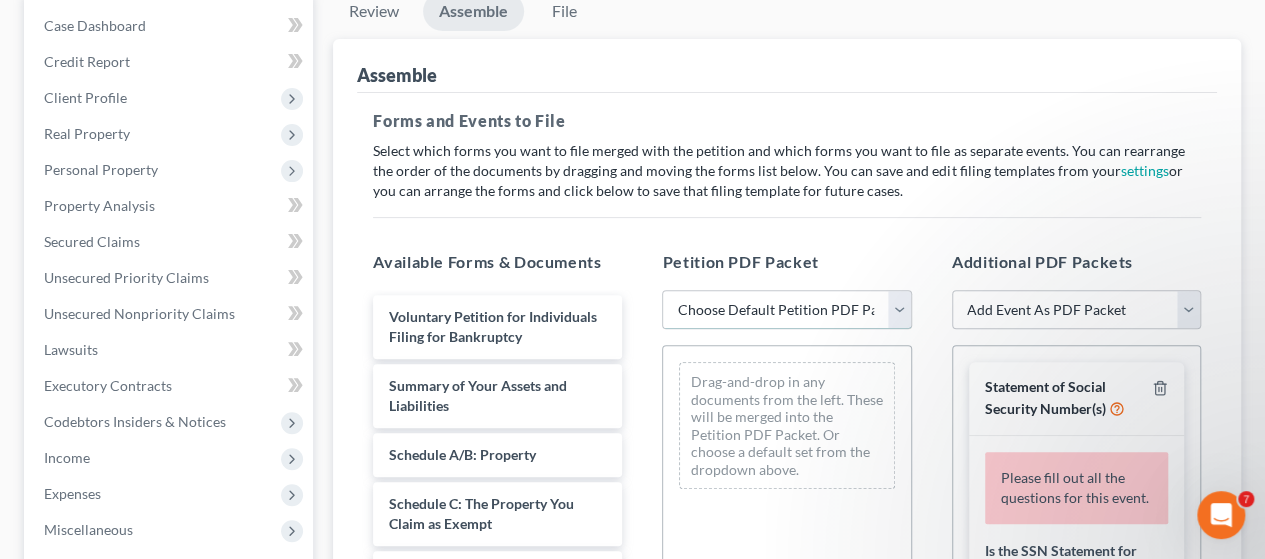 click on "Choose Default Petition PDF Packet Emergency Filing (Voluntary Petition and Creditor List Only) Chapter 13 Template" at bounding box center (786, 310) 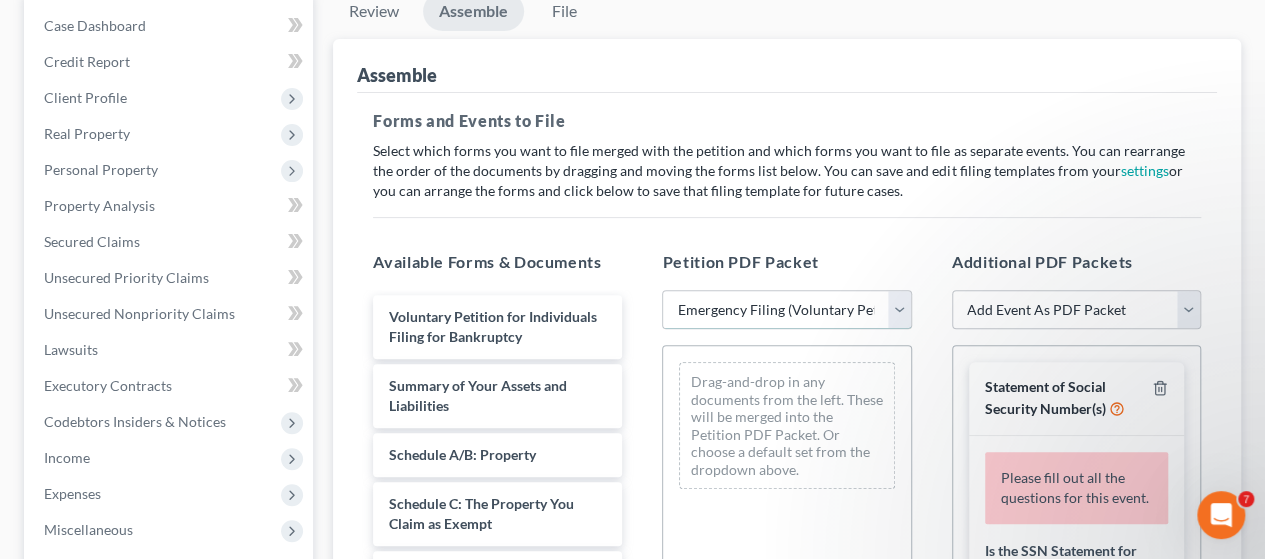 click on "Choose Default Petition PDF Packet Emergency Filing (Voluntary Petition and Creditor List Only) Chapter 13 Template" at bounding box center (786, 310) 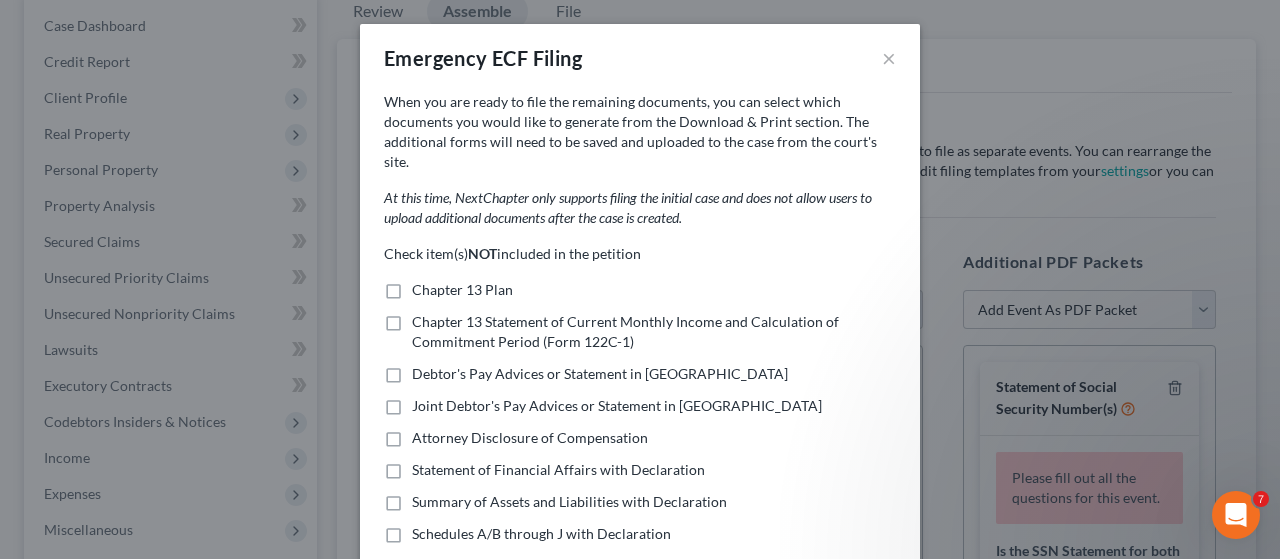 click on "Chapter 13 Plan" at bounding box center (462, 290) 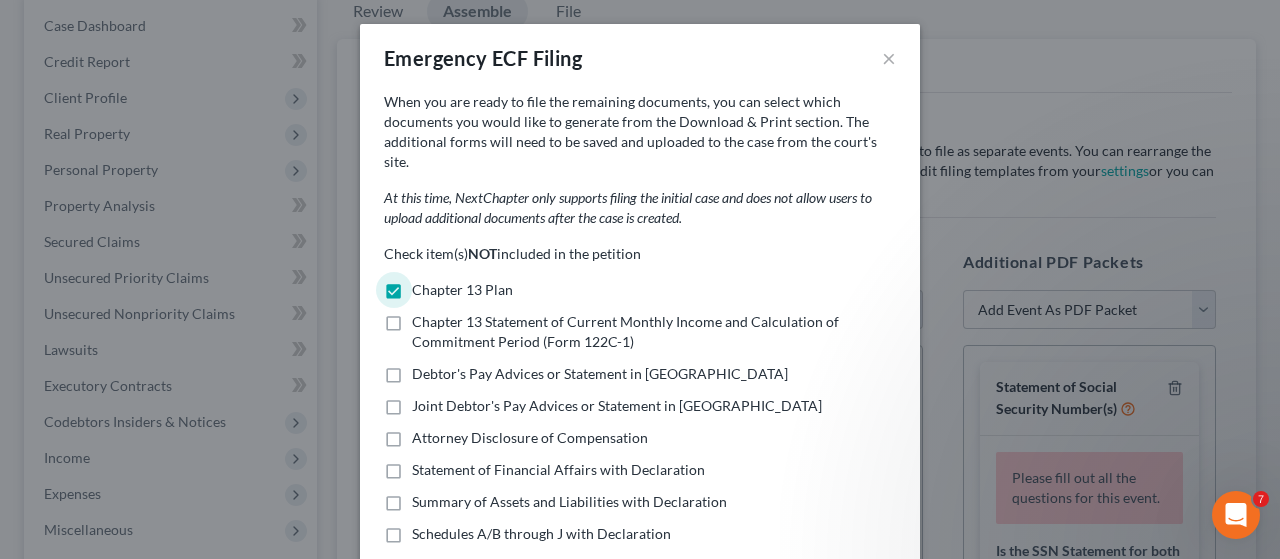 click on "Chapter 13 Statement of Current Monthly Income and Calculation of Commitment Period (Form 122C-1)" at bounding box center (654, 332) 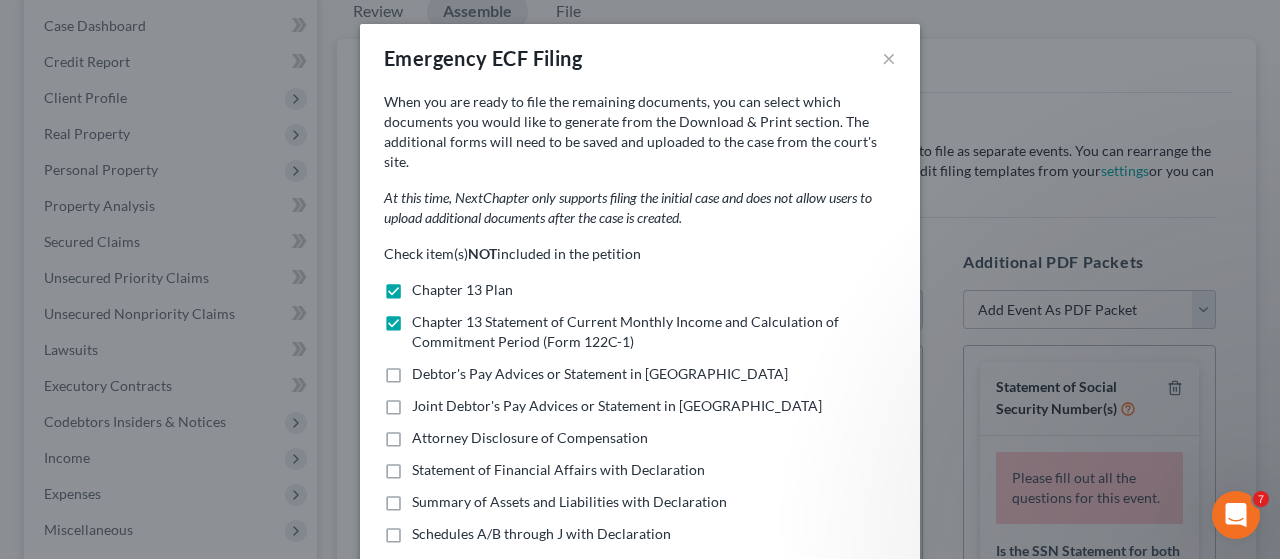 click on "Debtor's Pay Advices or Statement in [GEOGRAPHIC_DATA]" at bounding box center [600, 374] 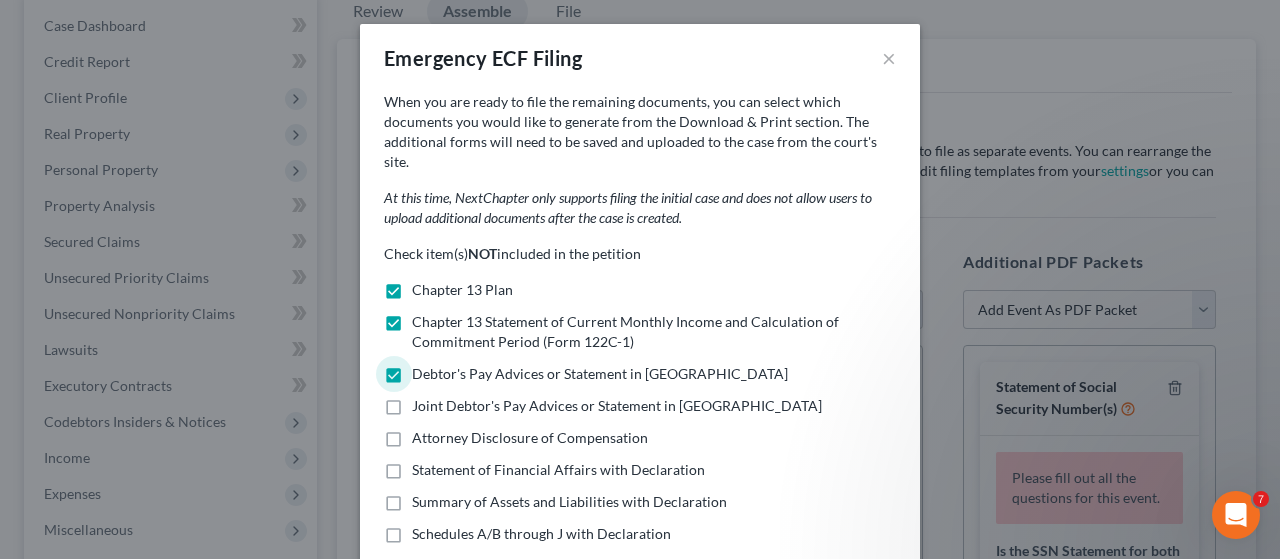 click on "Joint Debtor's Pay Advices or Statement in [GEOGRAPHIC_DATA]" at bounding box center (617, 406) 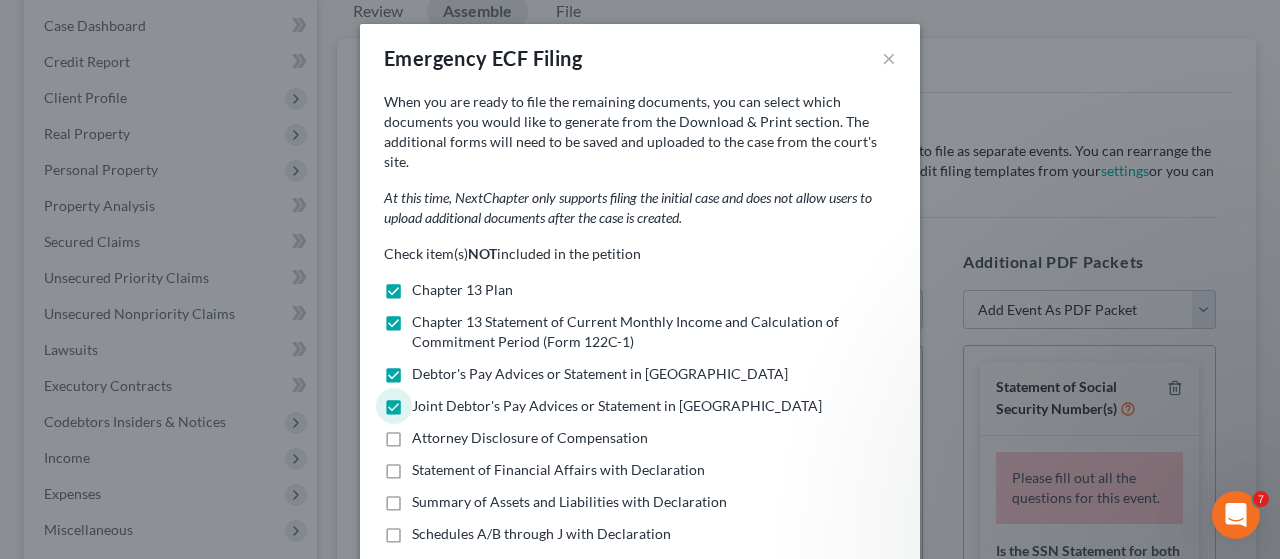 click on "Statement of Financial Affairs with Declaration" at bounding box center [558, 470] 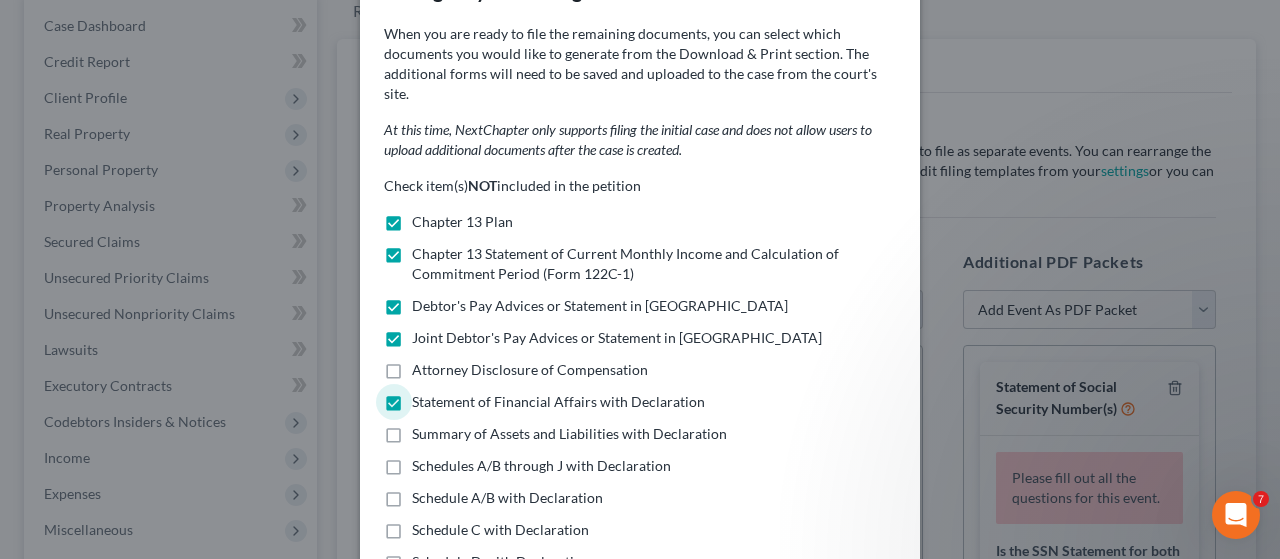 scroll, scrollTop: 200, scrollLeft: 0, axis: vertical 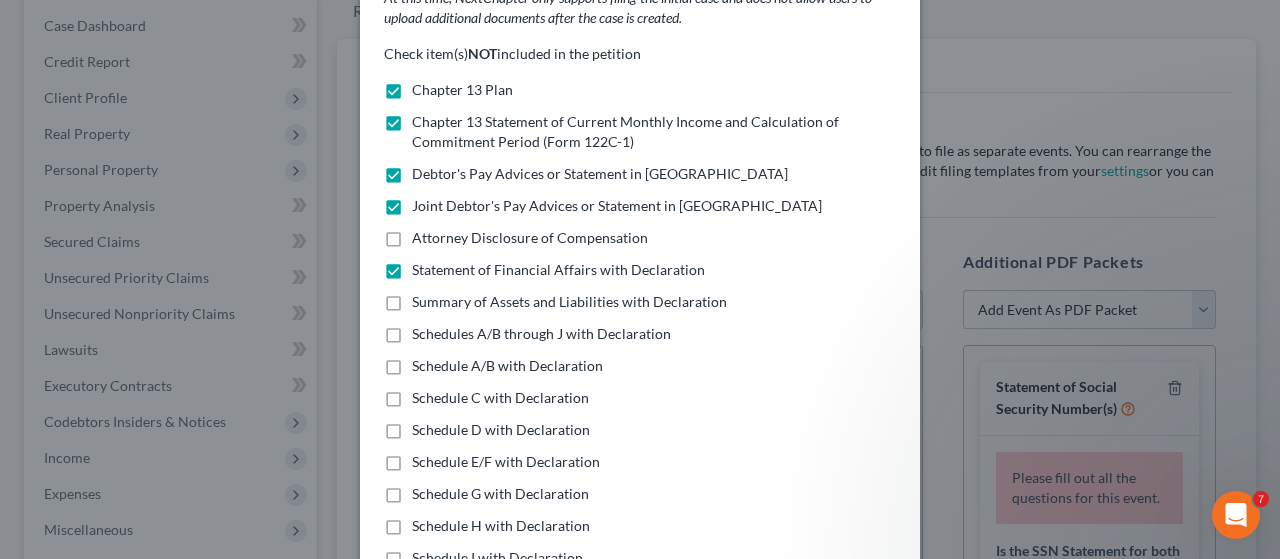 click on "Summary of Assets and Liabilities with Declaration" at bounding box center [569, 302] 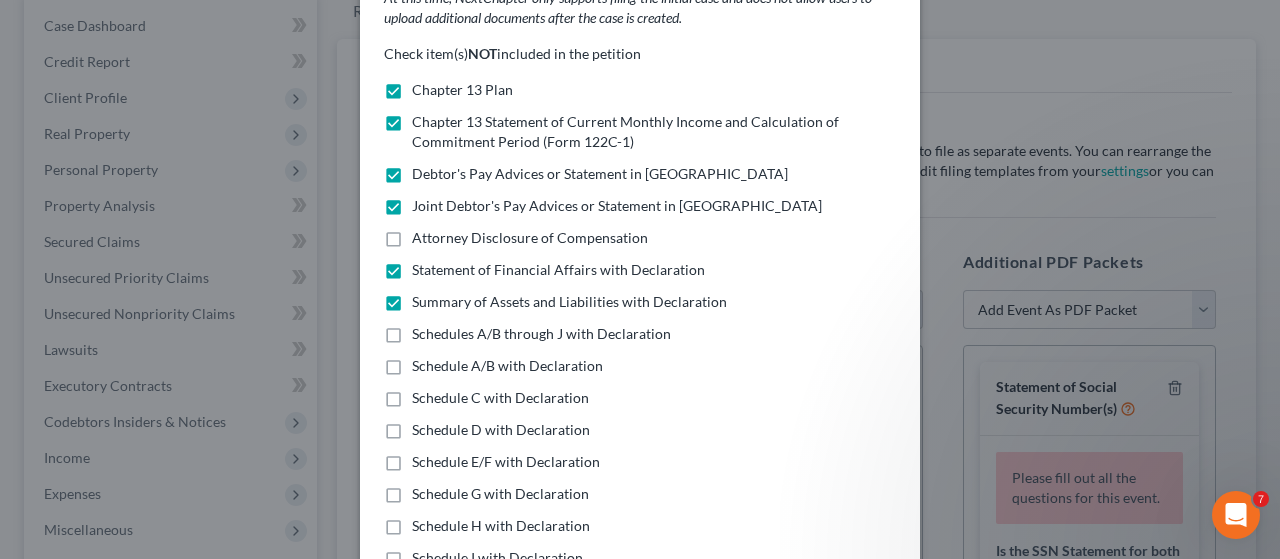 click on "Schedules A/B through J with Declaration" at bounding box center [541, 334] 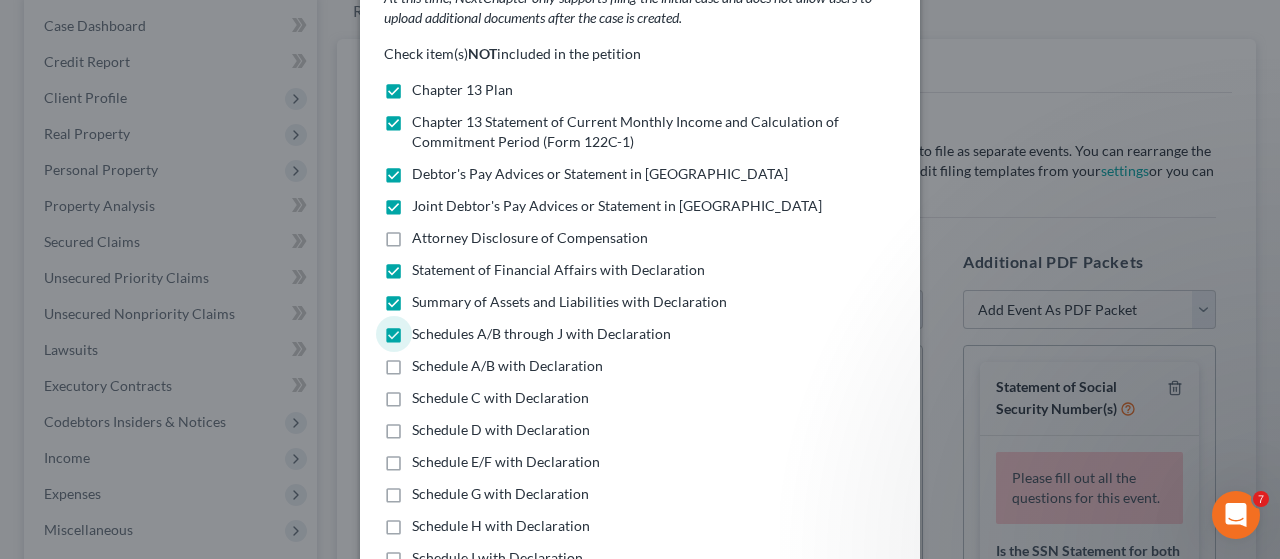 click on "Schedule A/B with Declaration" at bounding box center [507, 366] 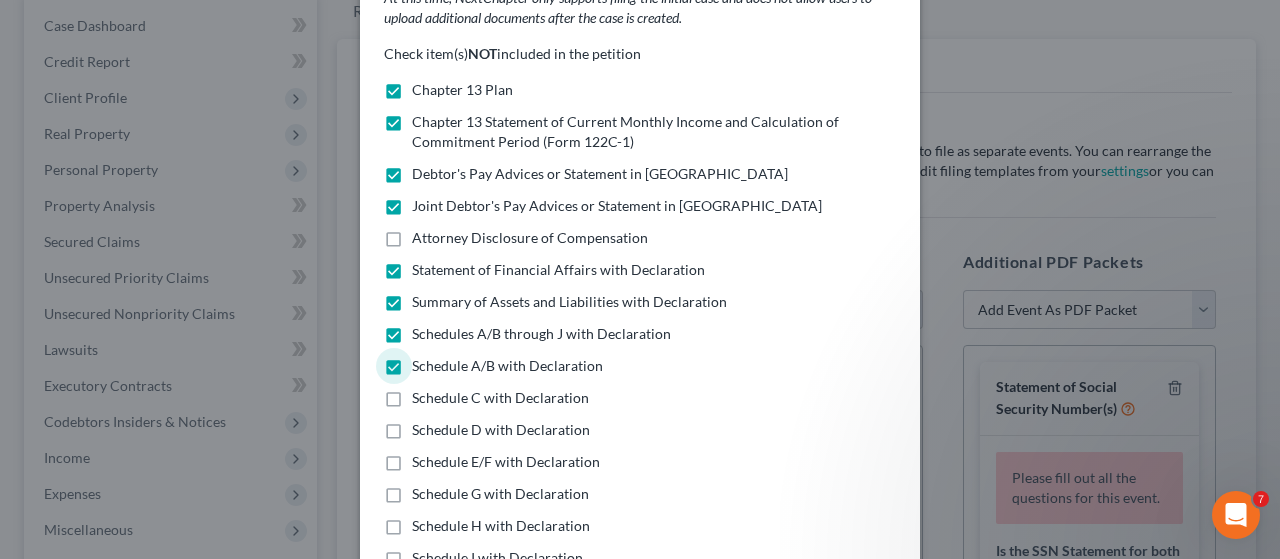 click on "Schedule C with Declaration" at bounding box center (500, 398) 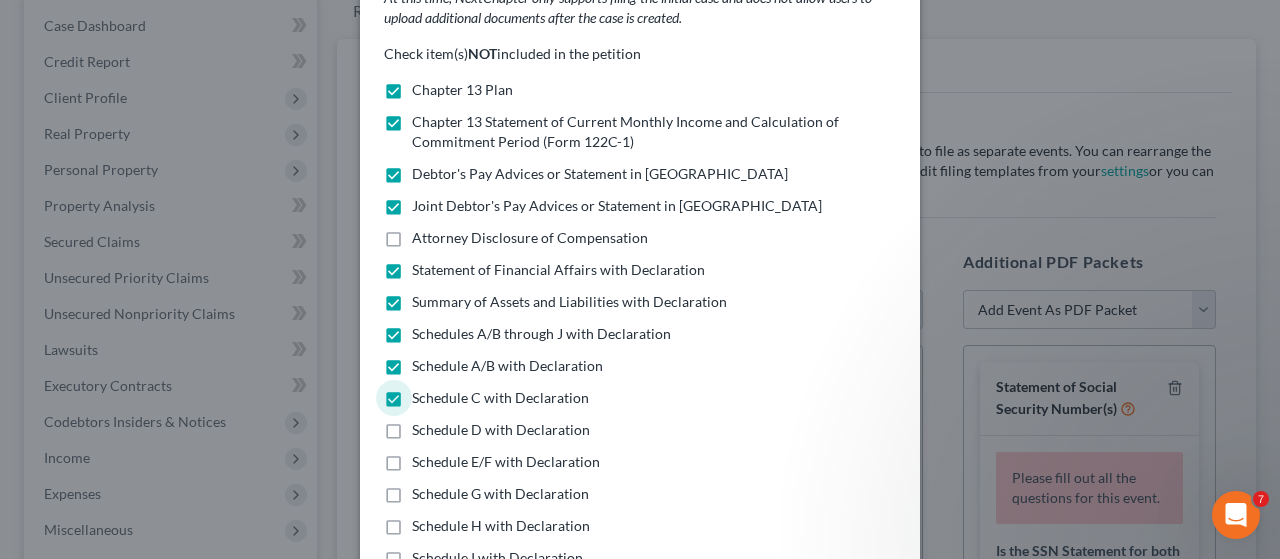click on "Schedule D with Declaration" at bounding box center (501, 430) 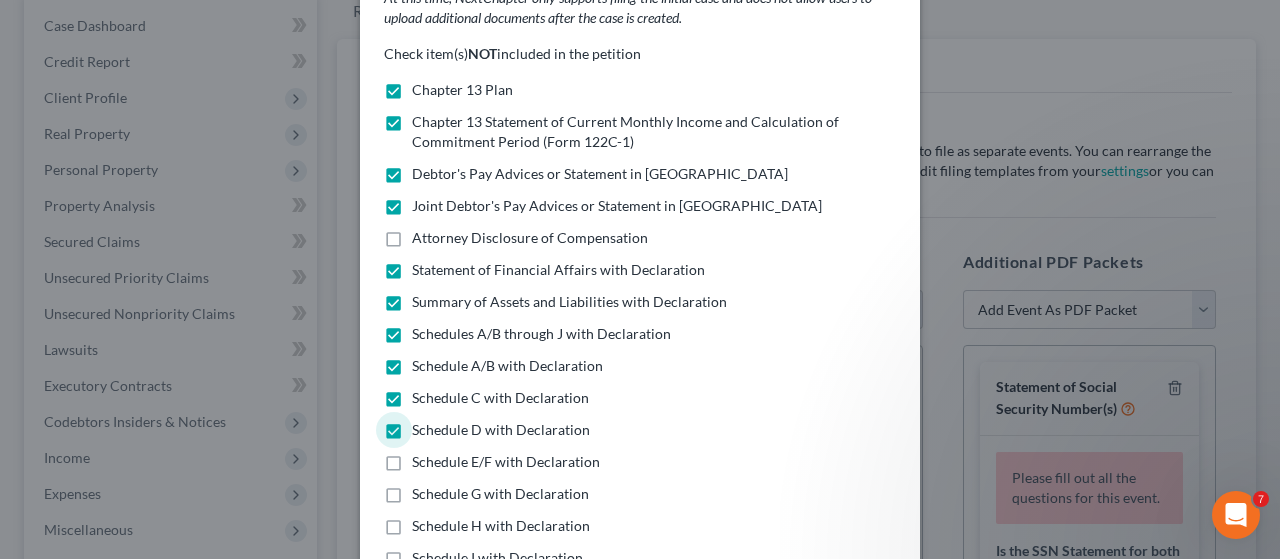 click on "Schedule E/F with Declaration" at bounding box center [506, 462] 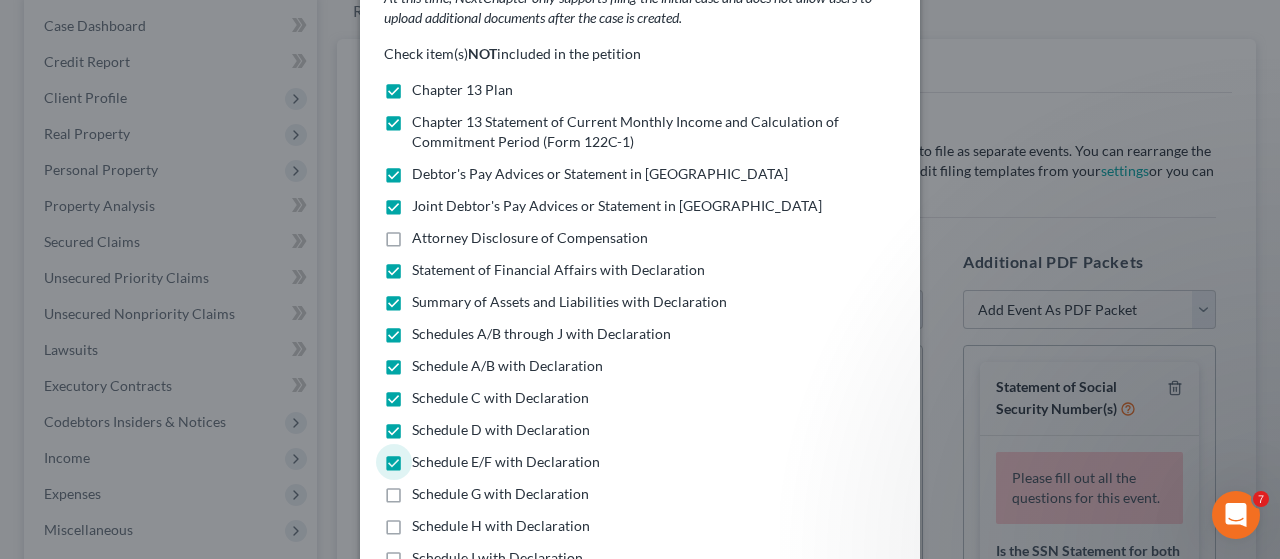 click on "Schedule G with Declaration" at bounding box center (500, 494) 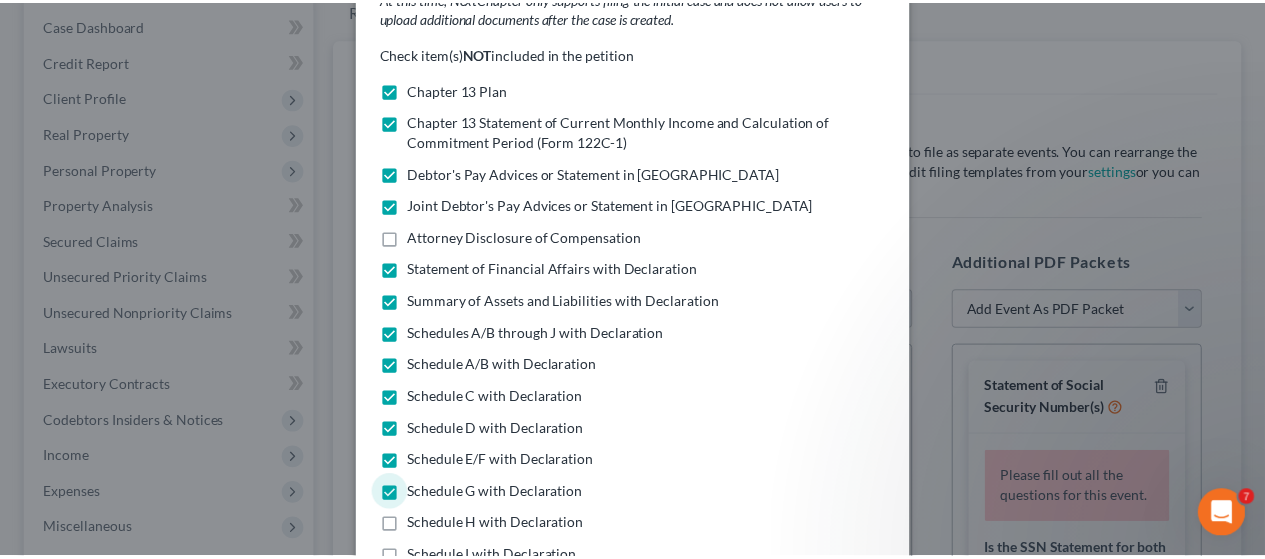 scroll, scrollTop: 360, scrollLeft: 0, axis: vertical 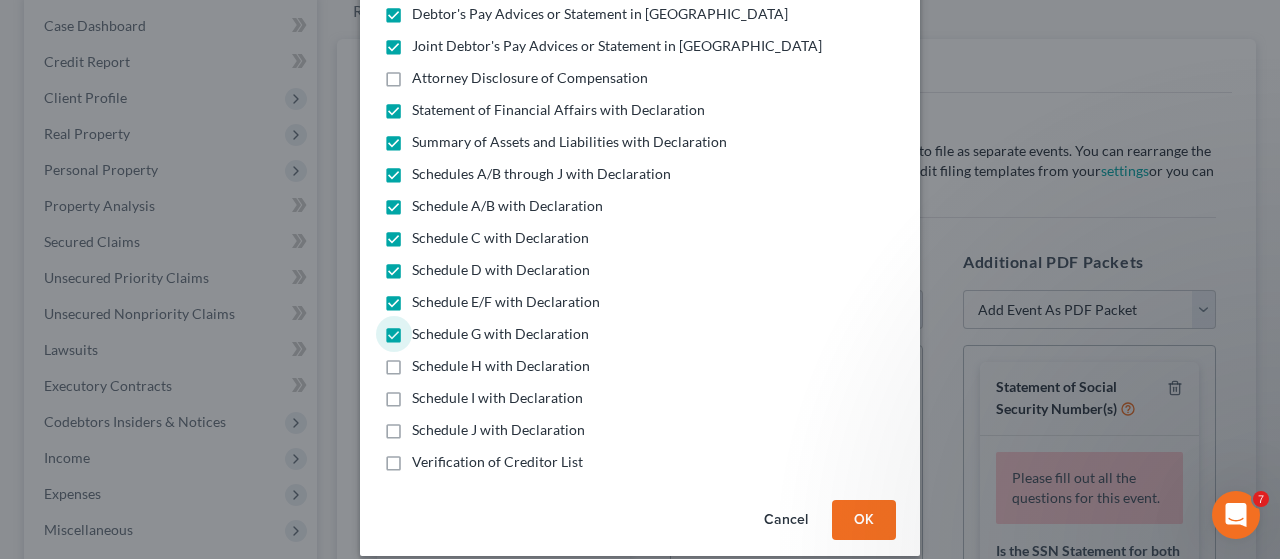 click on "Schedule H with Declaration" at bounding box center [501, 366] 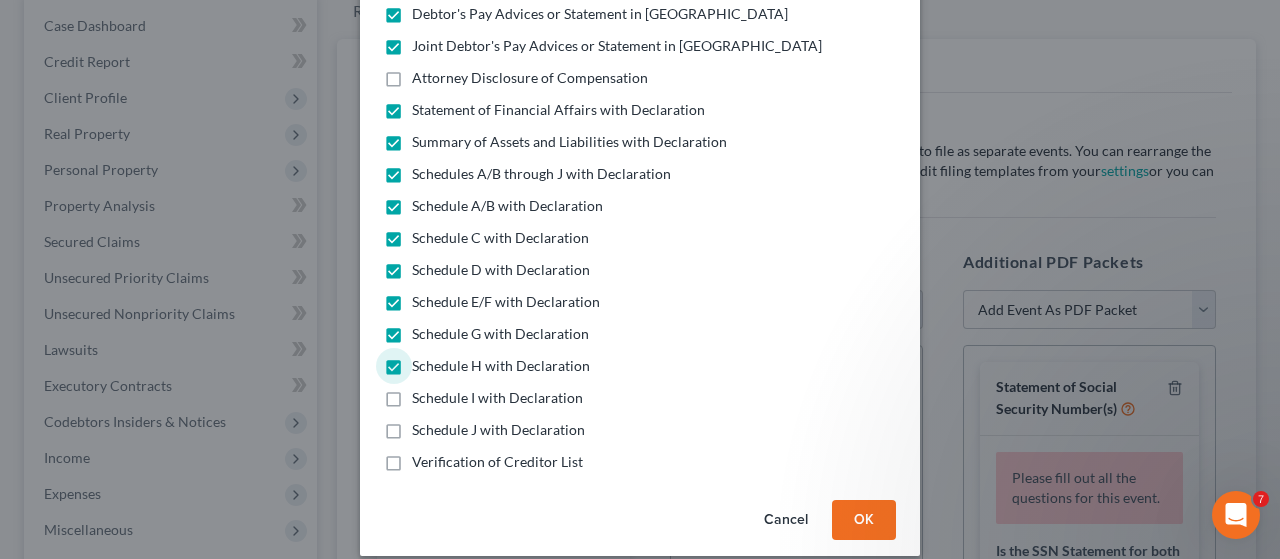 click on "Schedule I with Declaration" at bounding box center [497, 398] 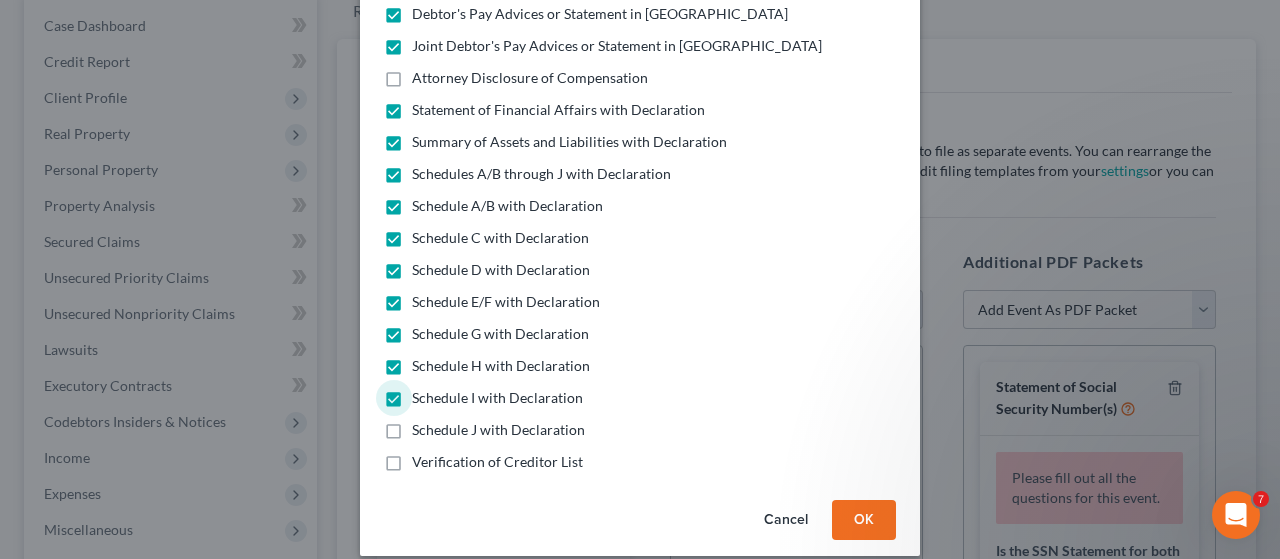 click on "Schedule J with Declaration" at bounding box center (498, 430) 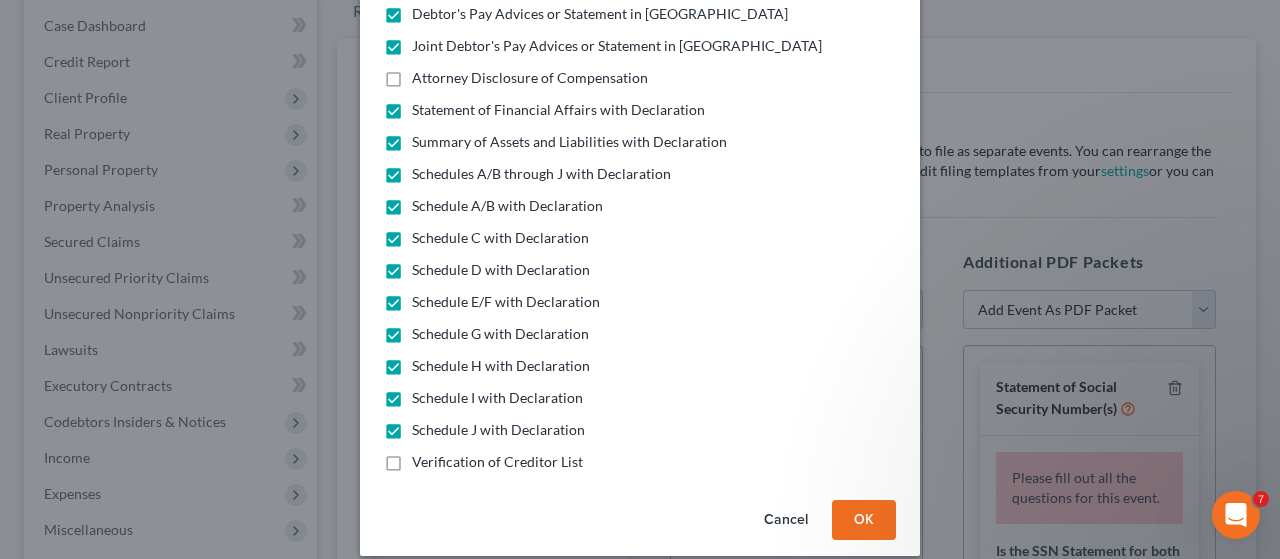 click on "OK" at bounding box center (864, 520) 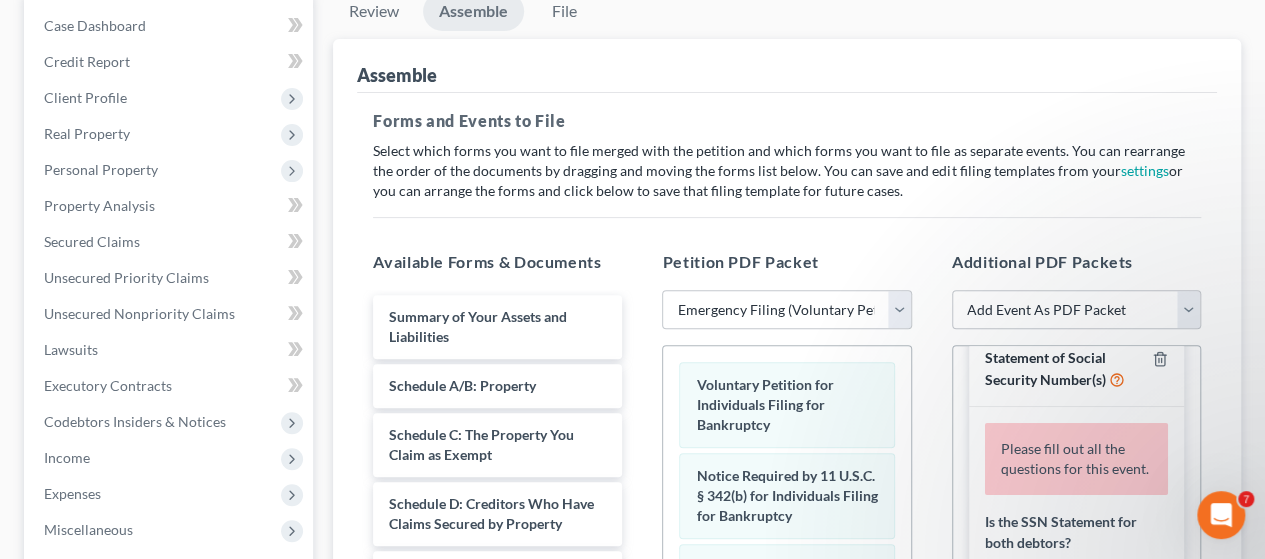 scroll, scrollTop: 84, scrollLeft: 0, axis: vertical 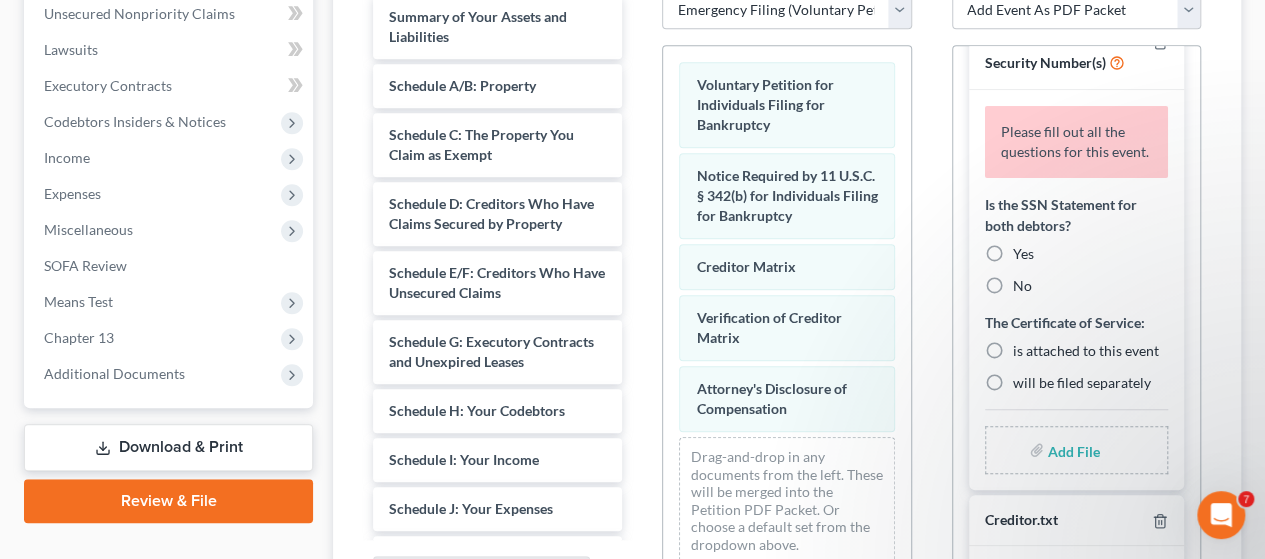click on "No" at bounding box center (1022, 286) 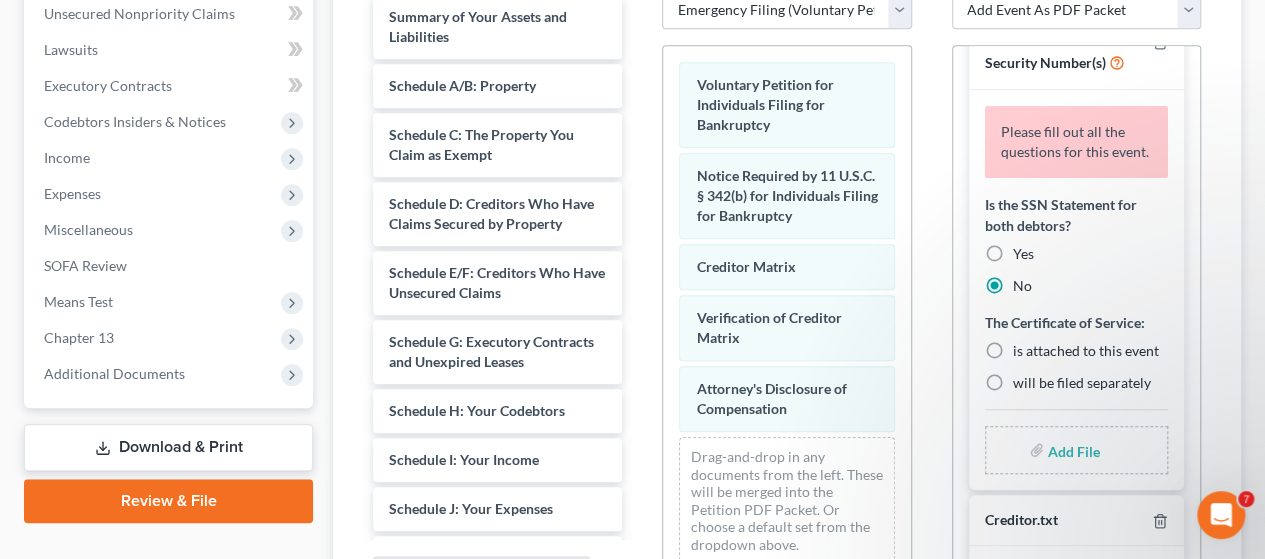 scroll, scrollTop: 0, scrollLeft: 0, axis: both 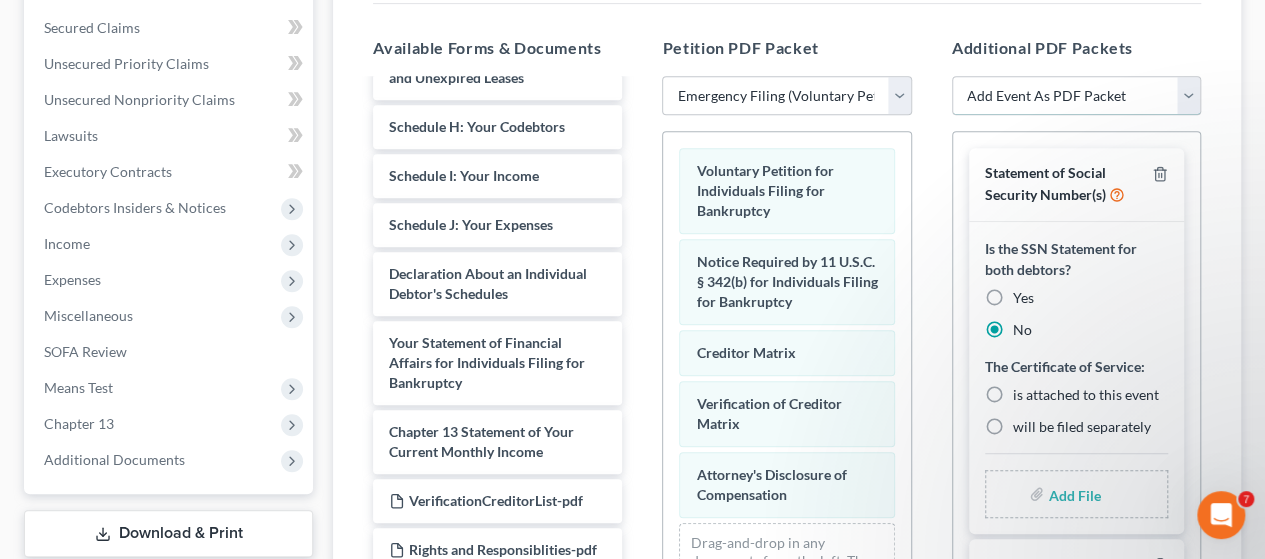click on "Add Event As PDF Packet Amended/Corrected Petition Chapter 13 Calculation of Disposable Income (Form 122C-2) Chapter 13 Plan - Original/Corrected Original Chapter 13 Statement of Current Monthly Income and Calculation of Commitment Period (Form 122C-1) Corporate Ownership Statement Credit Counseling Certificate Creditor List - Verification Creditor Upload - Amended Creditor.txt Disclosure of Compensation Income & Expense Statement Pay Advices and/or Statement in Lieu of Pay Advices Pay Advices or Statement in Lieu for Non-Filing Spouse Pay Filing Fee in Installments, Application to Rights & Responsibilities - Chapter 13 Schedule(s) - Amended Schedule(s) - Amended (Corrected - Fee Previously Paid) Schedule(s) - Incomplete Filings Only Schedule(s) I/J - Supplement Showing Post-Petition Income/Expenses (Ch 13) Statement of Financial Affairs (First Filing or Amended) Statement of Intention Statement of Social Security Number(s) Summary of Assets and Liabilities" at bounding box center [1076, 96] 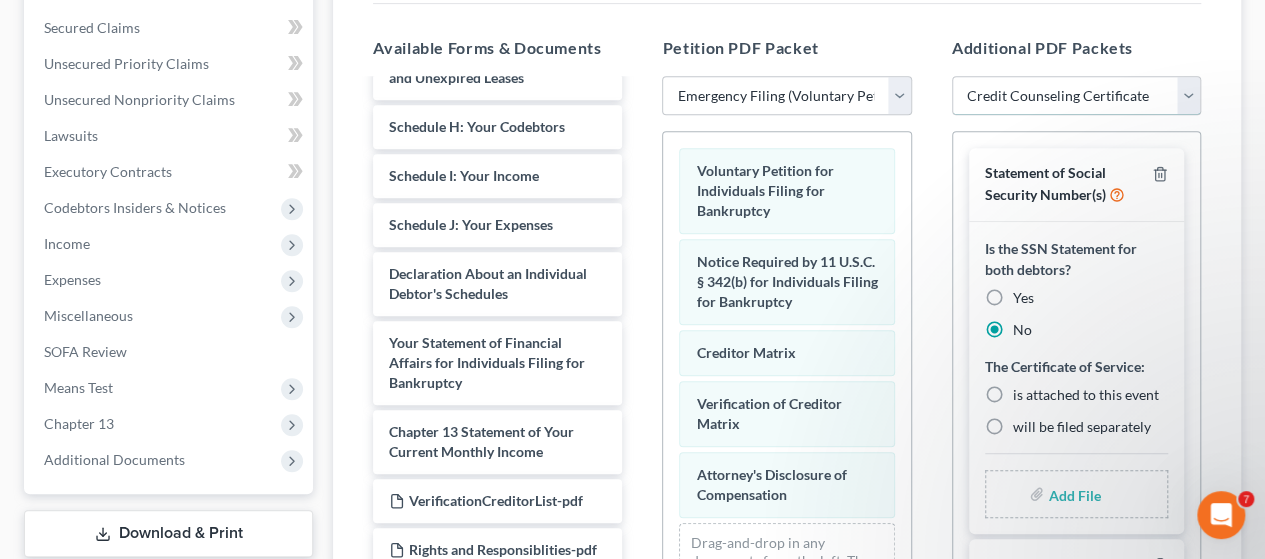 click on "Add Event As PDF Packet Amended/Corrected Petition Chapter 13 Calculation of Disposable Income (Form 122C-2) Chapter 13 Plan - Original/Corrected Original Chapter 13 Statement of Current Monthly Income and Calculation of Commitment Period (Form 122C-1) Corporate Ownership Statement Credit Counseling Certificate Creditor List - Verification Creditor Upload - Amended Creditor.txt Disclosure of Compensation Income & Expense Statement Pay Advices and/or Statement in Lieu of Pay Advices Pay Advices or Statement in Lieu for Non-Filing Spouse Pay Filing Fee in Installments, Application to Rights & Responsibilities - Chapter 13 Schedule(s) - Amended Schedule(s) - Amended (Corrected - Fee Previously Paid) Schedule(s) - Incomplete Filings Only Schedule(s) I/J - Supplement Showing Post-Petition Income/Expenses (Ch 13) Statement of Financial Affairs (First Filing or Amended) Statement of Intention Statement of Social Security Number(s) Summary of Assets and Liabilities" at bounding box center [1076, 96] 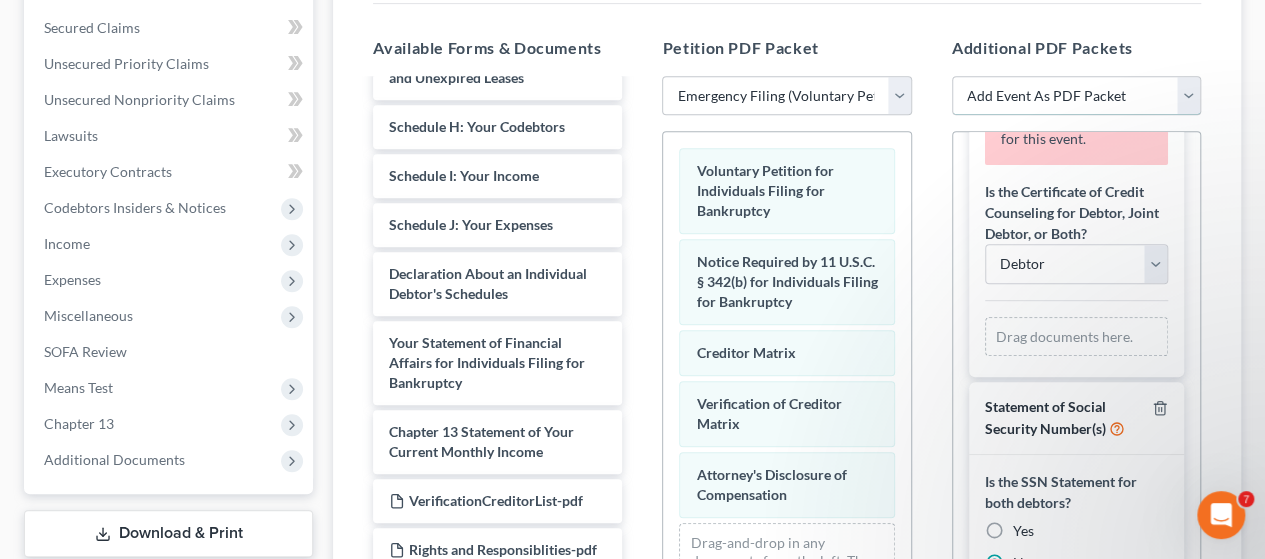 scroll, scrollTop: 200, scrollLeft: 0, axis: vertical 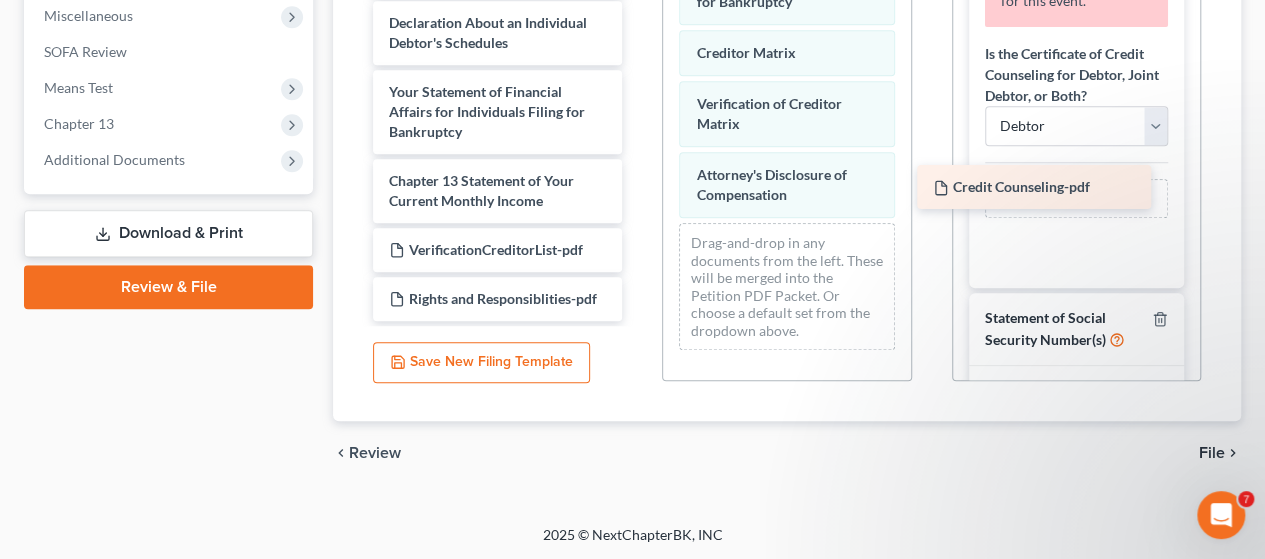 drag, startPoint x: 466, startPoint y: 296, endPoint x: 1010, endPoint y: 186, distance: 555.0099 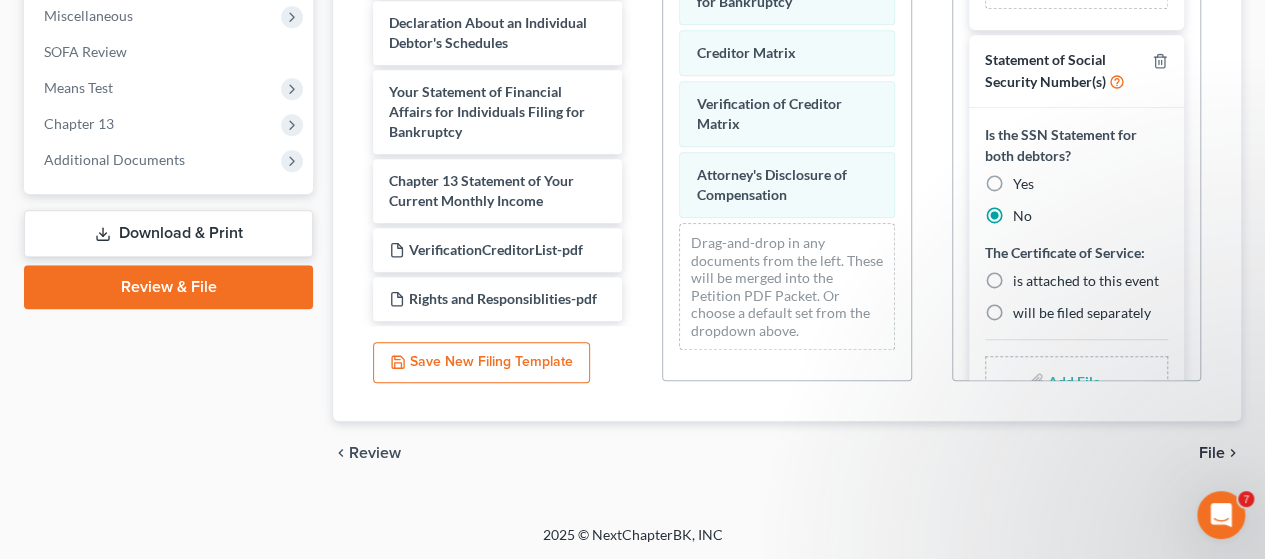 scroll, scrollTop: 0, scrollLeft: 0, axis: both 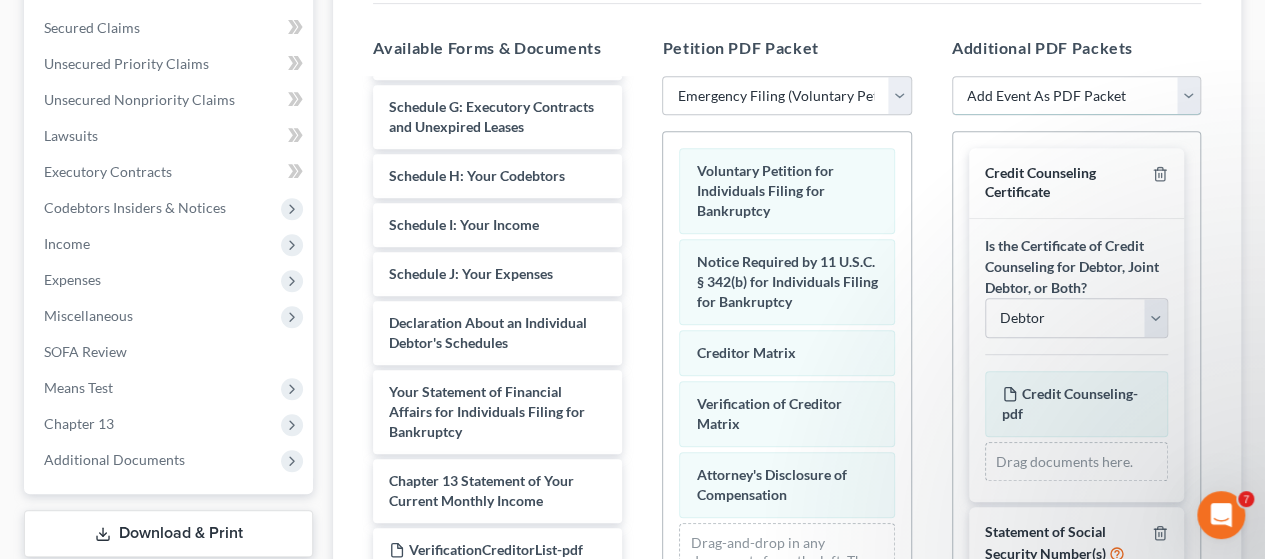 click on "Add Event As PDF Packet Amended/Corrected Petition Chapter 13 Calculation of Disposable Income (Form 122C-2) Chapter 13 Plan - Original/Corrected Original Chapter 13 Statement of Current Monthly Income and Calculation of Commitment Period (Form 122C-1) Corporate Ownership Statement Credit Counseling Certificate Creditor List - Verification Creditor Upload - Amended Creditor.txt Disclosure of Compensation Income & Expense Statement Pay Advices and/or Statement in Lieu of Pay Advices Pay Advices or Statement in Lieu for Non-Filing Spouse Pay Filing Fee in Installments, Application to Rights & Responsibilities - Chapter 13 Schedule(s) - Amended Schedule(s) - Amended (Corrected - Fee Previously Paid) Schedule(s) - Incomplete Filings Only Schedule(s) I/J - Supplement Showing Post-Petition Income/Expenses (Ch 13) Statement of Financial Affairs (First Filing or Amended) Statement of Intention Statement of Social Security Number(s) Summary of Assets and Liabilities" at bounding box center [1076, 96] 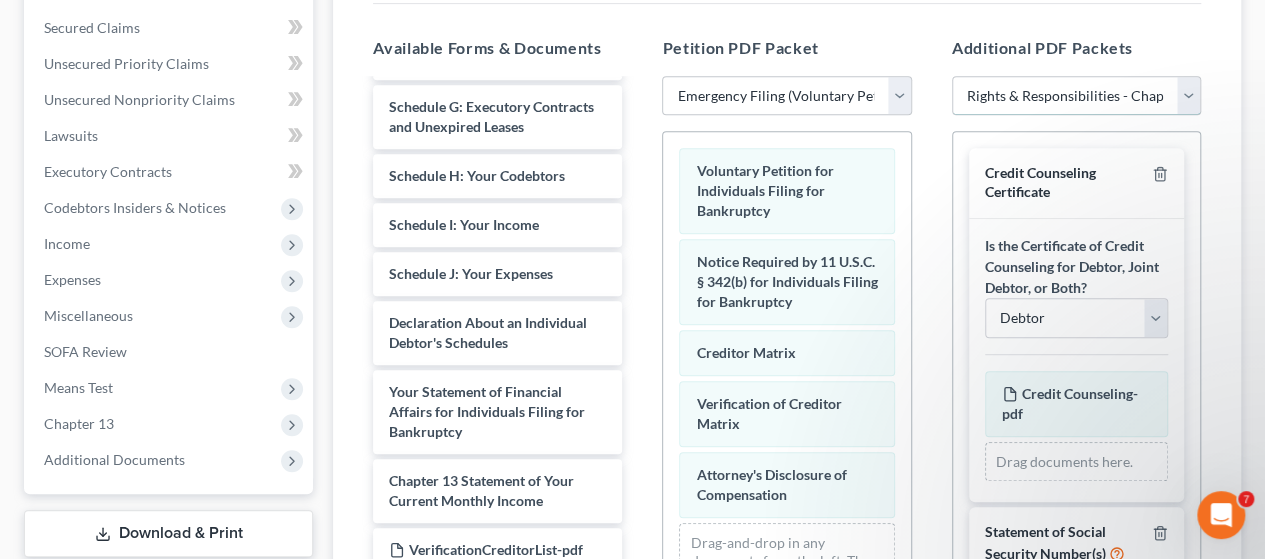 click on "Add Event As PDF Packet Amended/Corrected Petition Chapter 13 Calculation of Disposable Income (Form 122C-2) Chapter 13 Plan - Original/Corrected Original Chapter 13 Statement of Current Monthly Income and Calculation of Commitment Period (Form 122C-1) Corporate Ownership Statement Credit Counseling Certificate Creditor List - Verification Creditor Upload - Amended Creditor.txt Disclosure of Compensation Income & Expense Statement Pay Advices and/or Statement in Lieu of Pay Advices Pay Advices or Statement in Lieu for Non-Filing Spouse Pay Filing Fee in Installments, Application to Rights & Responsibilities - Chapter 13 Schedule(s) - Amended Schedule(s) - Amended (Corrected - Fee Previously Paid) Schedule(s) - Incomplete Filings Only Schedule(s) I/J - Supplement Showing Post-Petition Income/Expenses (Ch 13) Statement of Financial Affairs (First Filing or Amended) Statement of Intention Statement of Social Security Number(s) Summary of Assets and Liabilities" at bounding box center (1076, 96) 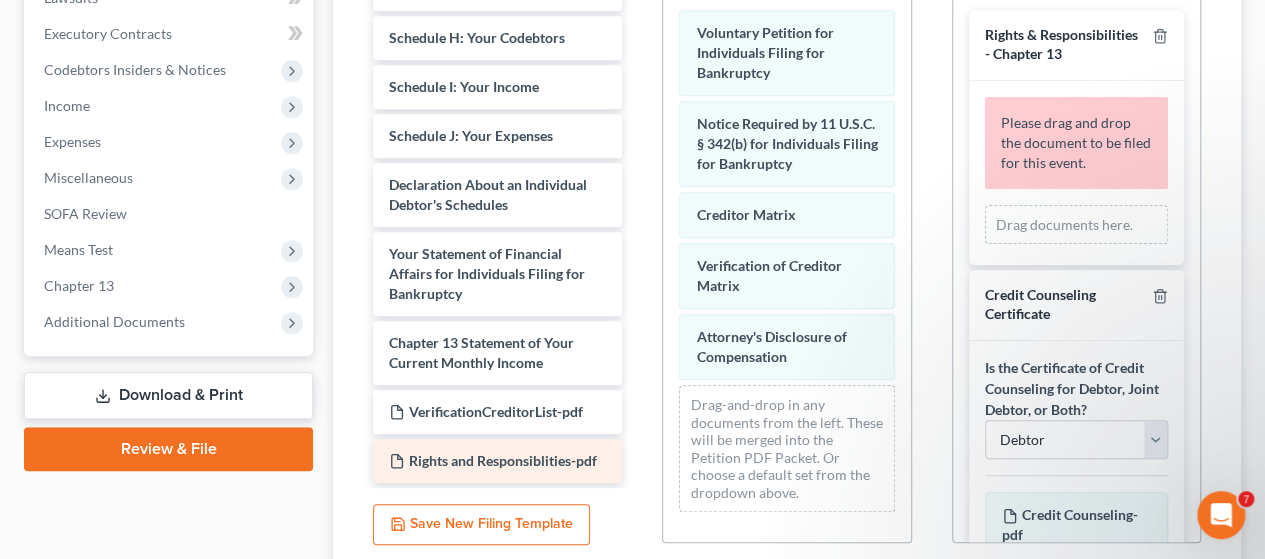 scroll, scrollTop: 614, scrollLeft: 0, axis: vertical 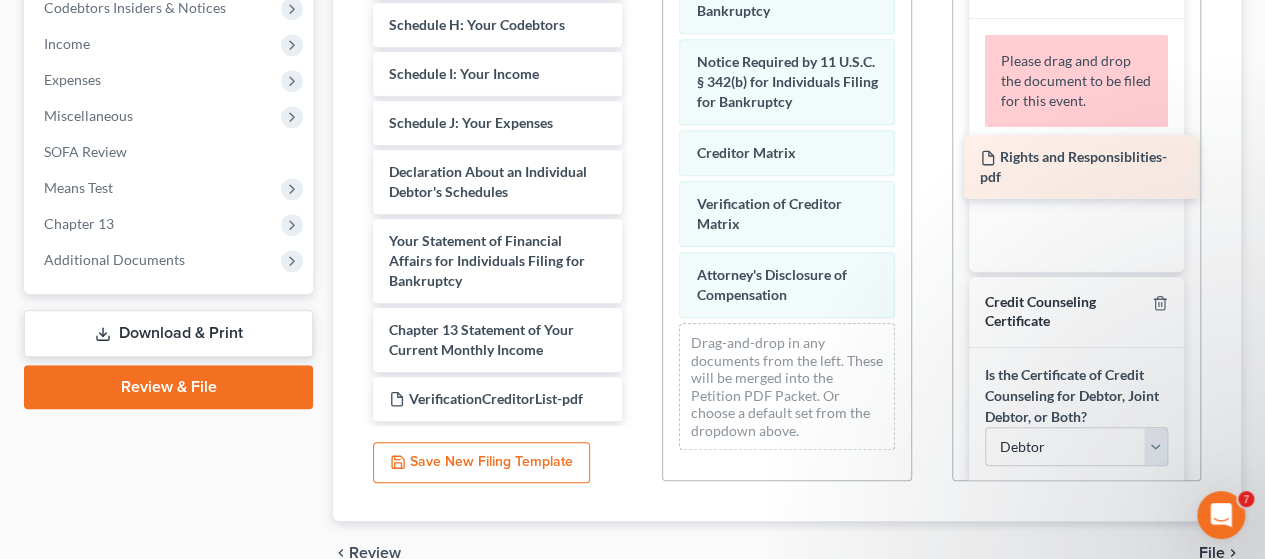 drag, startPoint x: 526, startPoint y: 383, endPoint x: 1117, endPoint y: 163, distance: 630.6195 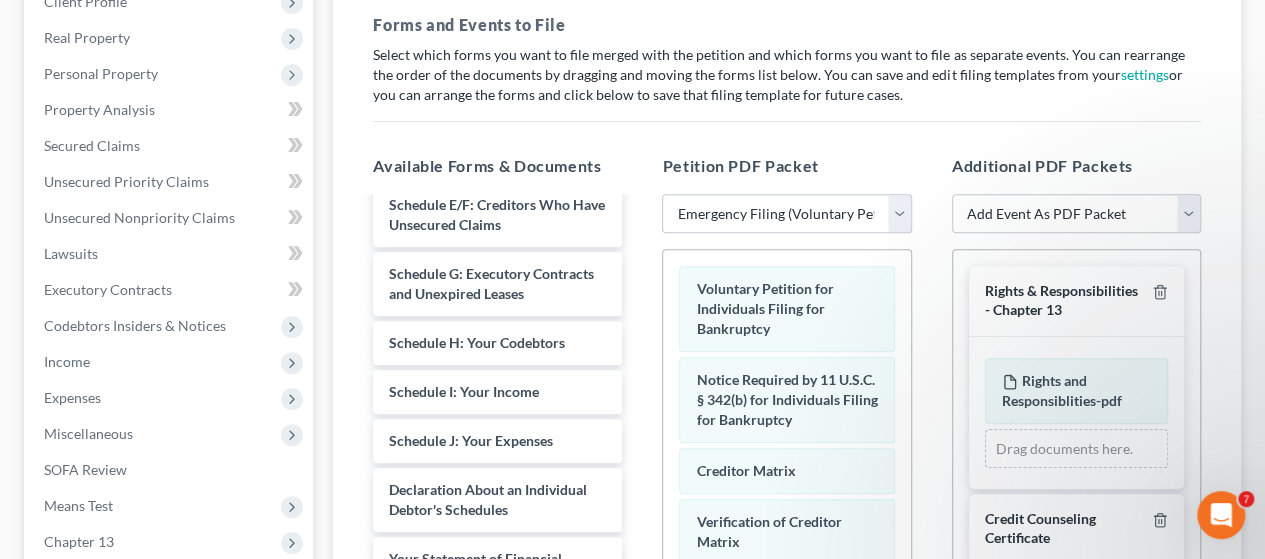 scroll, scrollTop: 214, scrollLeft: 0, axis: vertical 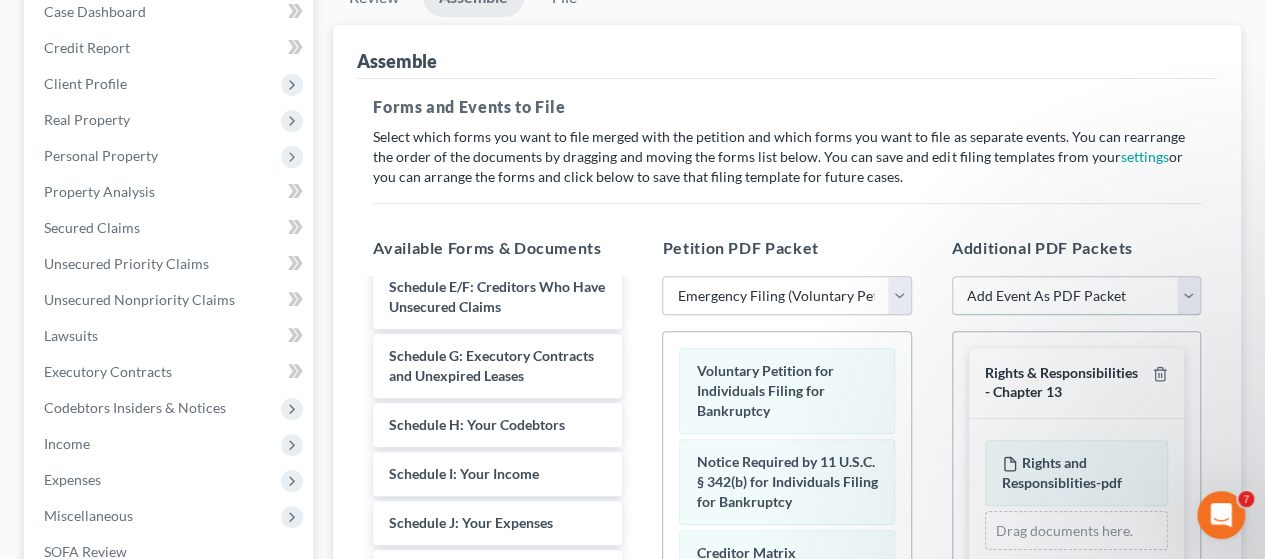 click on "Add Event As PDF Packet Amended/Corrected Petition Chapter 13 Calculation of Disposable Income (Form 122C-2) Chapter 13 Plan - Original/Corrected Original Chapter 13 Statement of Current Monthly Income and Calculation of Commitment Period (Form 122C-1) Corporate Ownership Statement Credit Counseling Certificate Creditor List - Verification Creditor Upload - Amended Creditor.txt Disclosure of Compensation Income & Expense Statement Pay Advices and/or Statement in Lieu of Pay Advices Pay Advices or Statement in Lieu for Non-Filing Spouse Pay Filing Fee in Installments, Application to Rights & Responsibilities - Chapter 13 Schedule(s) - Amended Schedule(s) - Amended (Corrected - Fee Previously Paid) Schedule(s) - Incomplete Filings Only Schedule(s) I/J - Supplement Showing Post-Petition Income/Expenses (Ch 13) Statement of Financial Affairs (First Filing or Amended) Statement of Intention Statement of Social Security Number(s) Summary of Assets and Liabilities" at bounding box center [1076, 296] 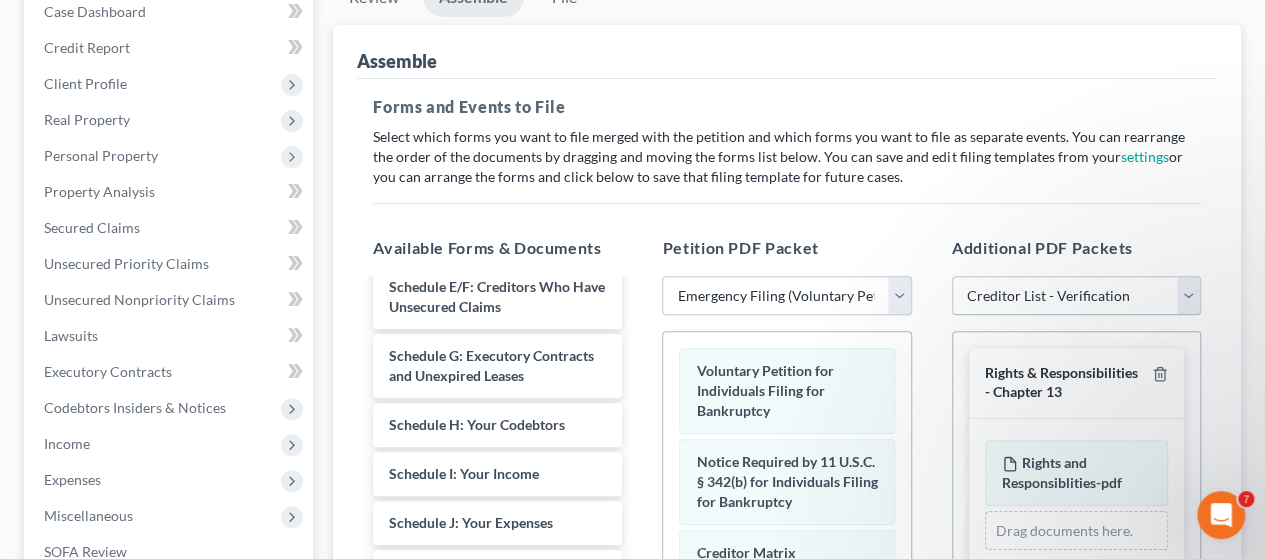 click on "Add Event As PDF Packet Amended/Corrected Petition Chapter 13 Calculation of Disposable Income (Form 122C-2) Chapter 13 Plan - Original/Corrected Original Chapter 13 Statement of Current Monthly Income and Calculation of Commitment Period (Form 122C-1) Corporate Ownership Statement Credit Counseling Certificate Creditor List - Verification Creditor Upload - Amended Creditor.txt Disclosure of Compensation Income & Expense Statement Pay Advices and/or Statement in Lieu of Pay Advices Pay Advices or Statement in Lieu for Non-Filing Spouse Pay Filing Fee in Installments, Application to Rights & Responsibilities - Chapter 13 Schedule(s) - Amended Schedule(s) - Amended (Corrected - Fee Previously Paid) Schedule(s) - Incomplete Filings Only Schedule(s) I/J - Supplement Showing Post-Petition Income/Expenses (Ch 13) Statement of Financial Affairs (First Filing or Amended) Statement of Intention Statement of Social Security Number(s) Summary of Assets and Liabilities" at bounding box center [1076, 296] 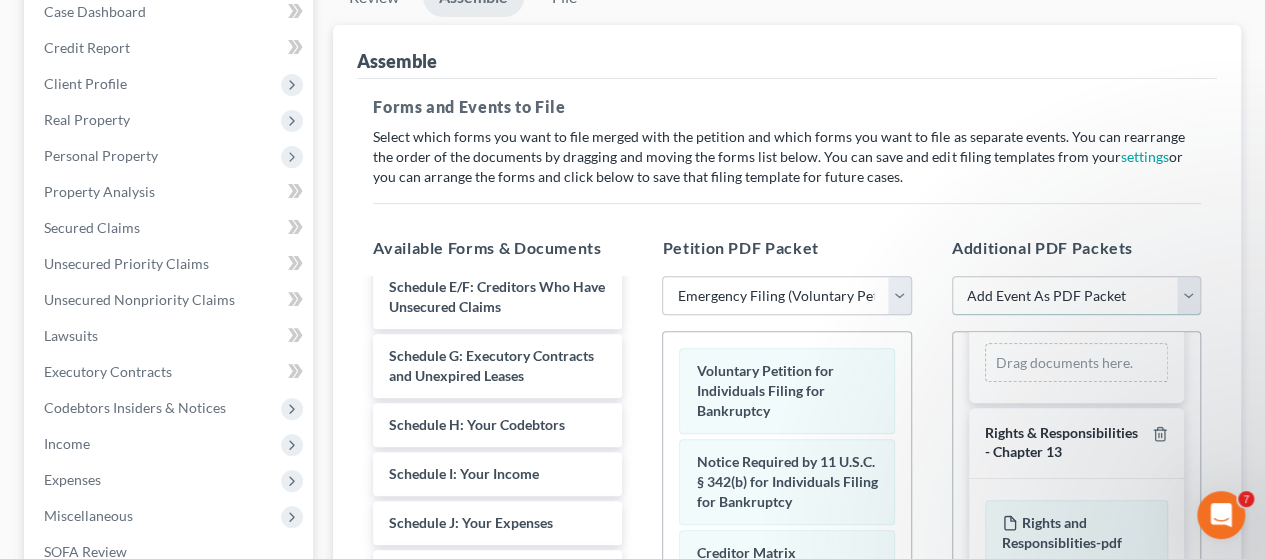 scroll, scrollTop: 100, scrollLeft: 0, axis: vertical 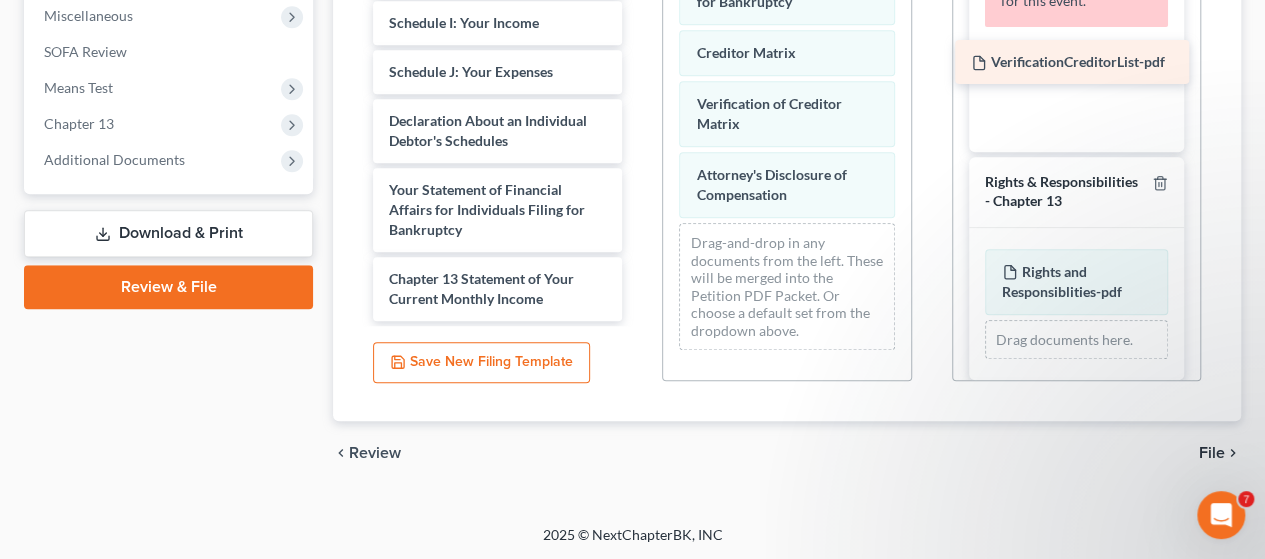 drag, startPoint x: 504, startPoint y: 302, endPoint x: 1086, endPoint y: 67, distance: 627.65356 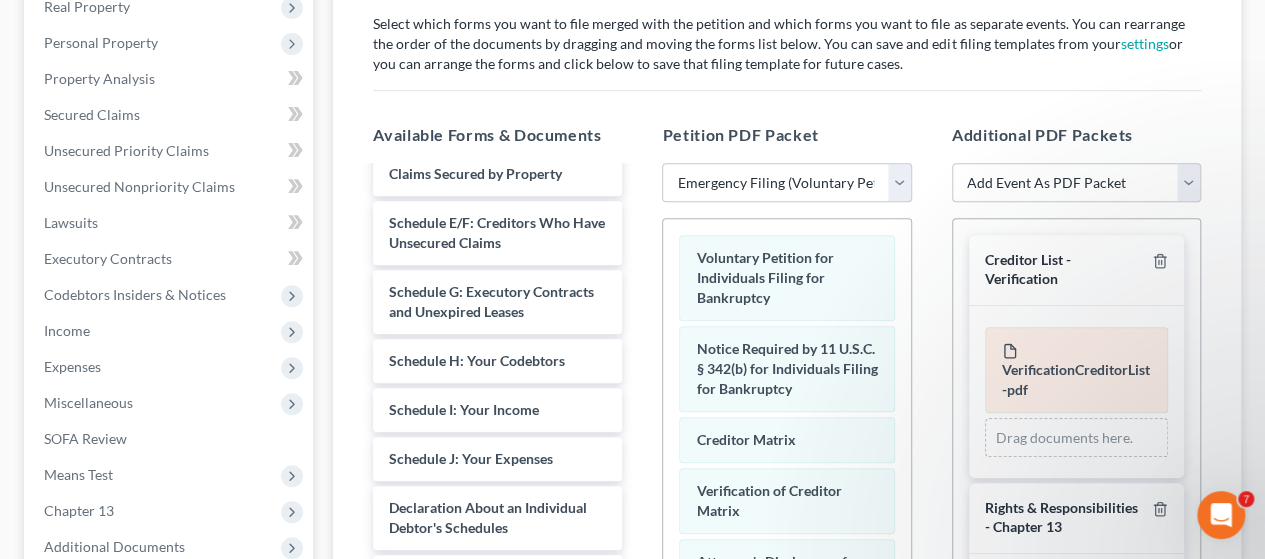 scroll, scrollTop: 314, scrollLeft: 0, axis: vertical 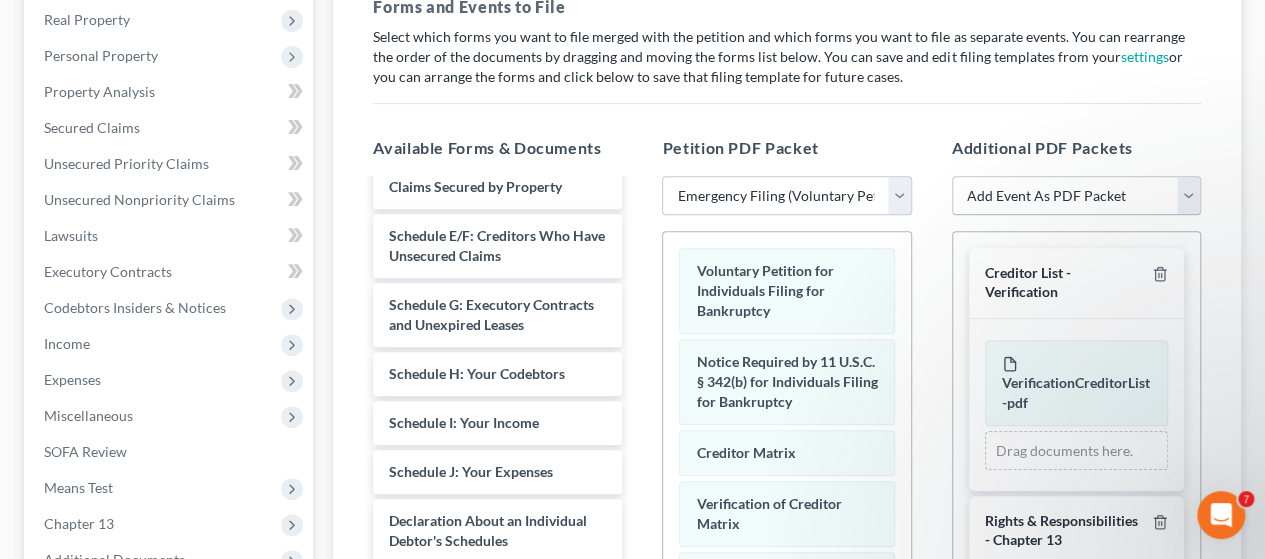 click on "Add Event As PDF Packet Amended/Corrected Petition Chapter 13 Calculation of Disposable Income (Form 122C-2) Chapter 13 Plan - Original/Corrected Original Chapter 13 Statement of Current Monthly Income and Calculation of Commitment Period (Form 122C-1) Corporate Ownership Statement Credit Counseling Certificate Creditor List - Verification Creditor Upload - Amended Creditor.txt Disclosure of Compensation Income & Expense Statement Pay Advices and/or Statement in Lieu of Pay Advices Pay Advices or Statement in Lieu for Non-Filing Spouse Pay Filing Fee in Installments, Application to Rights & Responsibilities - Chapter 13 Schedule(s) - Amended Schedule(s) - Amended (Corrected - Fee Previously Paid) Schedule(s) - Incomplete Filings Only Schedule(s) I/J - Supplement Showing Post-Petition Income/Expenses (Ch 13) Statement of Financial Affairs (First Filing or Amended) Statement of Intention Statement of Social Security Number(s) Summary of Assets and Liabilities" at bounding box center (1076, 196) 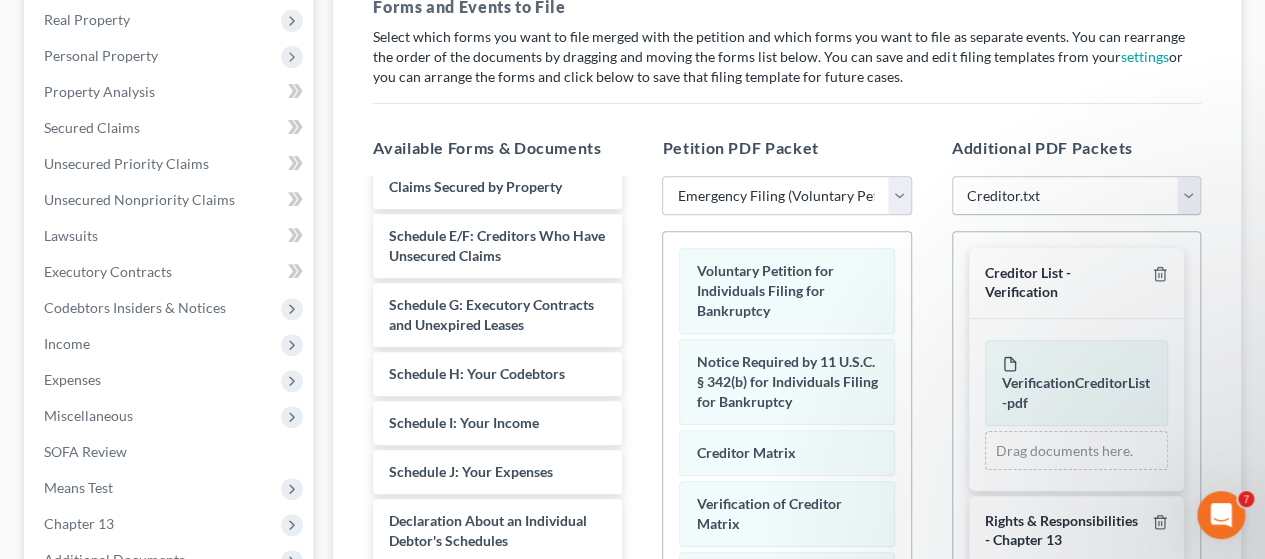 click on "Add Event As PDF Packet Amended/Corrected Petition Chapter 13 Calculation of Disposable Income (Form 122C-2) Chapter 13 Plan - Original/Corrected Original Chapter 13 Statement of Current Monthly Income and Calculation of Commitment Period (Form 122C-1) Corporate Ownership Statement Credit Counseling Certificate Creditor List - Verification Creditor Upload - Amended Creditor.txt Disclosure of Compensation Income & Expense Statement Pay Advices and/or Statement in Lieu of Pay Advices Pay Advices or Statement in Lieu for Non-Filing Spouse Pay Filing Fee in Installments, Application to Rights & Responsibilities - Chapter 13 Schedule(s) - Amended Schedule(s) - Amended (Corrected - Fee Previously Paid) Schedule(s) - Incomplete Filings Only Schedule(s) I/J - Supplement Showing Post-Petition Income/Expenses (Ch 13) Statement of Financial Affairs (First Filing or Amended) Statement of Intention Statement of Social Security Number(s) Summary of Assets and Liabilities" at bounding box center [1076, 196] 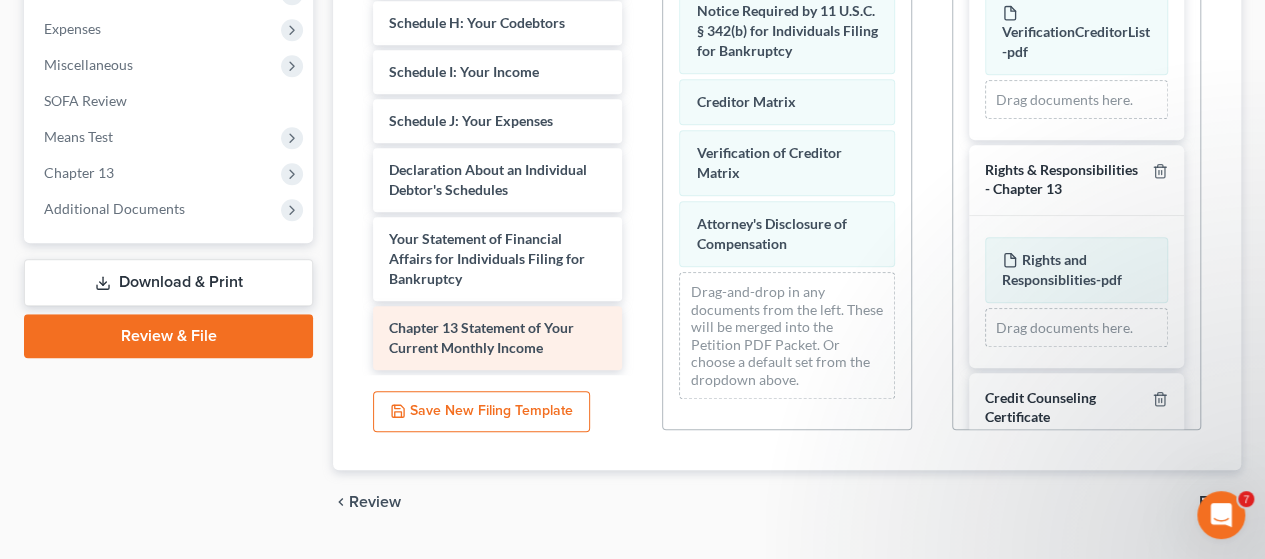 scroll, scrollTop: 714, scrollLeft: 0, axis: vertical 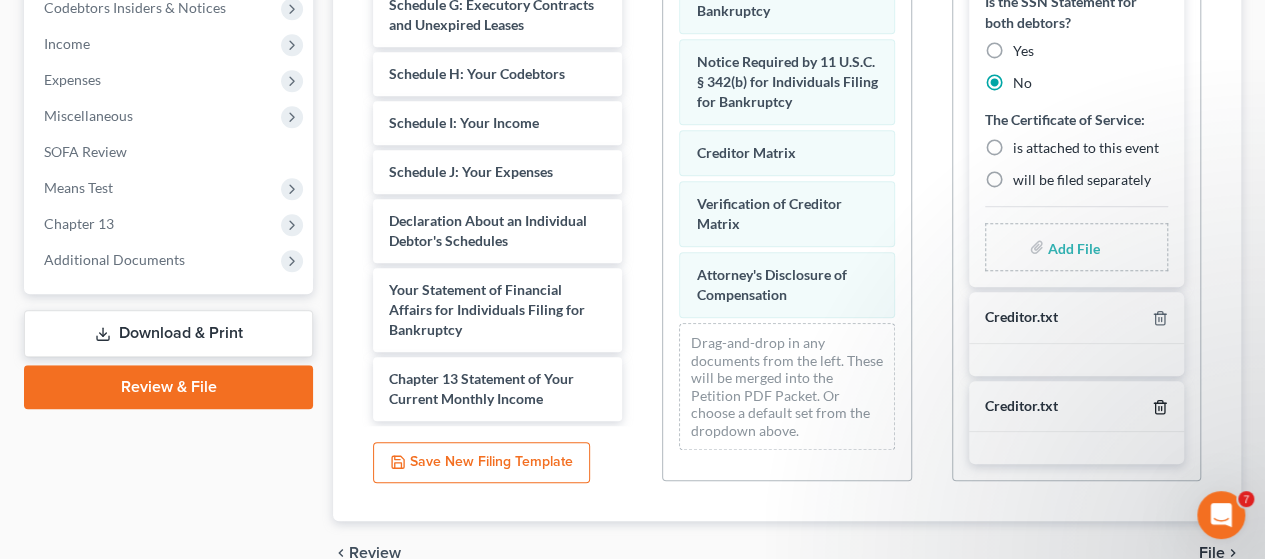 click 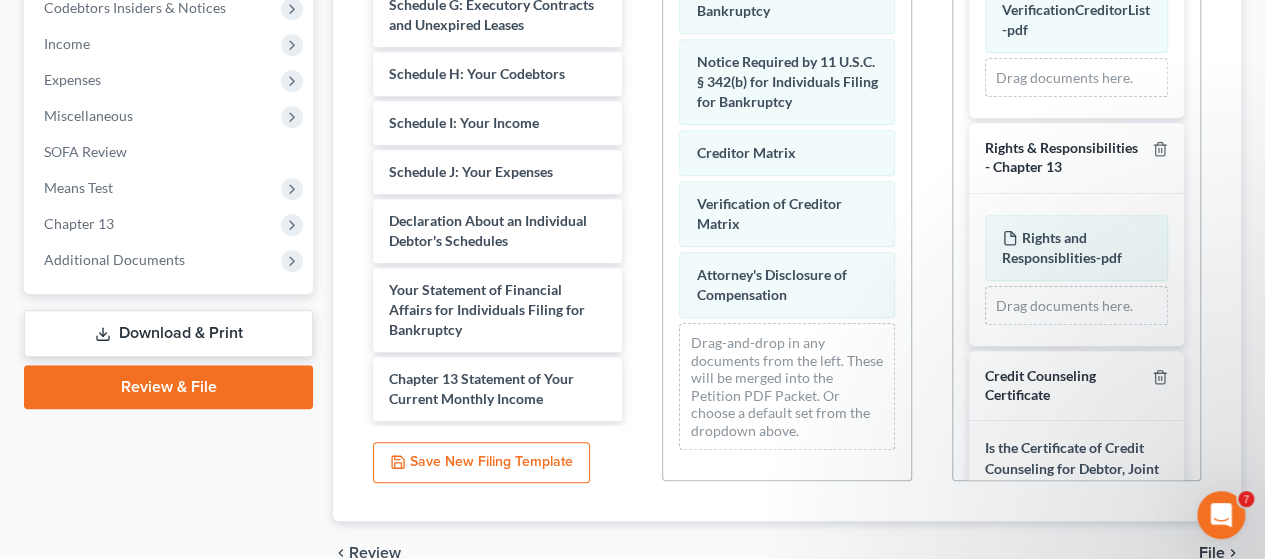 scroll, scrollTop: 0, scrollLeft: 0, axis: both 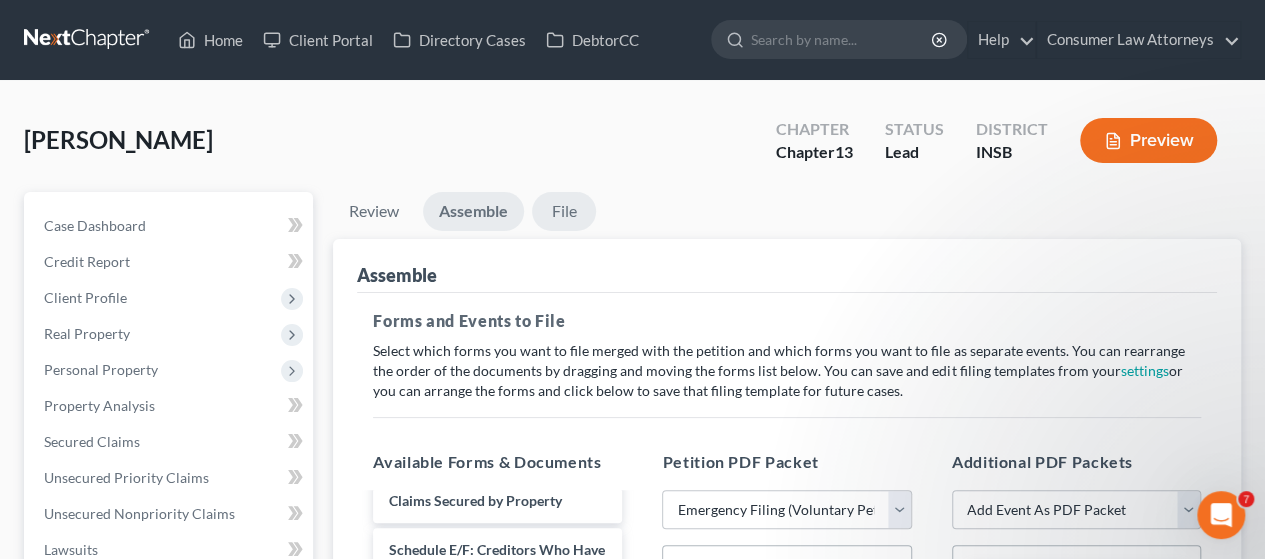 click on "File" at bounding box center (564, 211) 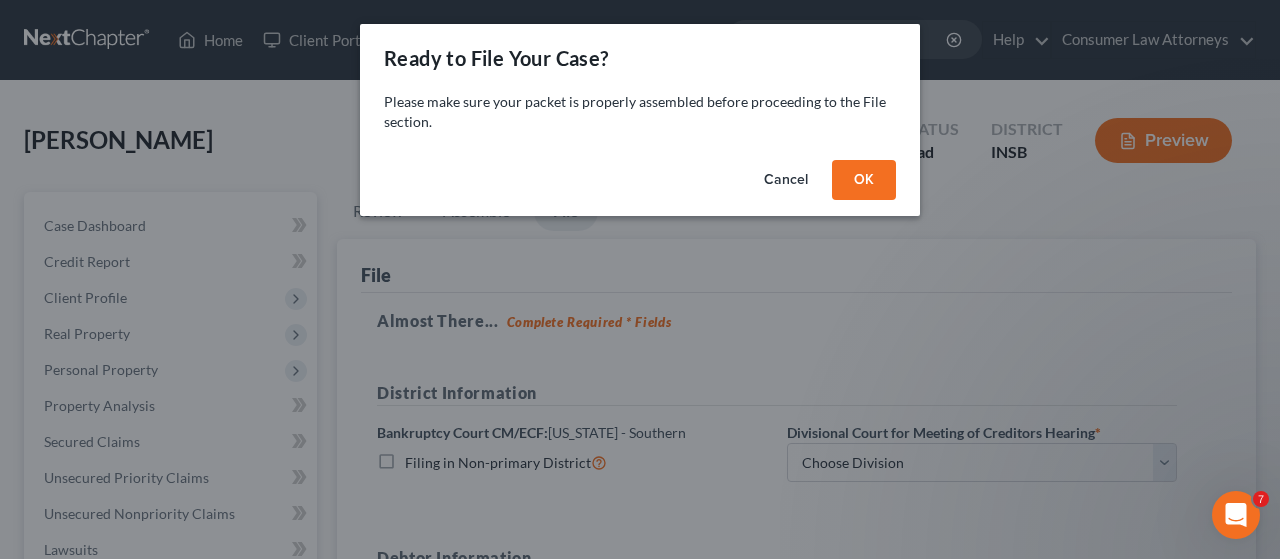 click on "OK" at bounding box center (864, 180) 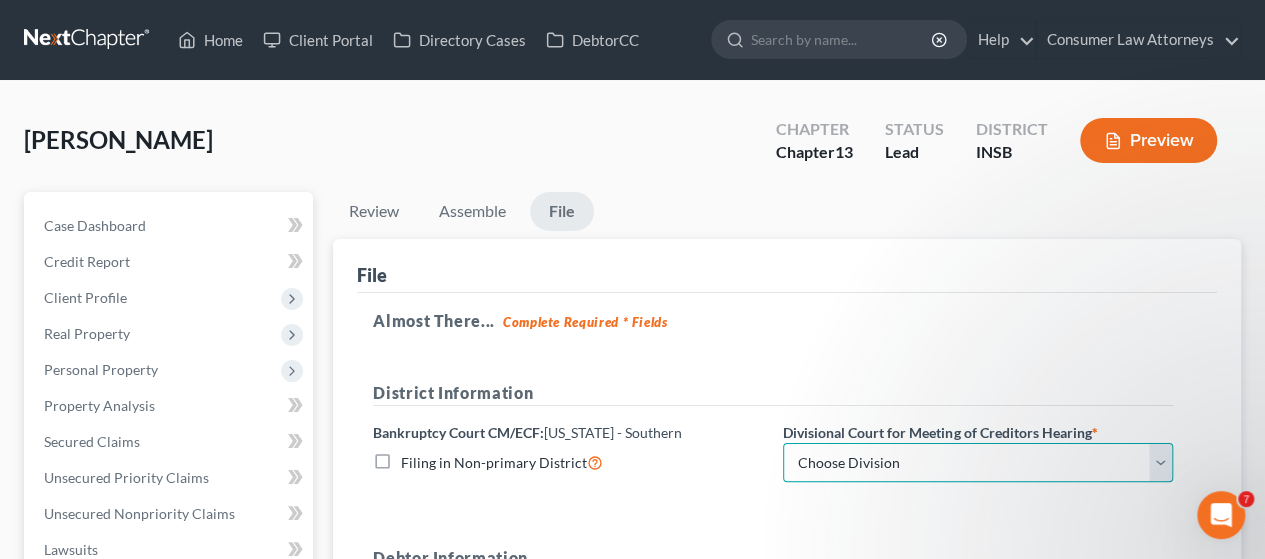 click on "Choose Division [GEOGRAPHIC_DATA] [GEOGRAPHIC_DATA] [GEOGRAPHIC_DATA] [GEOGRAPHIC_DATA]" at bounding box center (978, 463) 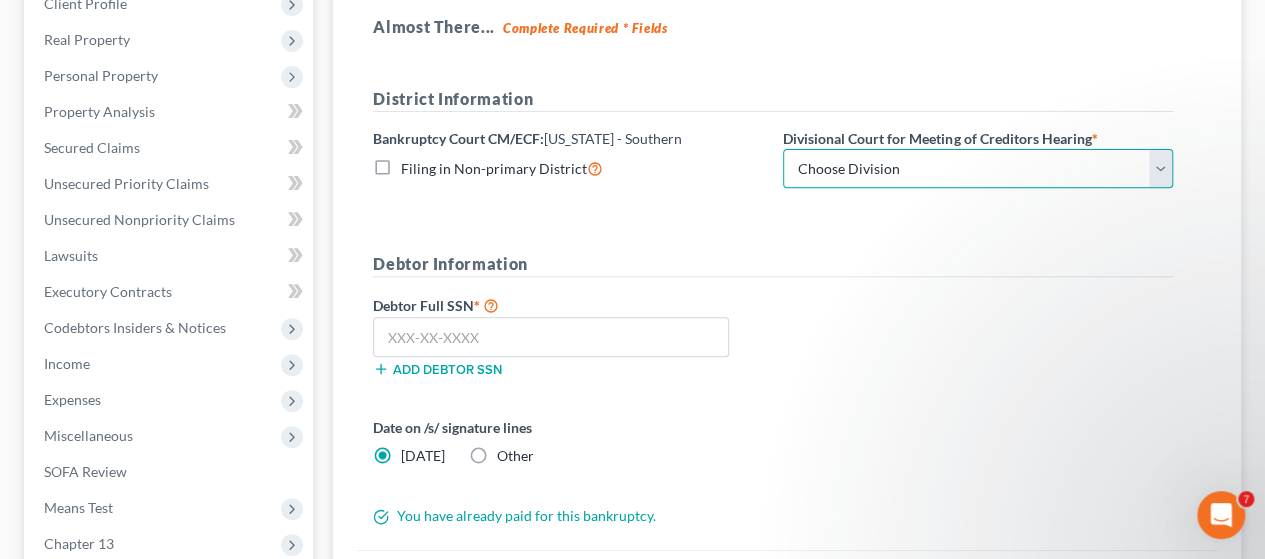 scroll, scrollTop: 300, scrollLeft: 0, axis: vertical 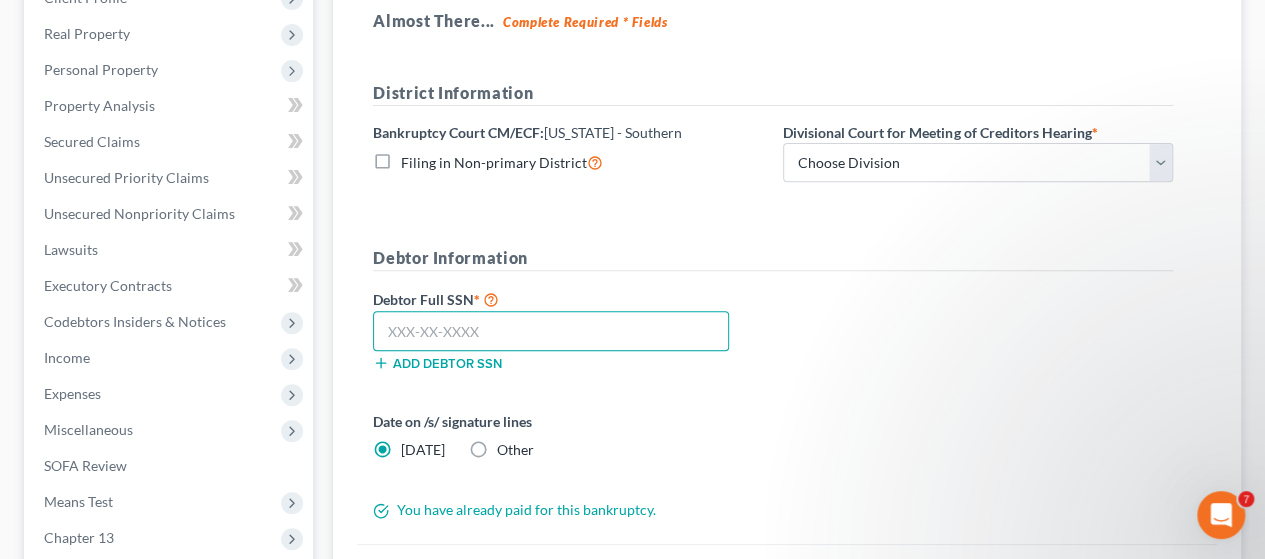 click at bounding box center (551, 331) 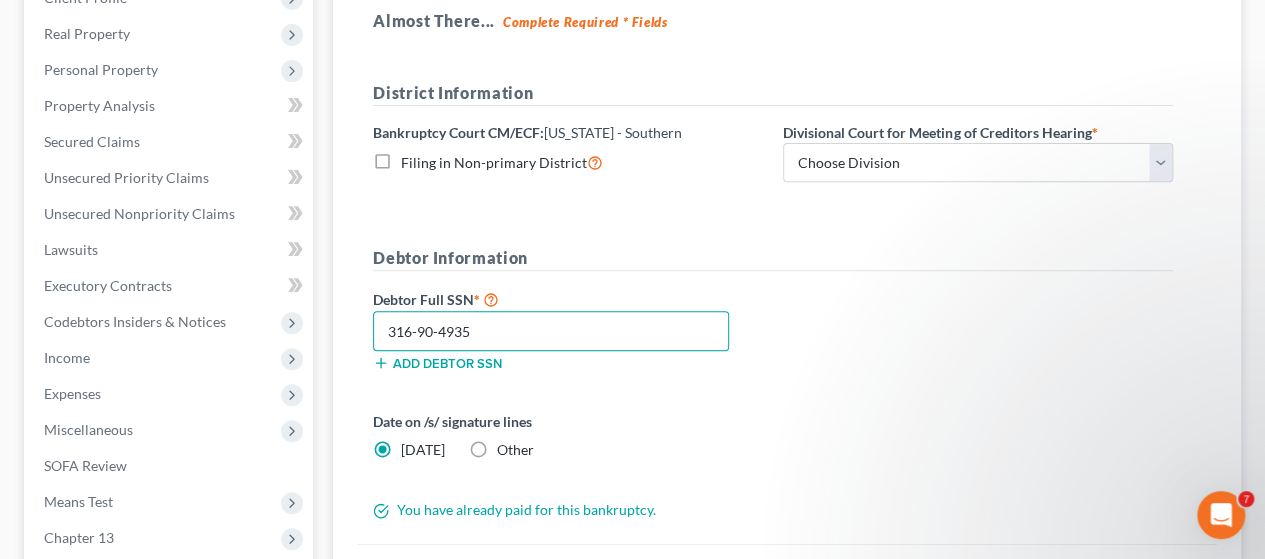 type on "316-90-4935" 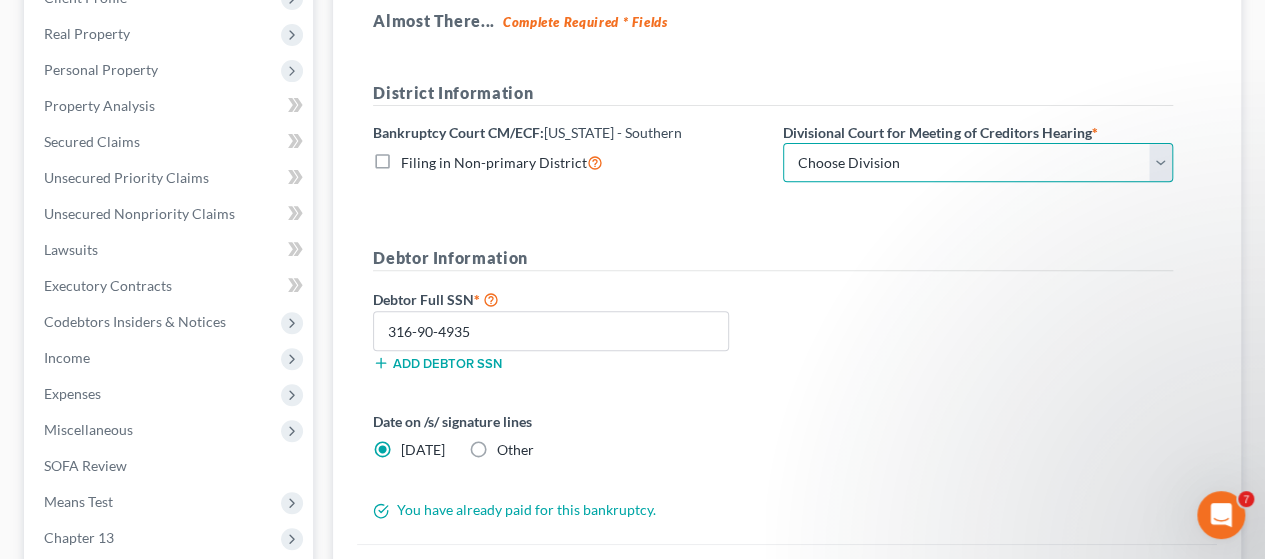 click on "Choose Division [GEOGRAPHIC_DATA] [GEOGRAPHIC_DATA] [GEOGRAPHIC_DATA] [GEOGRAPHIC_DATA]" at bounding box center (978, 163) 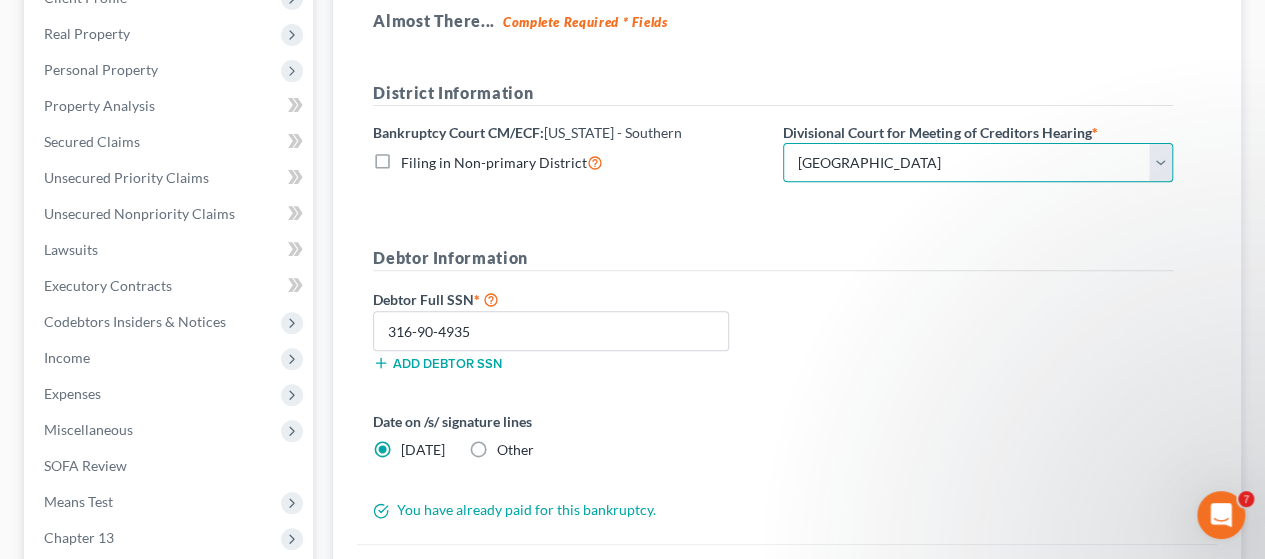 click on "Choose Division [GEOGRAPHIC_DATA] [GEOGRAPHIC_DATA] [GEOGRAPHIC_DATA] [GEOGRAPHIC_DATA]" at bounding box center (978, 163) 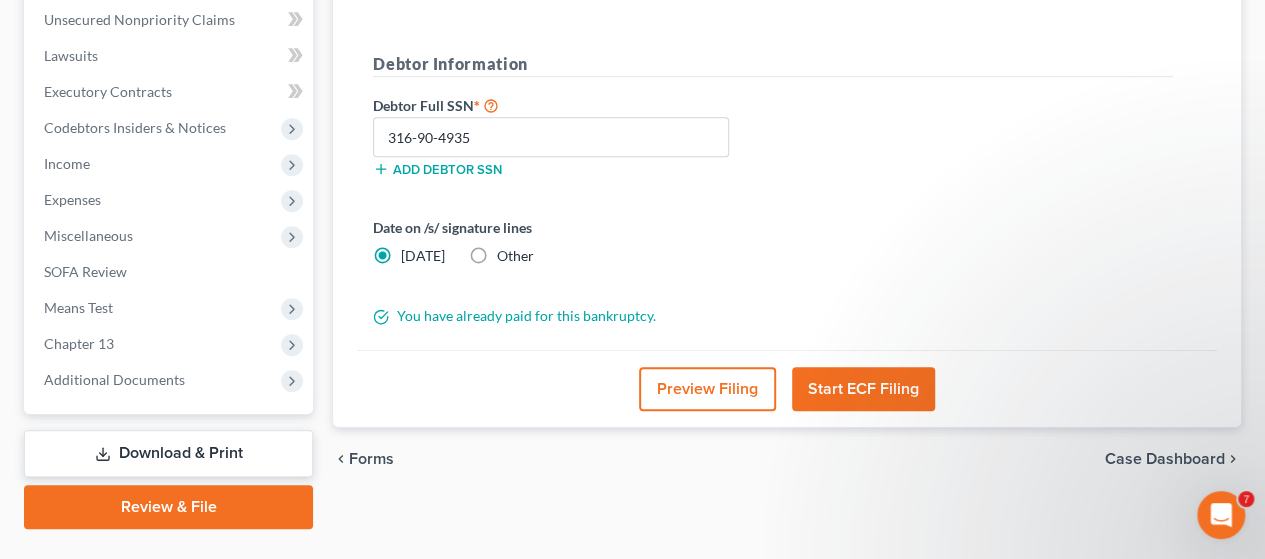 scroll, scrollTop: 537, scrollLeft: 0, axis: vertical 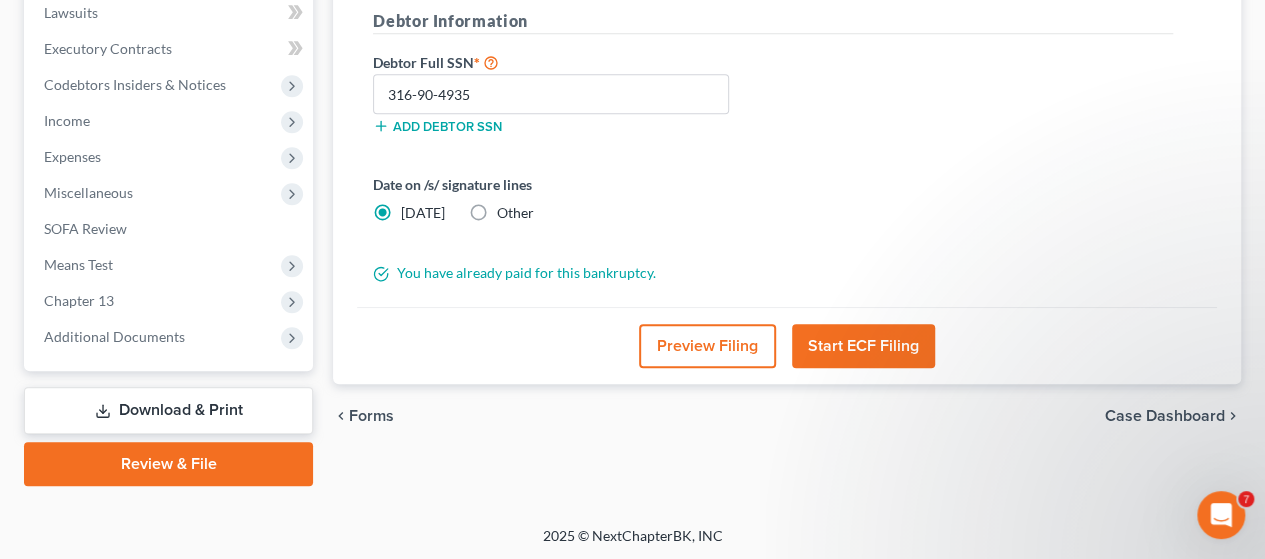 click on "Start ECF Filing" at bounding box center [863, 346] 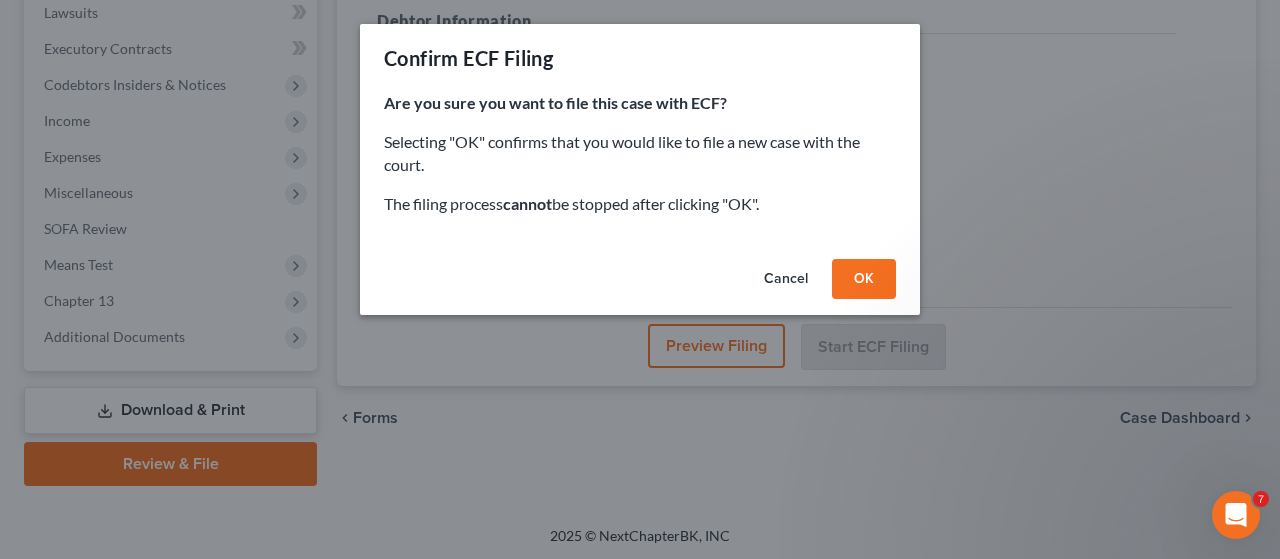 click on "OK" at bounding box center (864, 279) 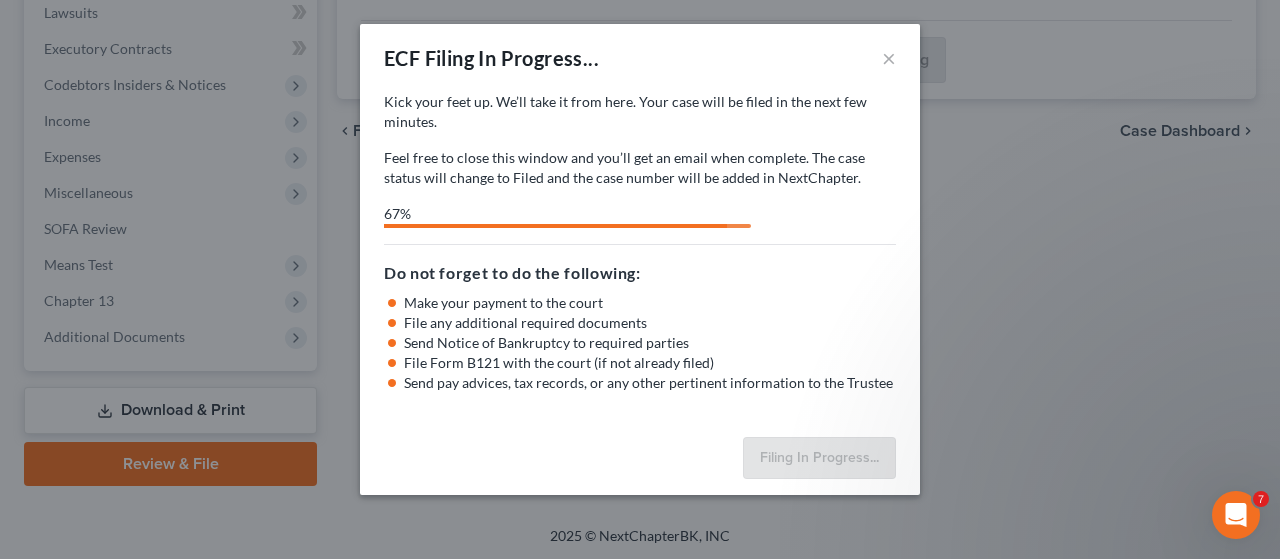 select on "2" 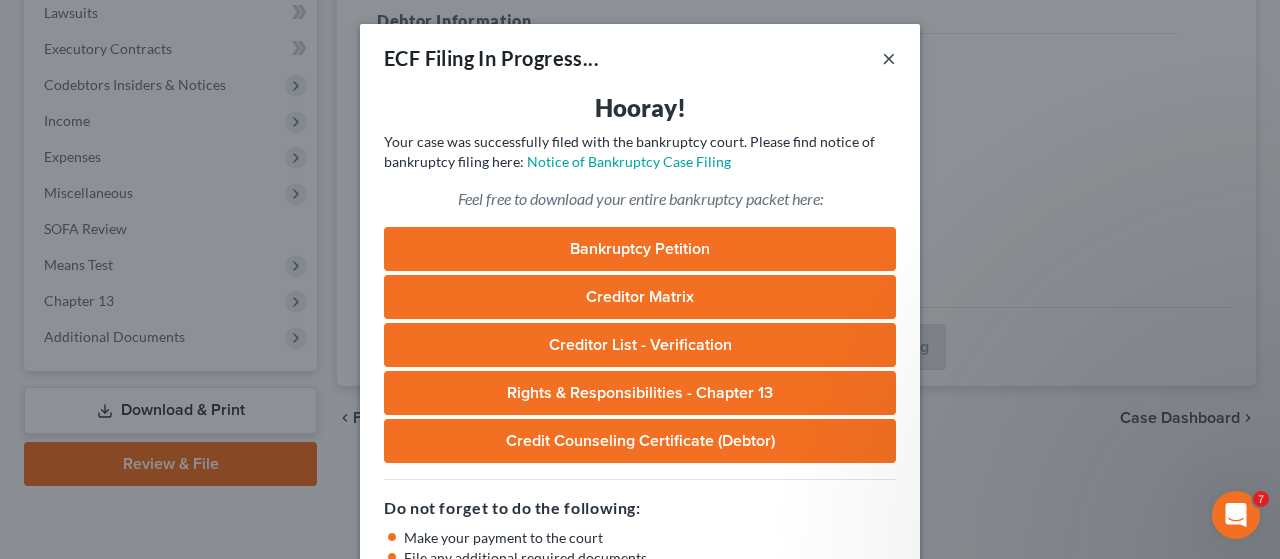 click on "×" at bounding box center (889, 58) 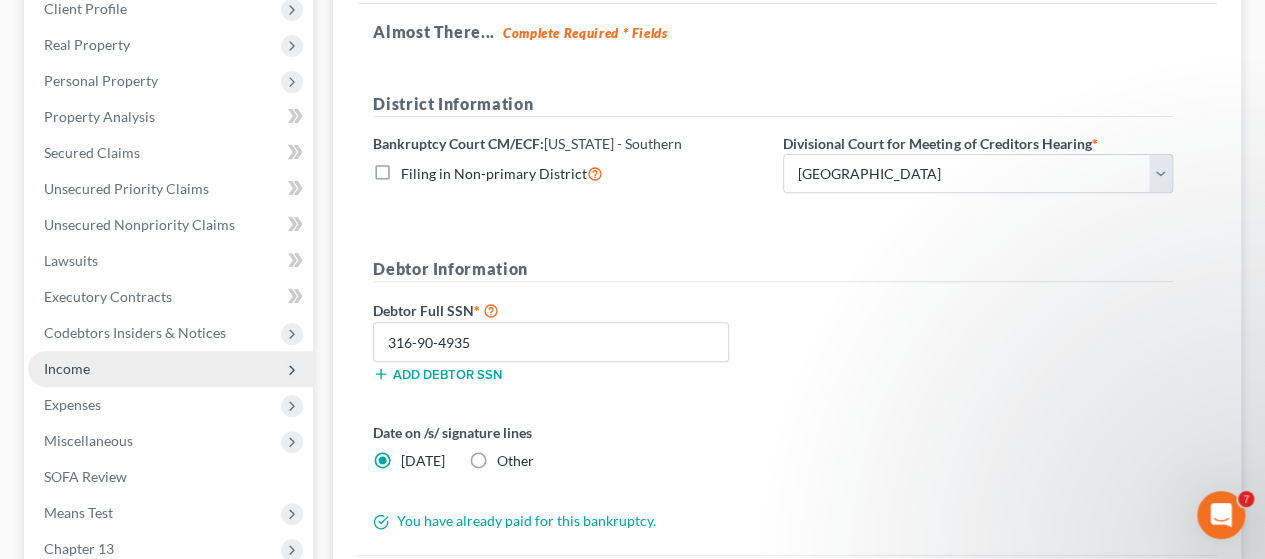 scroll, scrollTop: 0, scrollLeft: 0, axis: both 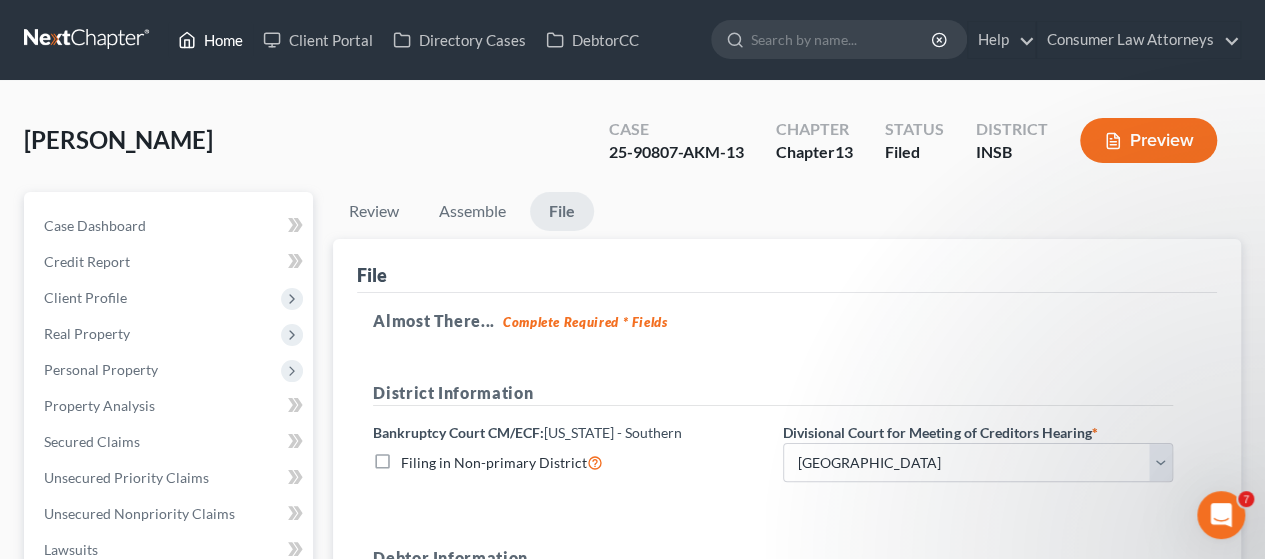 click on "Home" at bounding box center [210, 40] 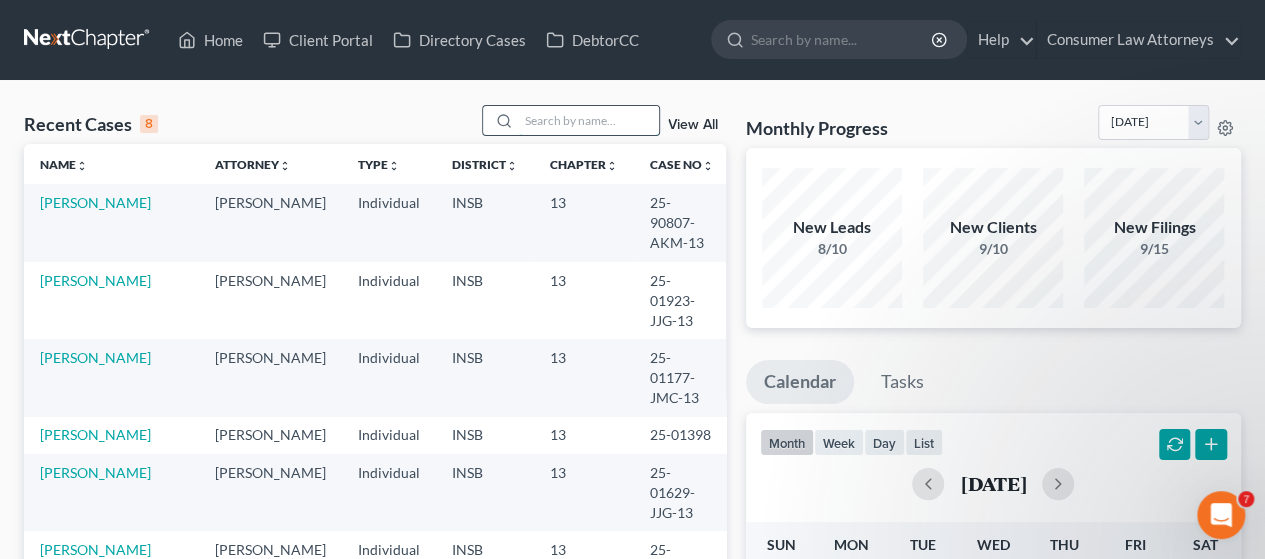 click at bounding box center [589, 120] 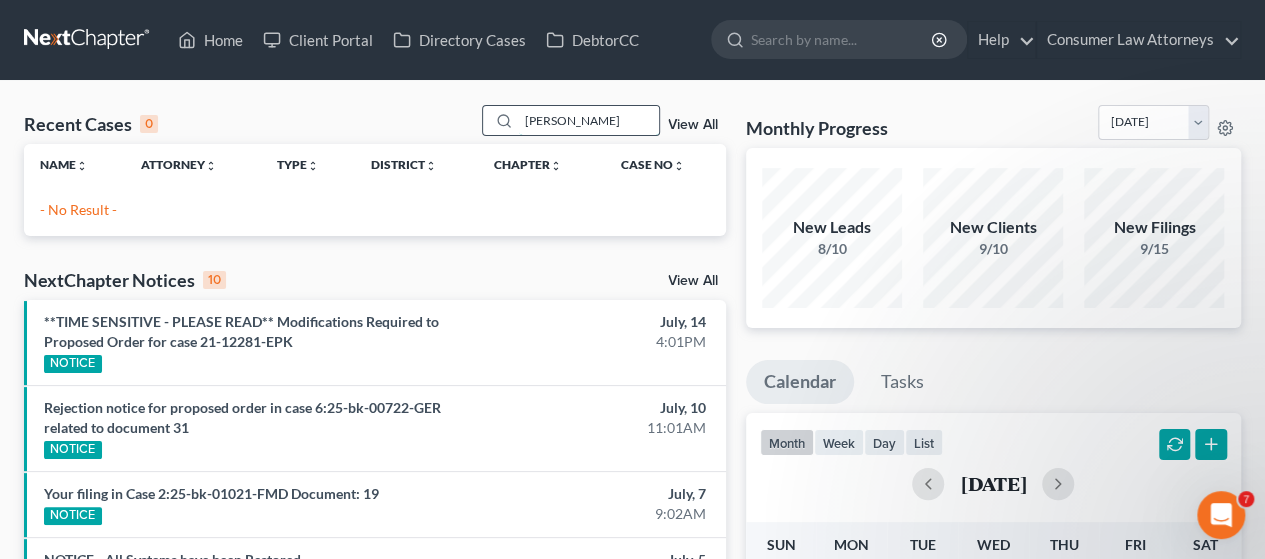 click on "[PERSON_NAME]" at bounding box center [589, 120] 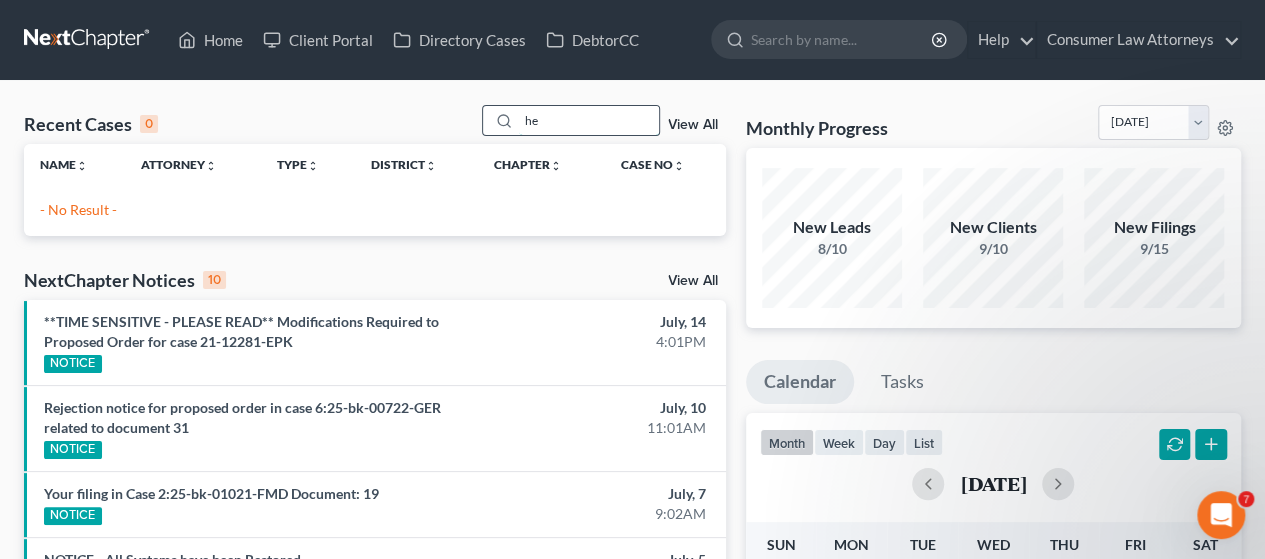 type on "h" 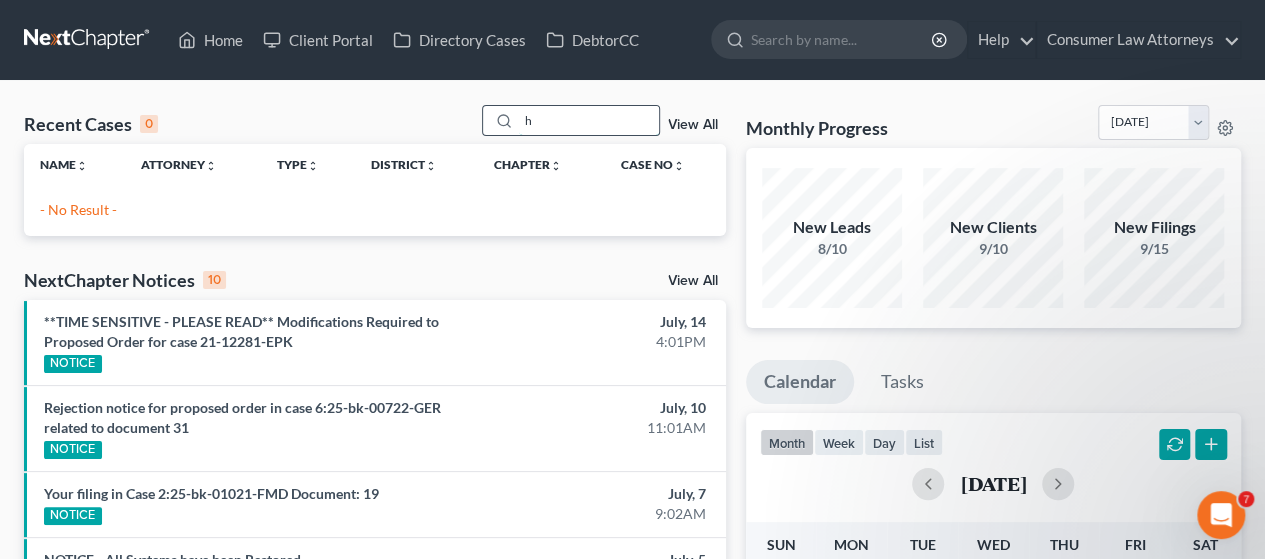 type 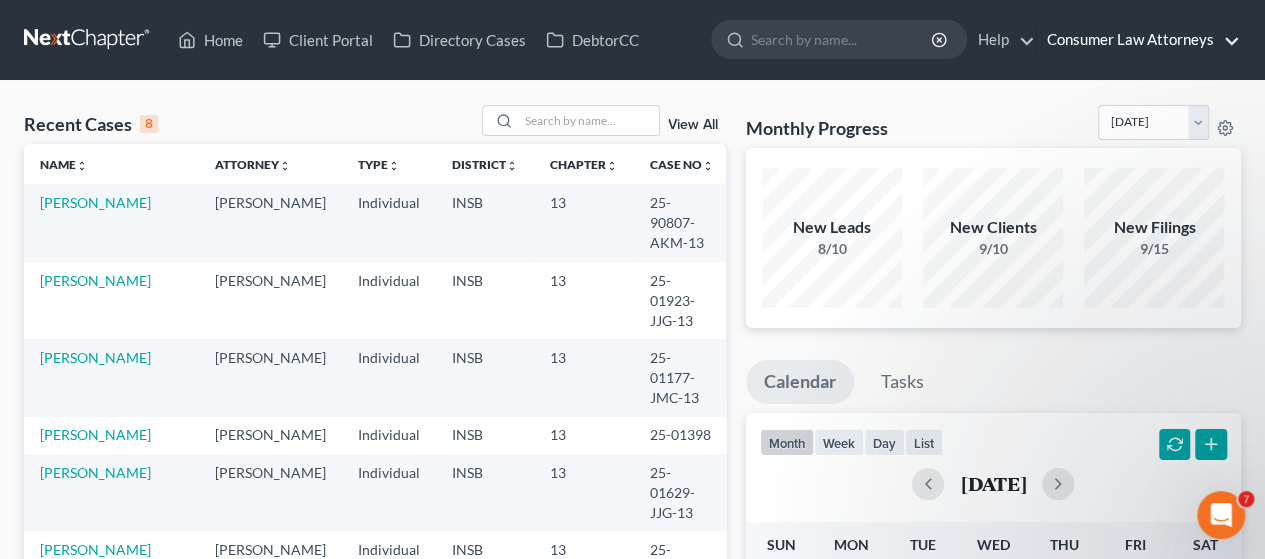 click on "Consumer Law Attorneys" at bounding box center [1138, 40] 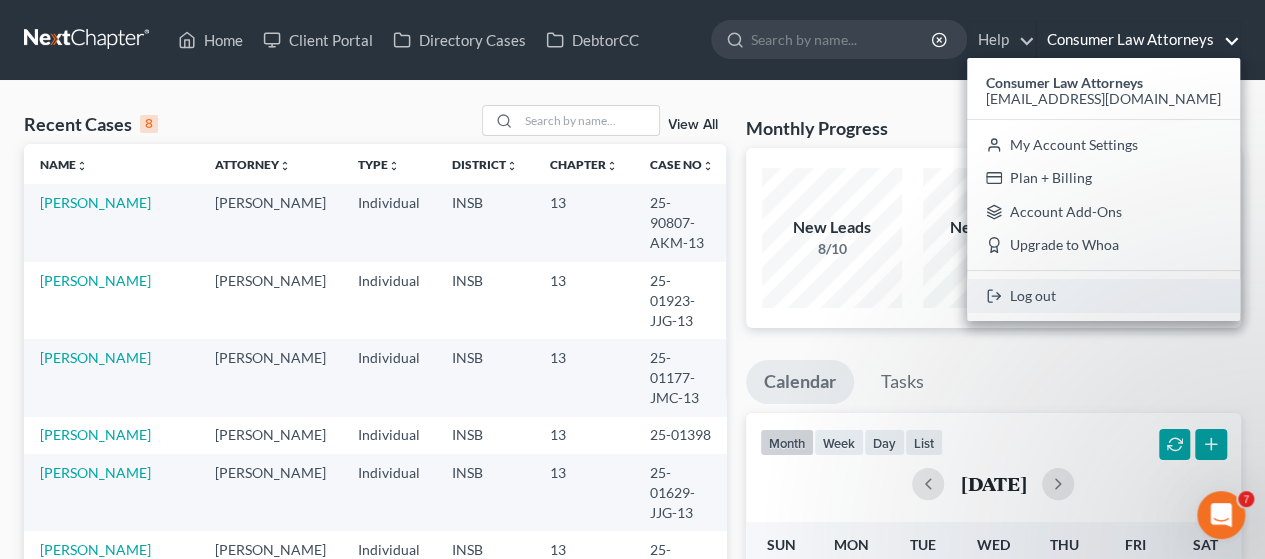 click on "Log out" at bounding box center (1103, 296) 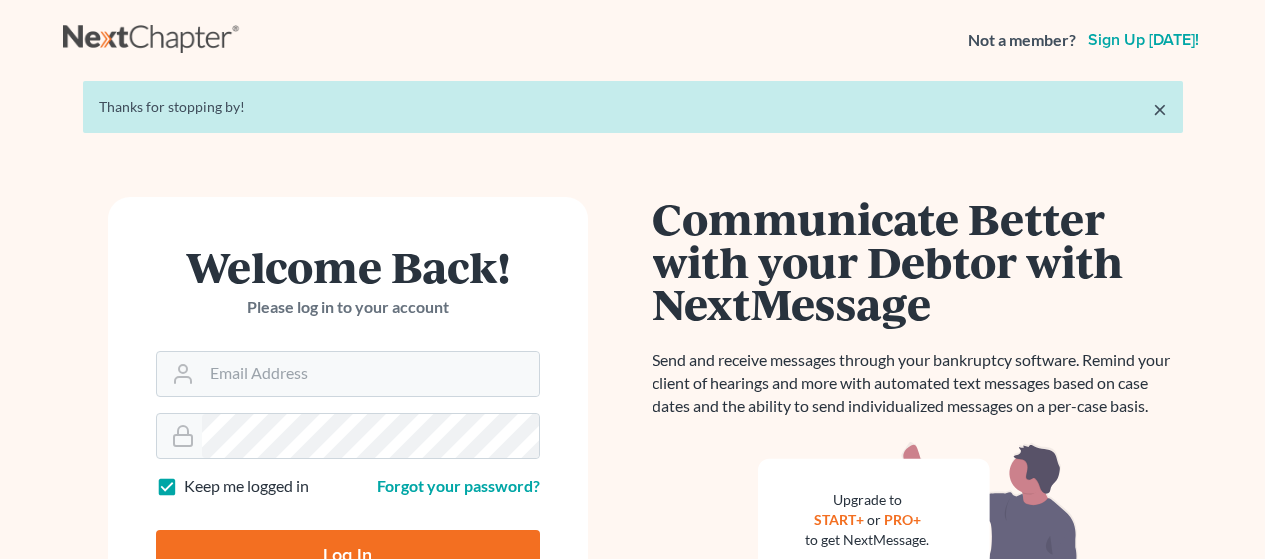 scroll, scrollTop: 0, scrollLeft: 0, axis: both 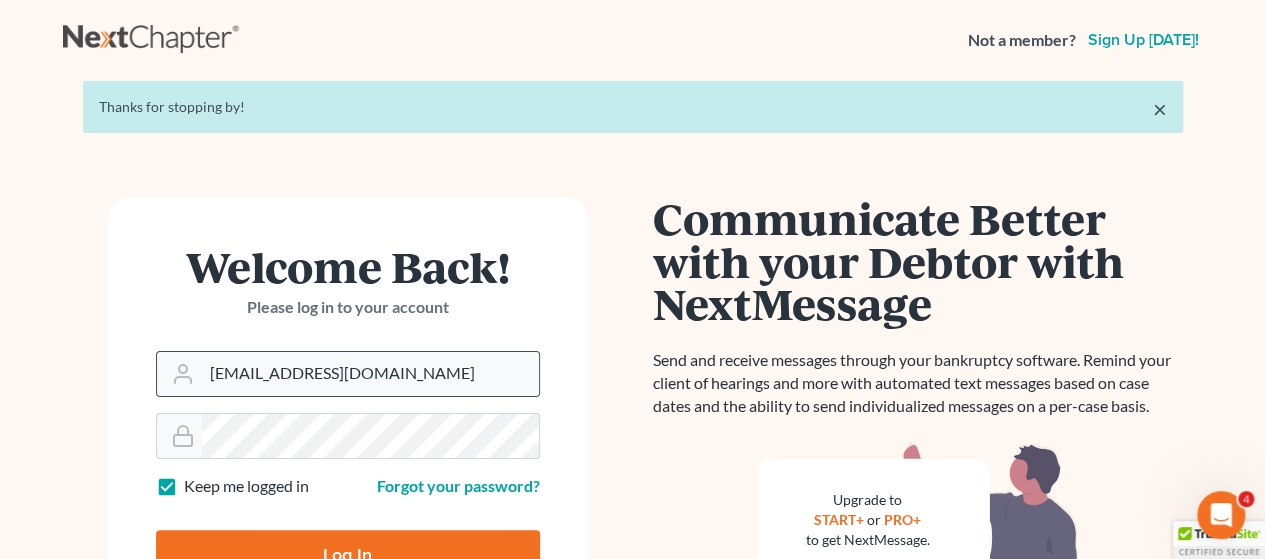drag, startPoint x: 383, startPoint y: 381, endPoint x: 191, endPoint y: 375, distance: 192.09373 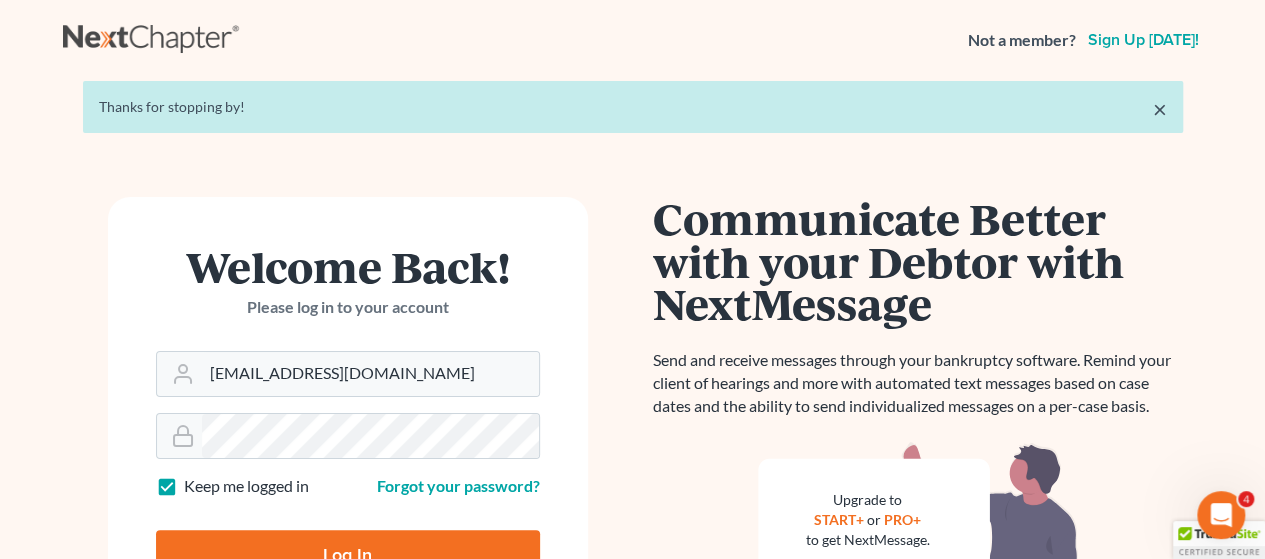 click on "Log In" at bounding box center (348, 555) 